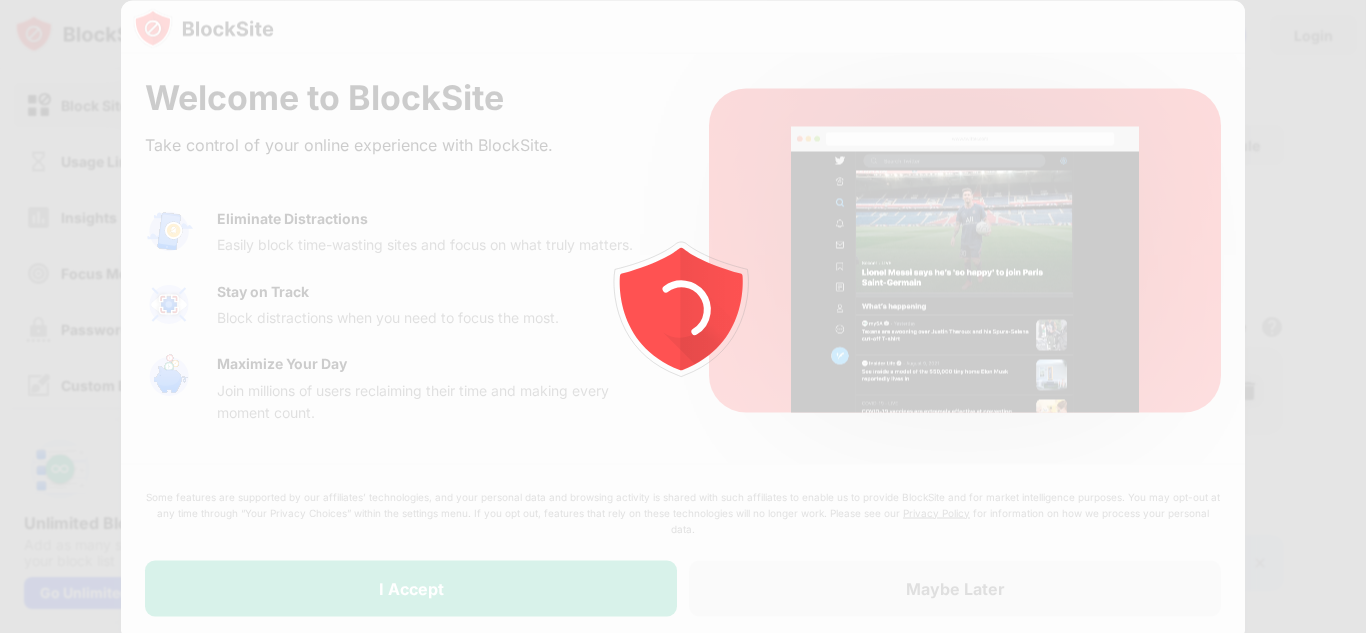 scroll, scrollTop: 0, scrollLeft: 0, axis: both 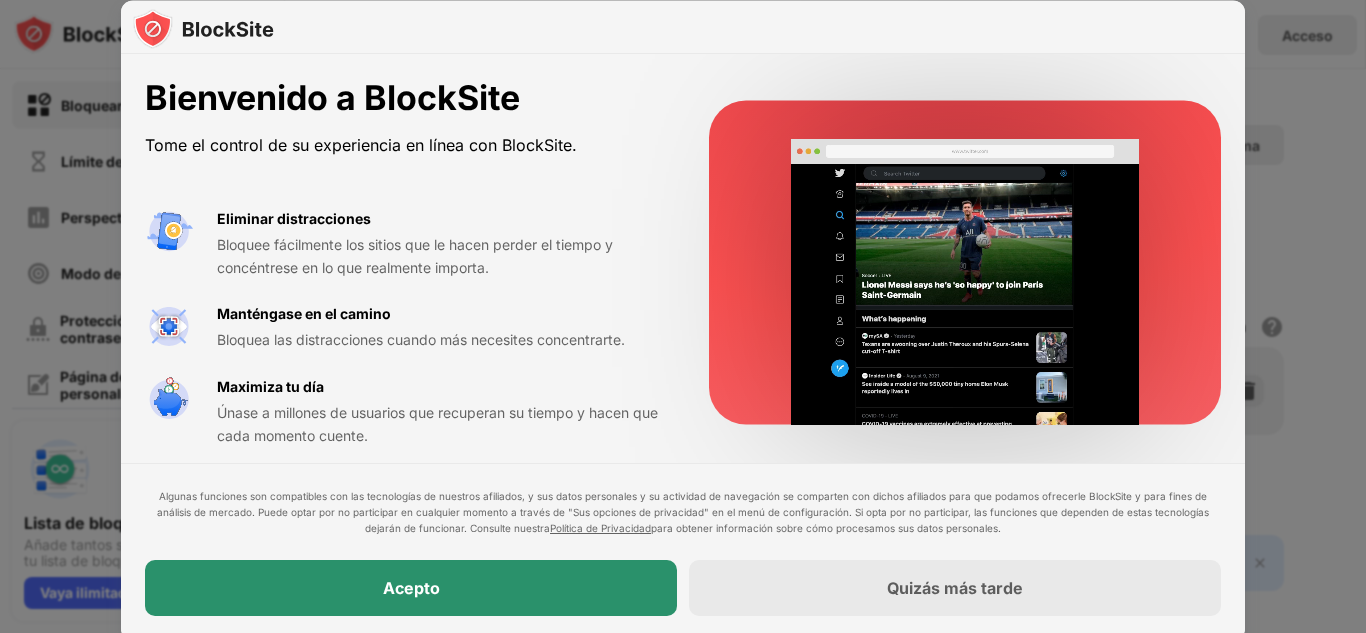 click on "Acepto" at bounding box center [411, 588] 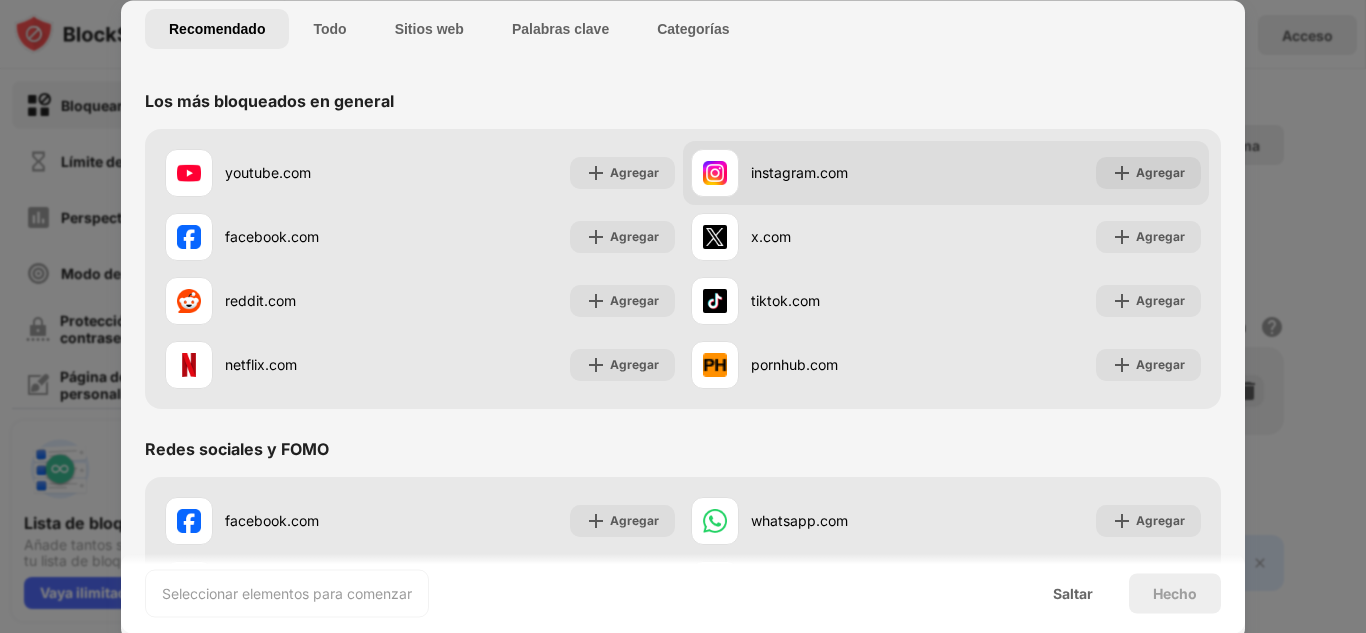 scroll, scrollTop: 140, scrollLeft: 0, axis: vertical 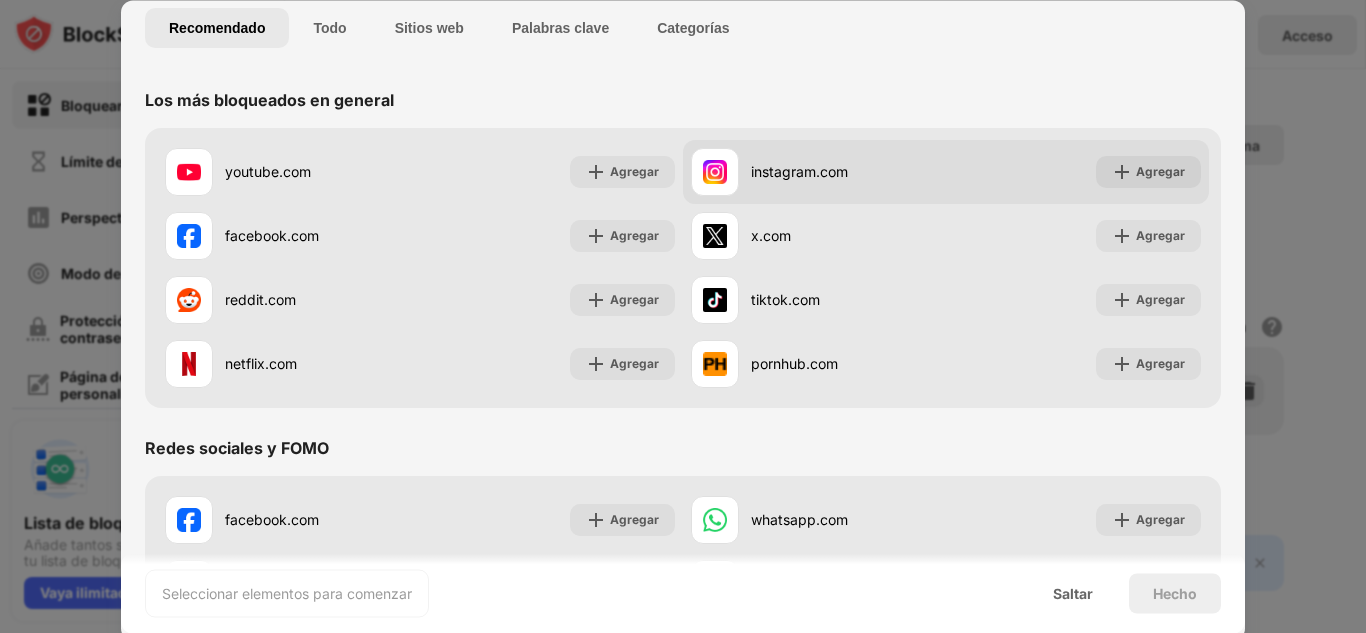 click on "instagram.com" at bounding box center (799, 172) 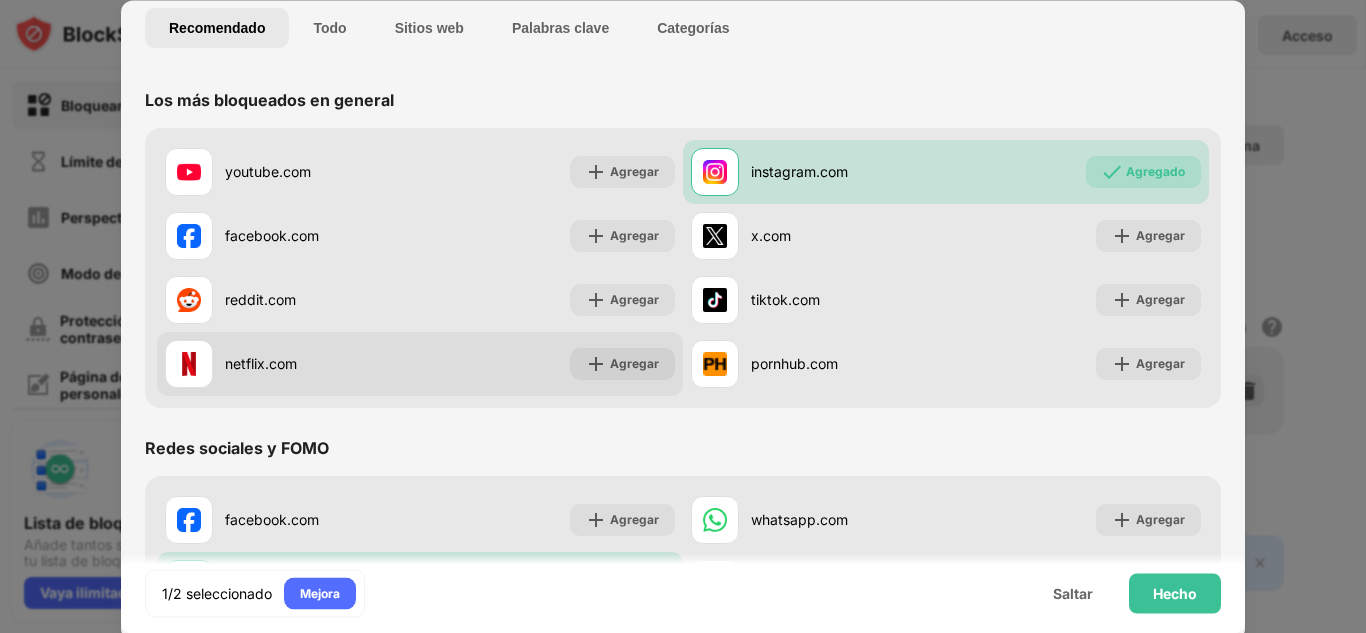 scroll, scrollTop: 62, scrollLeft: 0, axis: vertical 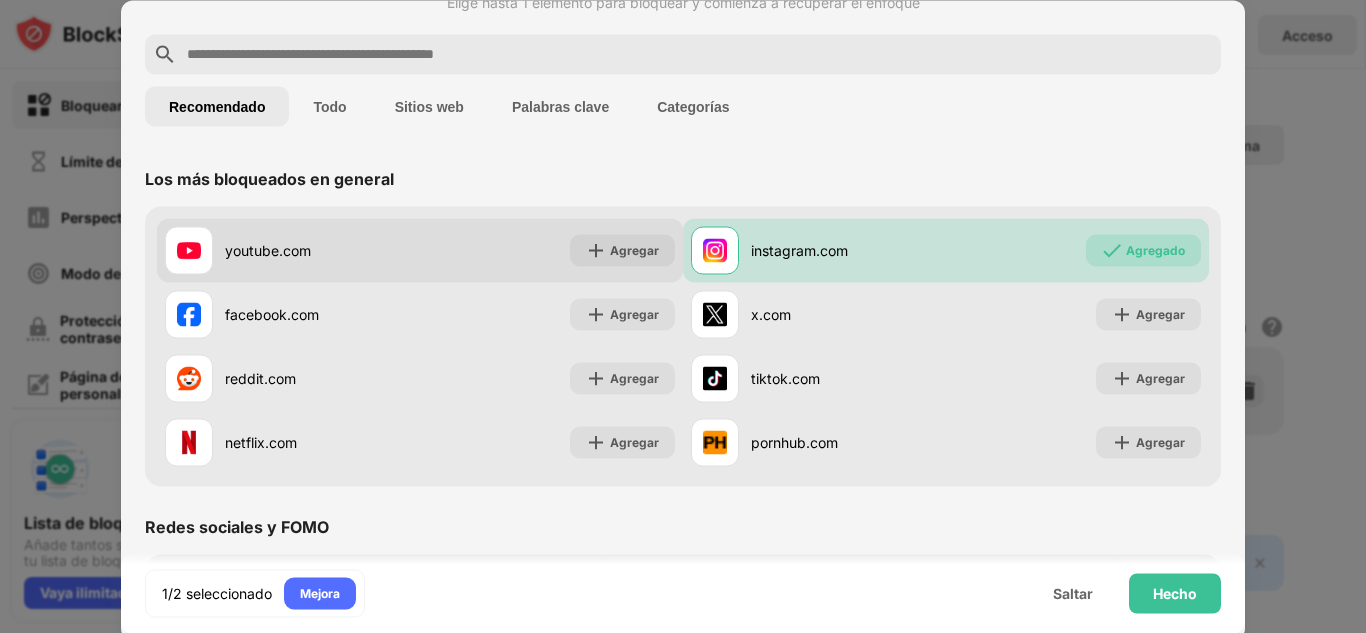 click on "youtube.com Agregar" at bounding box center (420, 250) 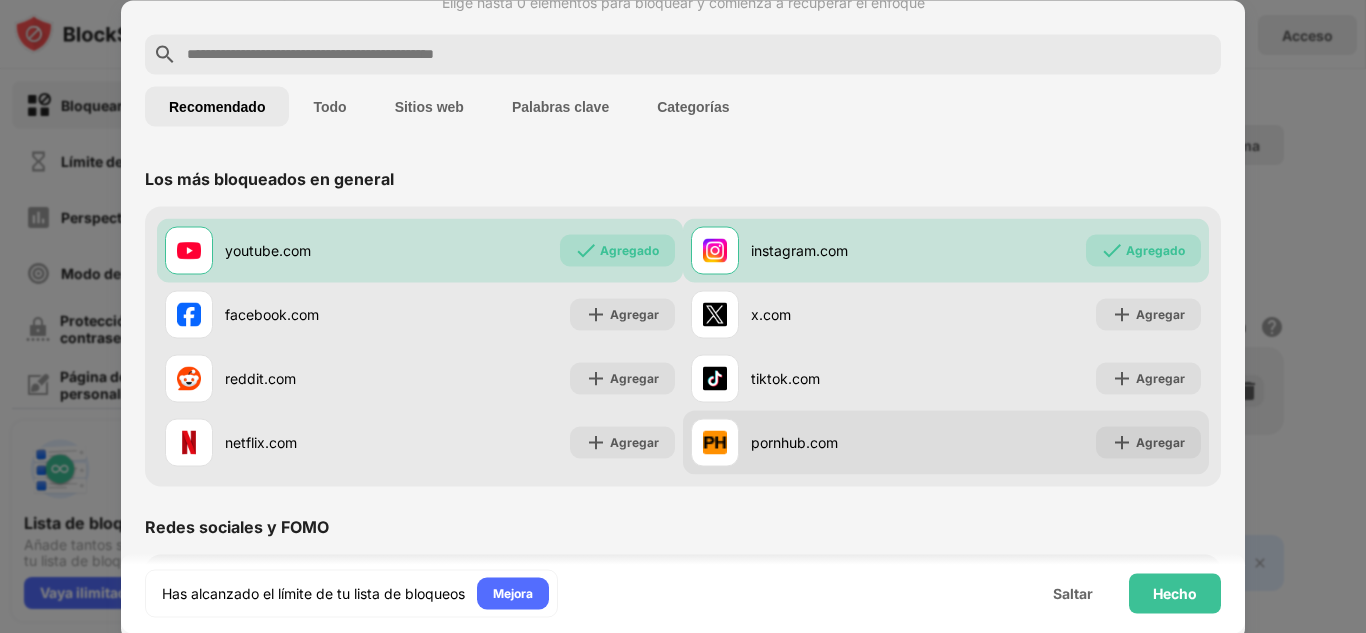 click on "pornhub.com" at bounding box center (794, 442) 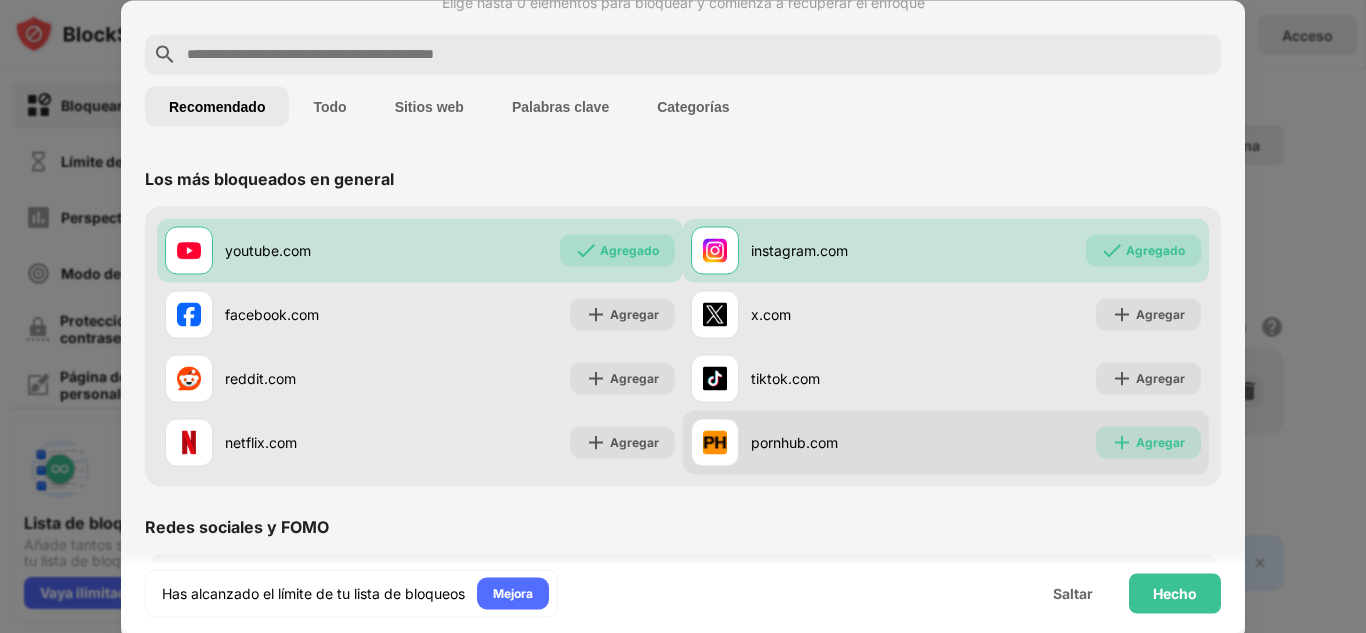 click at bounding box center [1122, 442] 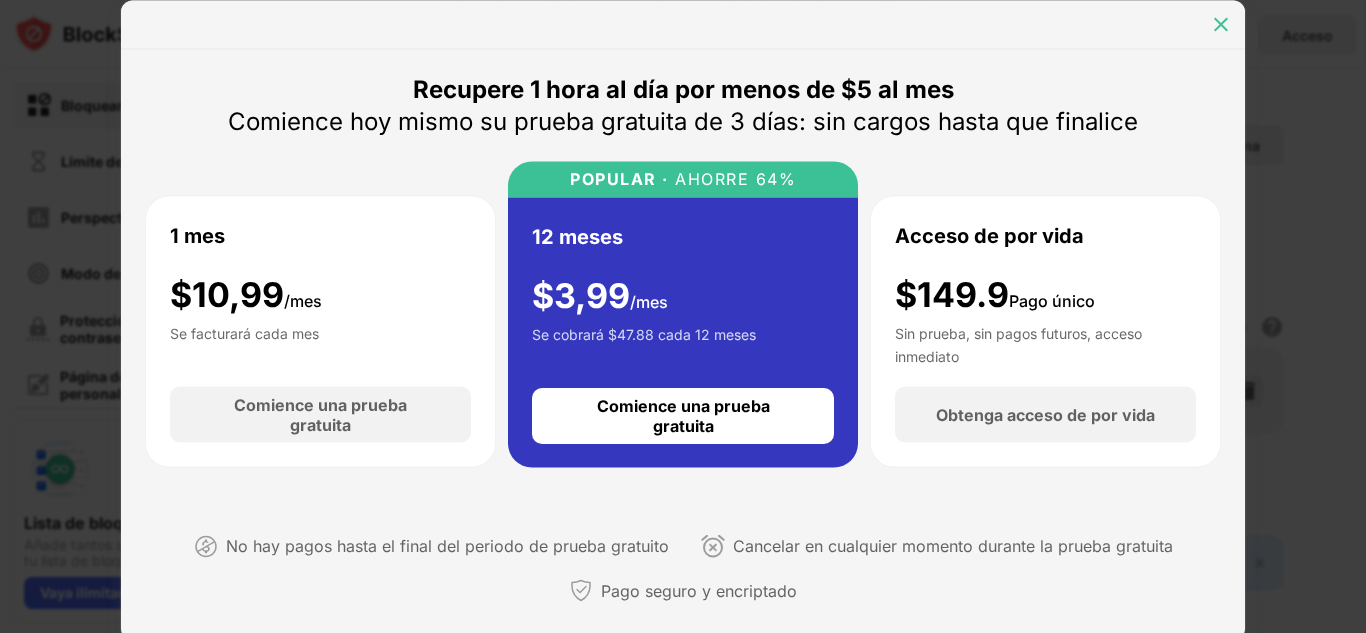 click at bounding box center (1221, 24) 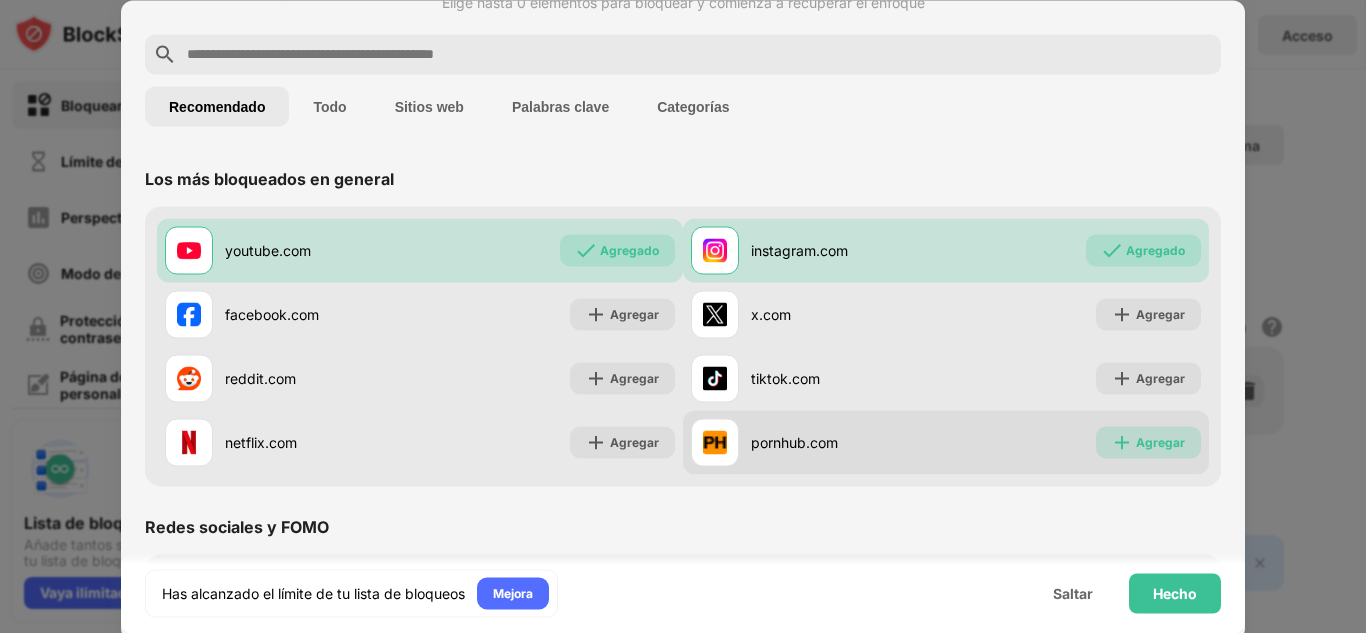 click on "Agregar" at bounding box center [1160, 442] 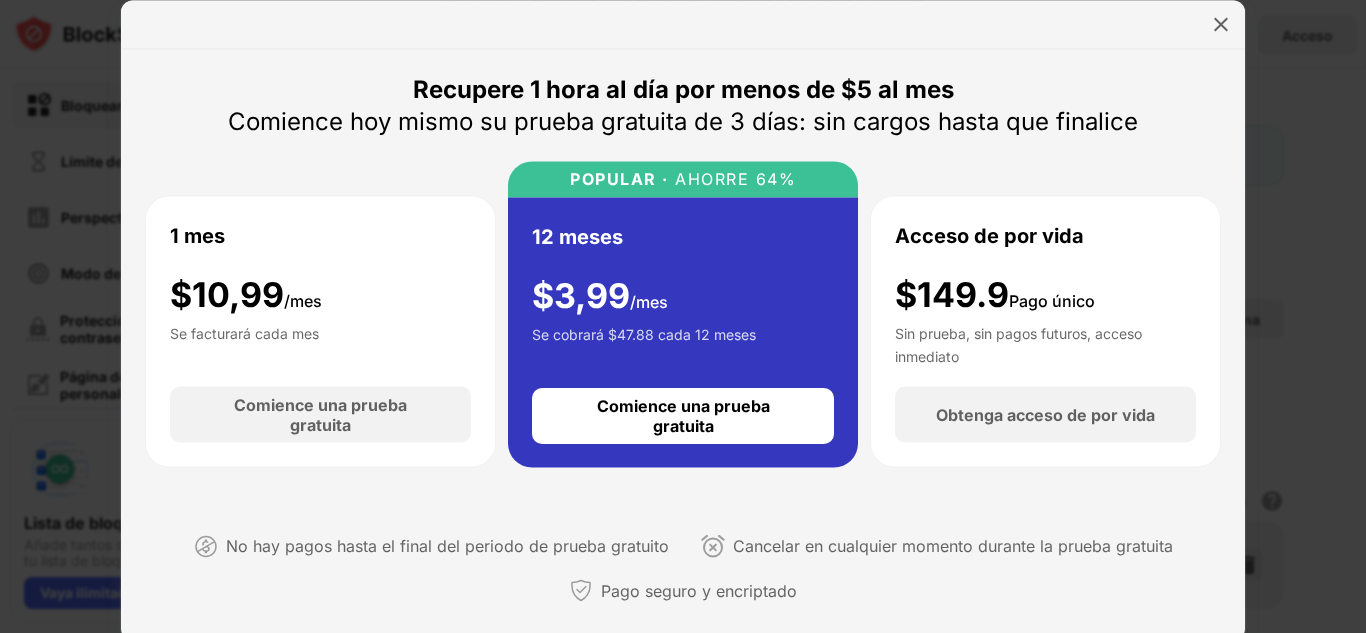 scroll, scrollTop: 0, scrollLeft: 0, axis: both 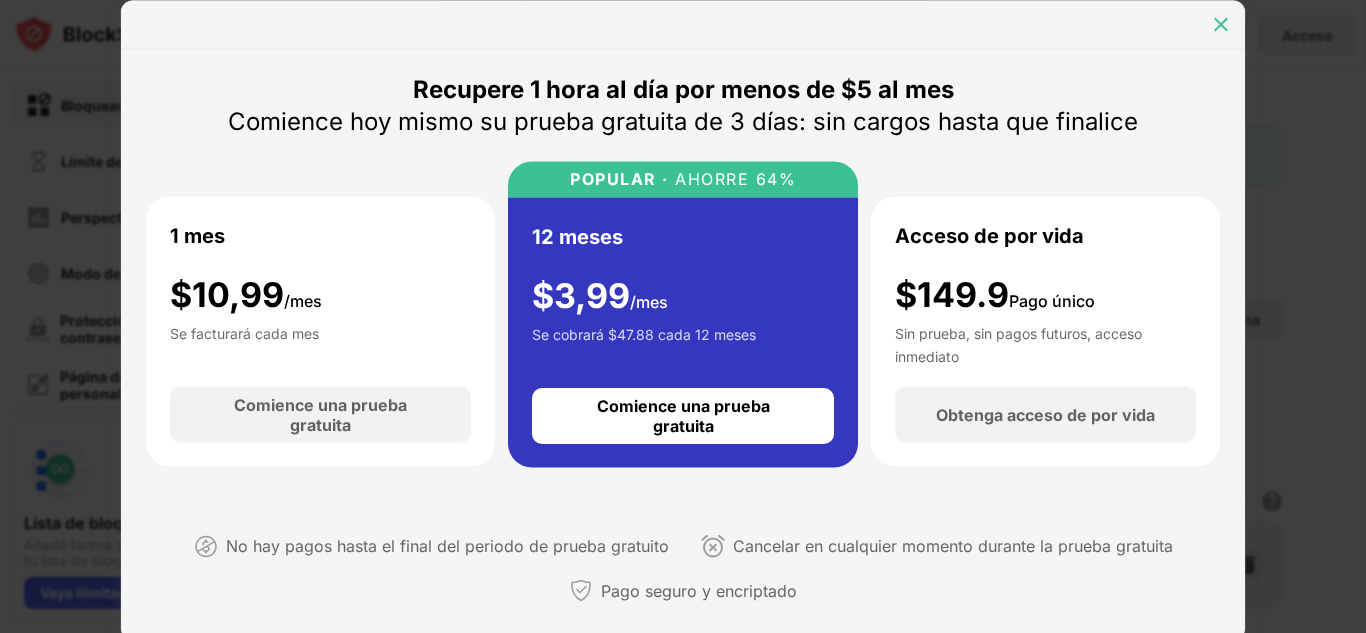click at bounding box center [1221, 24] 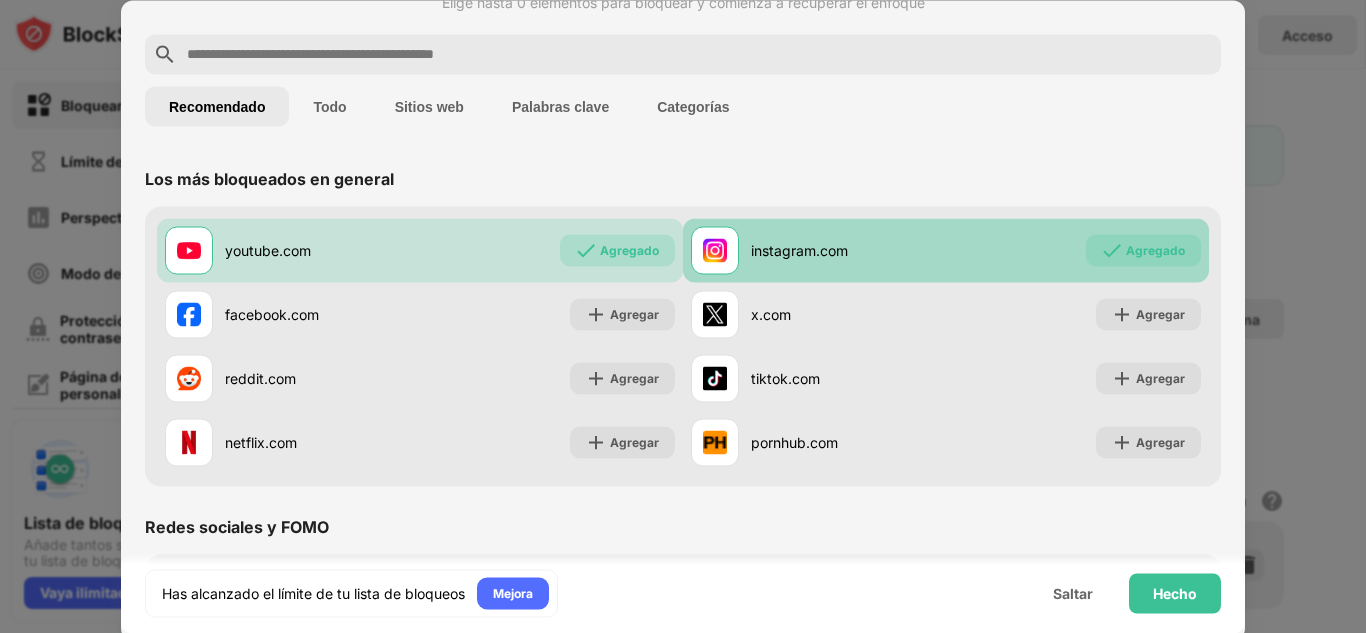 click on "Agregado" at bounding box center [1155, 249] 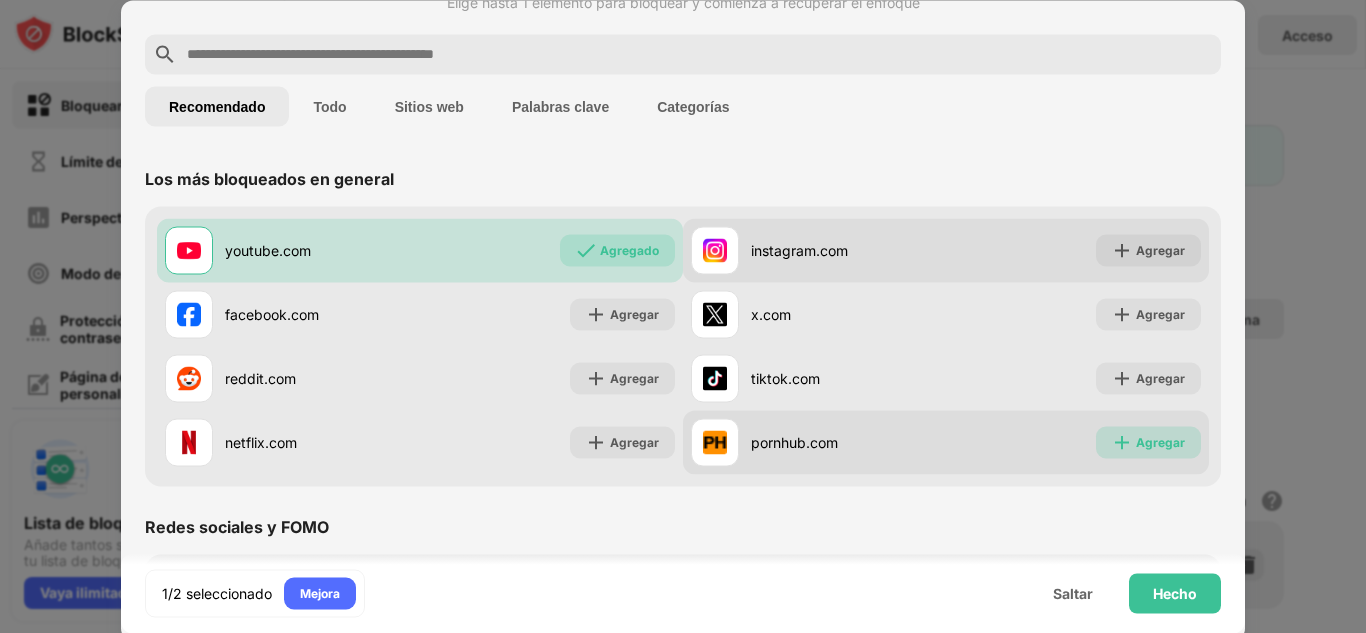 click on "Agregar" at bounding box center (1160, 441) 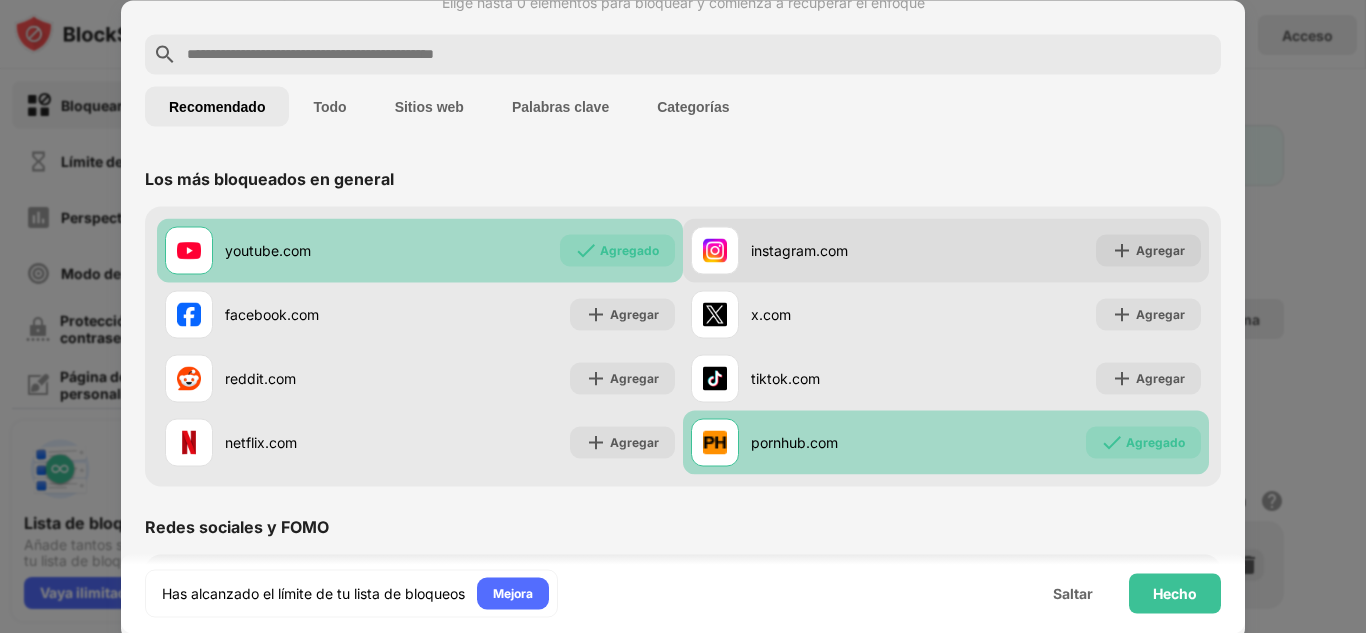 click at bounding box center [586, 250] 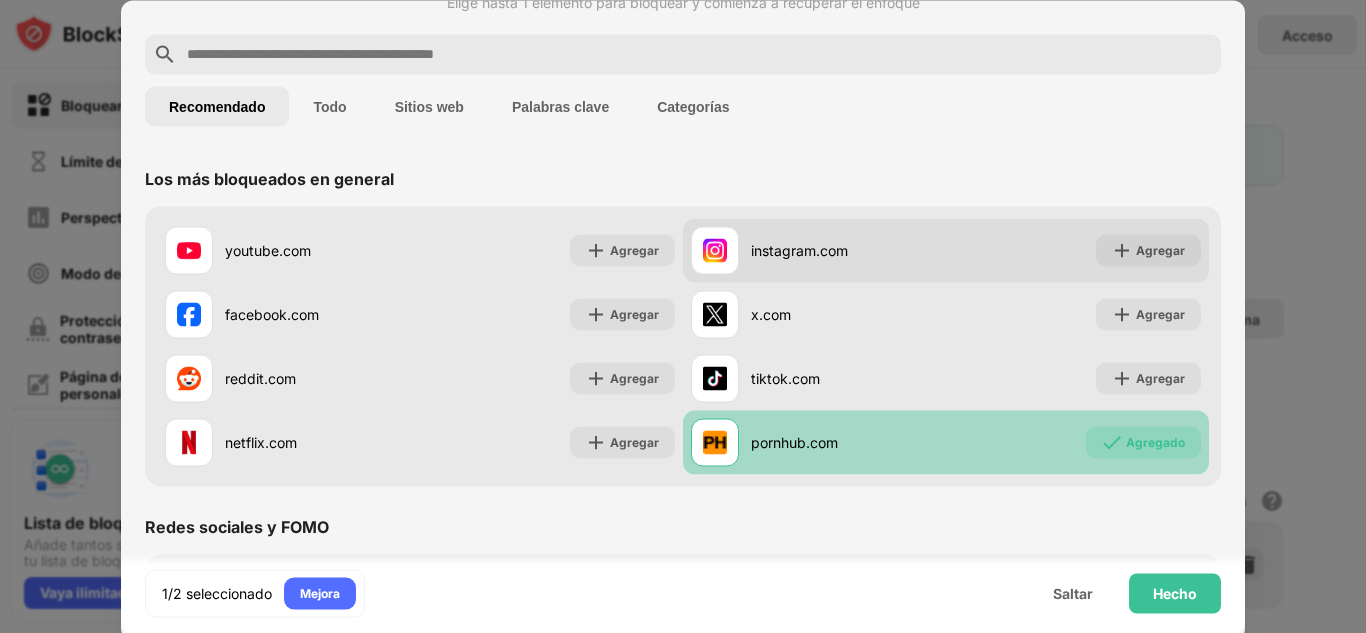 scroll, scrollTop: 0, scrollLeft: 0, axis: both 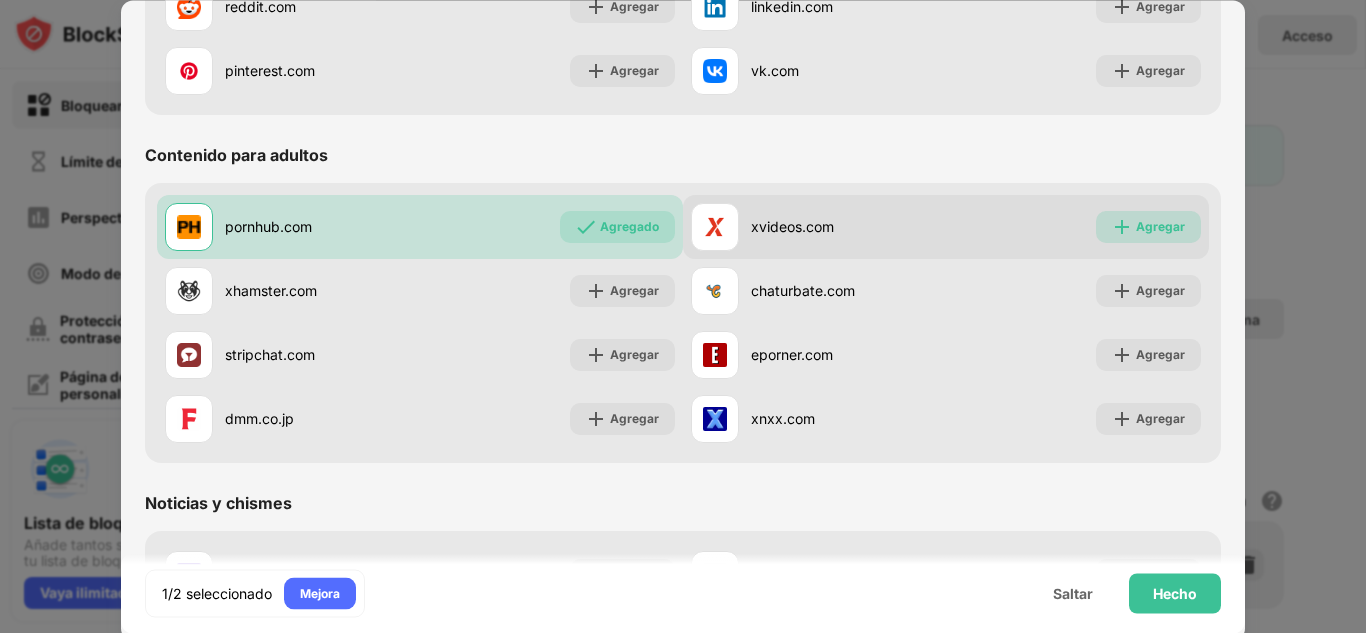 click on "Agregar" at bounding box center (1148, 227) 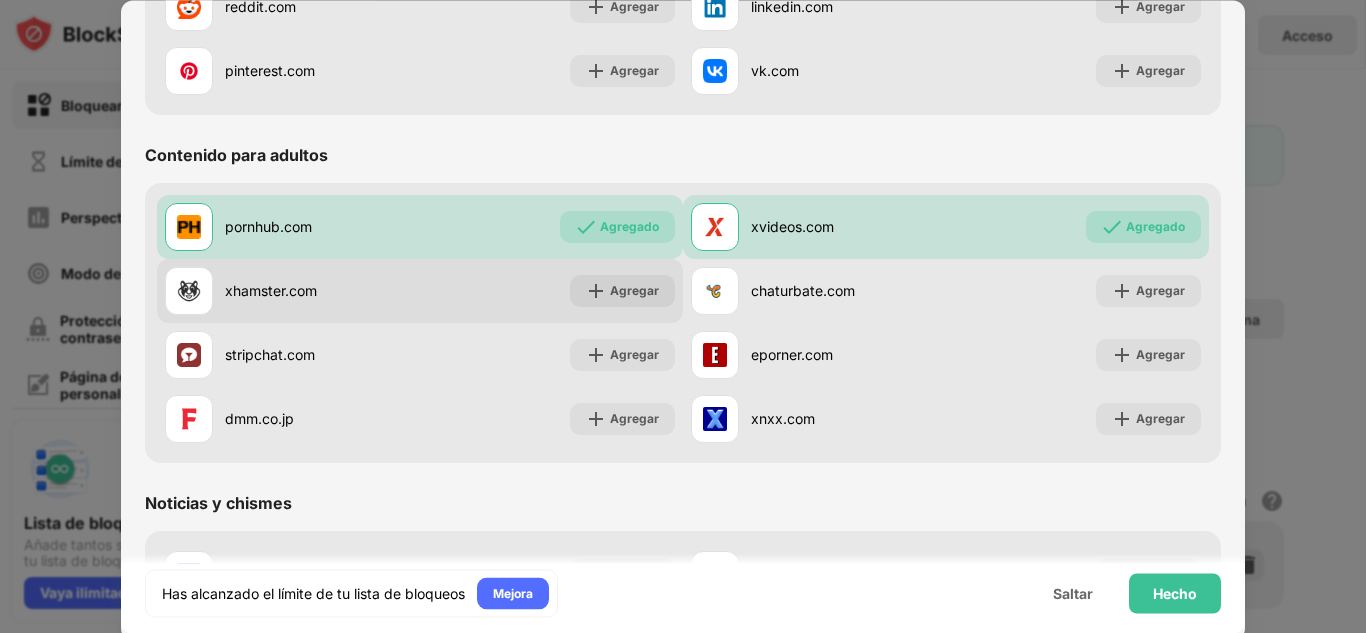 scroll, scrollTop: 0, scrollLeft: 0, axis: both 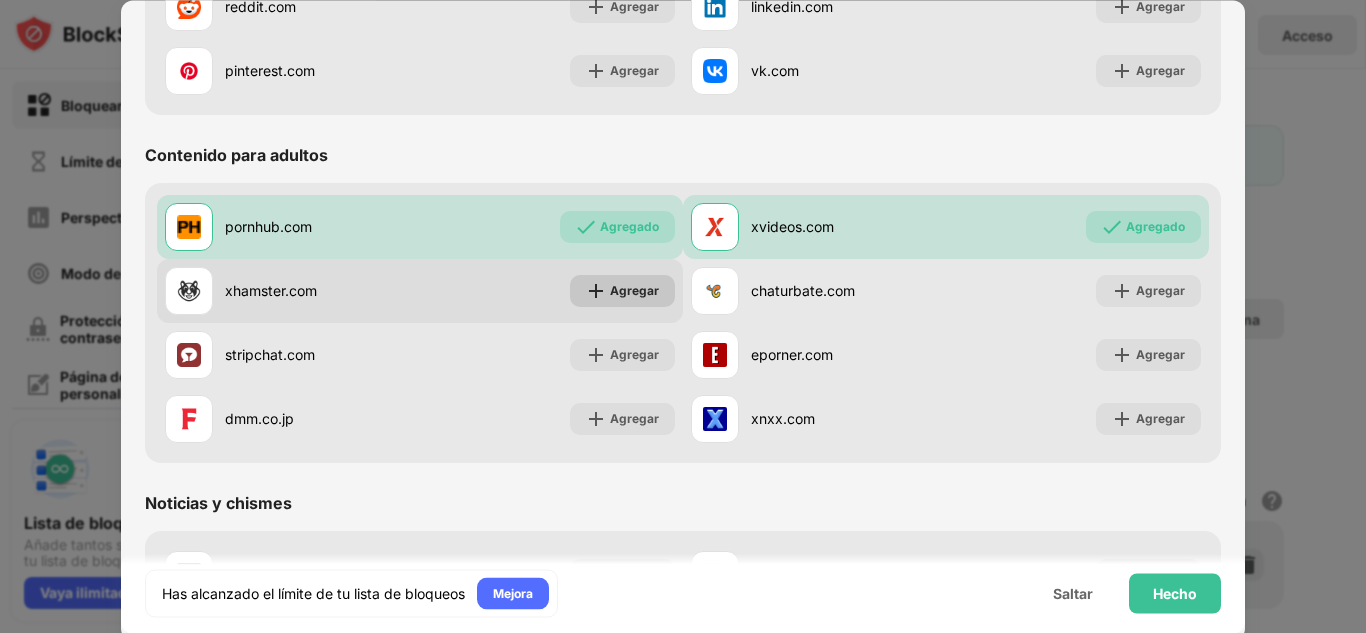 click on "Agregar" at bounding box center [634, 290] 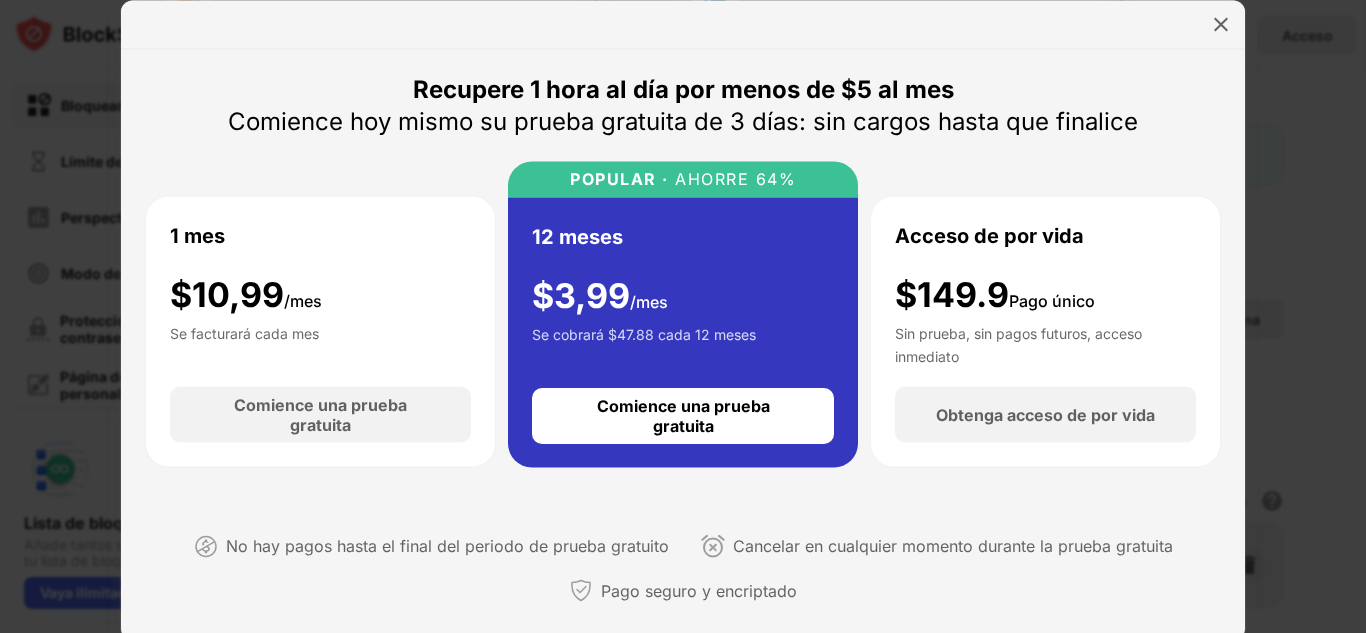 scroll, scrollTop: 86, scrollLeft: 0, axis: vertical 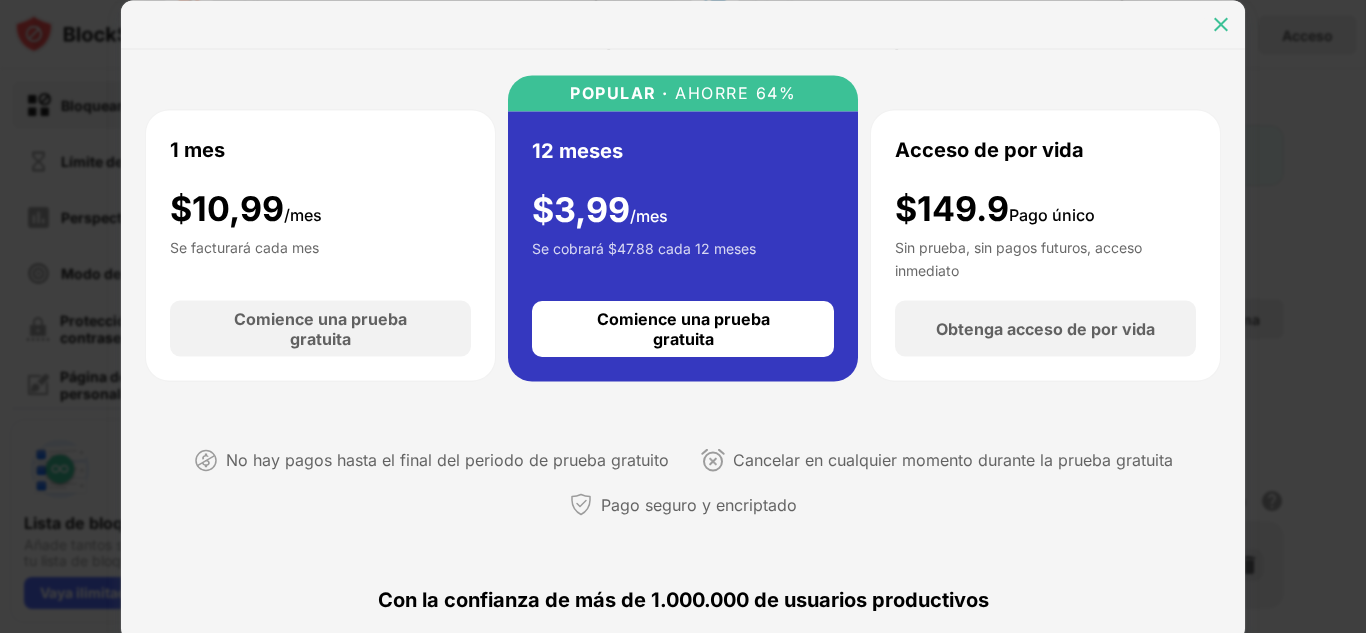 click at bounding box center (1221, 24) 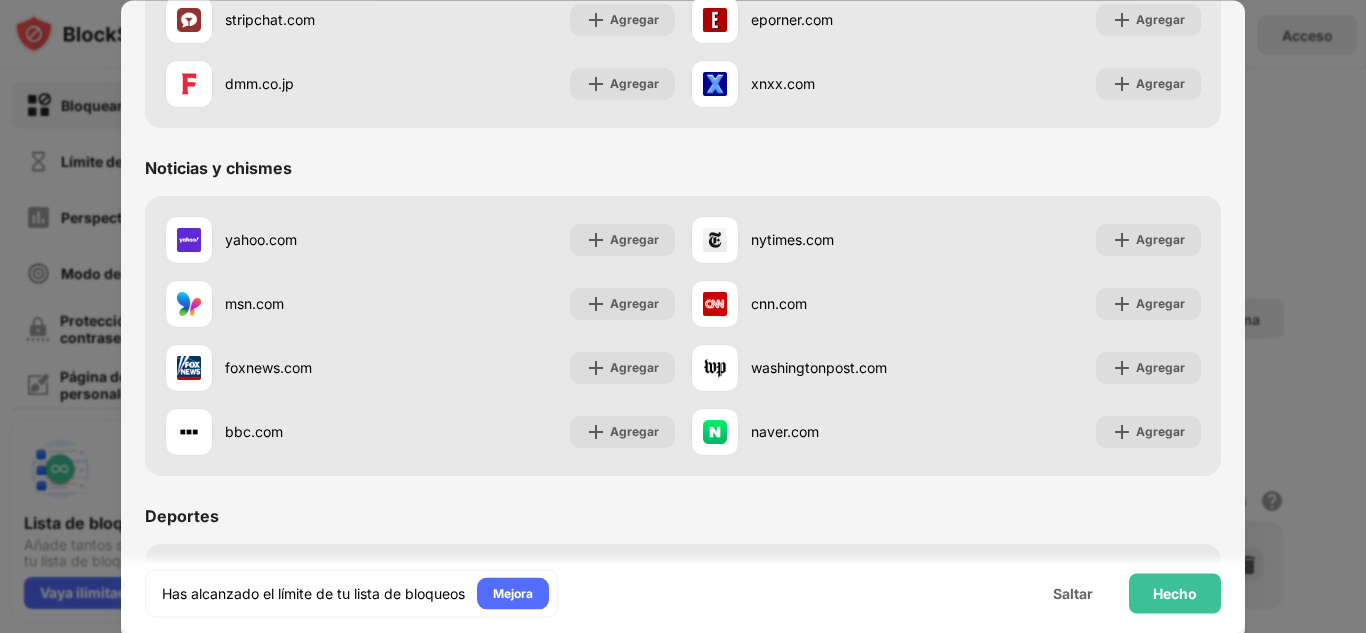 scroll, scrollTop: 1123, scrollLeft: 0, axis: vertical 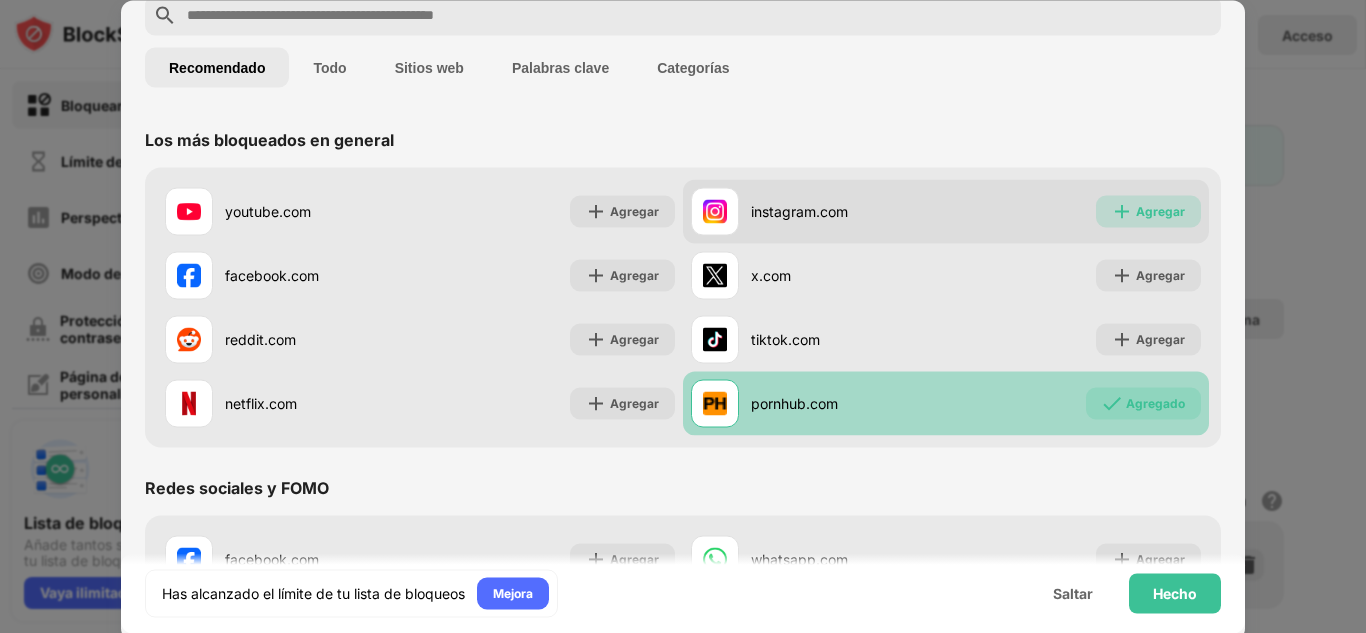 click on "Agregar" at bounding box center (1160, 210) 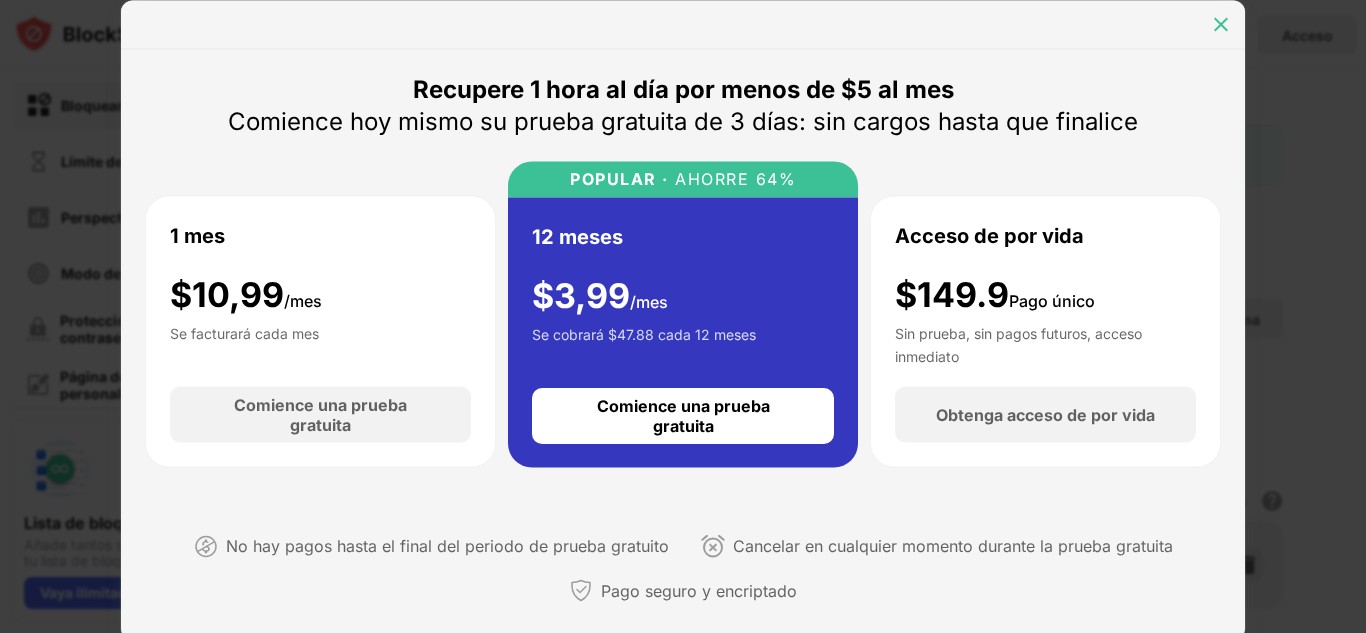 click at bounding box center (1221, 24) 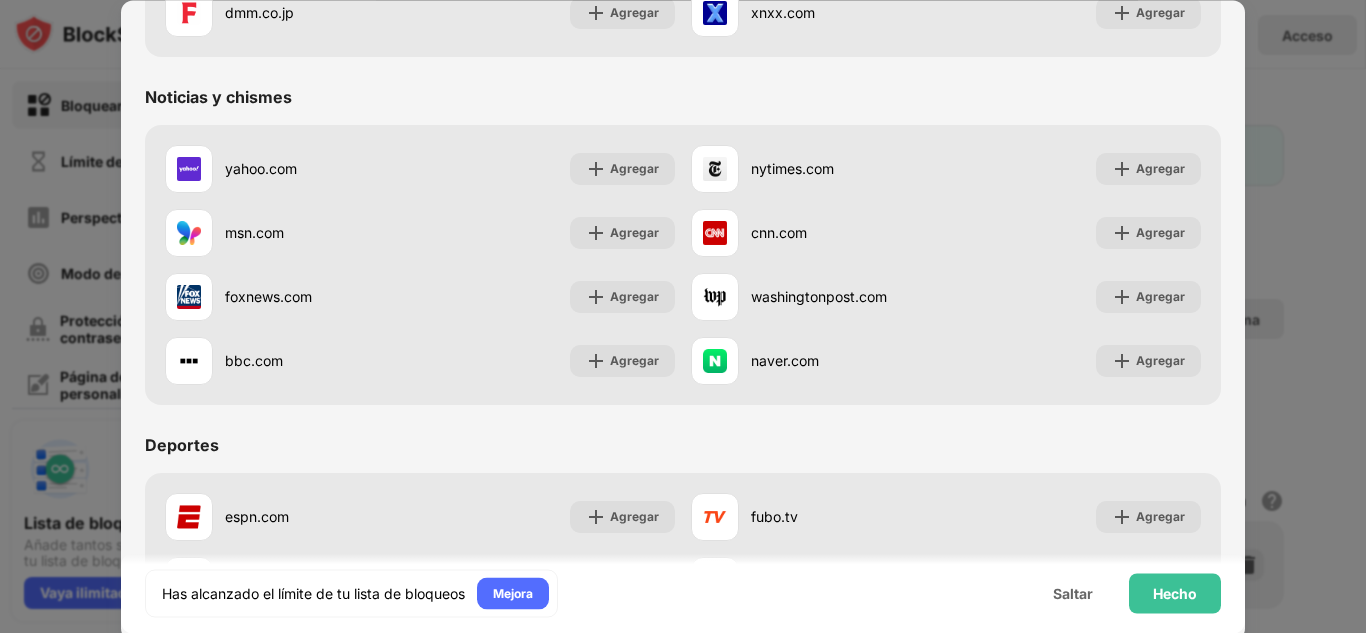 scroll, scrollTop: 0, scrollLeft: 0, axis: both 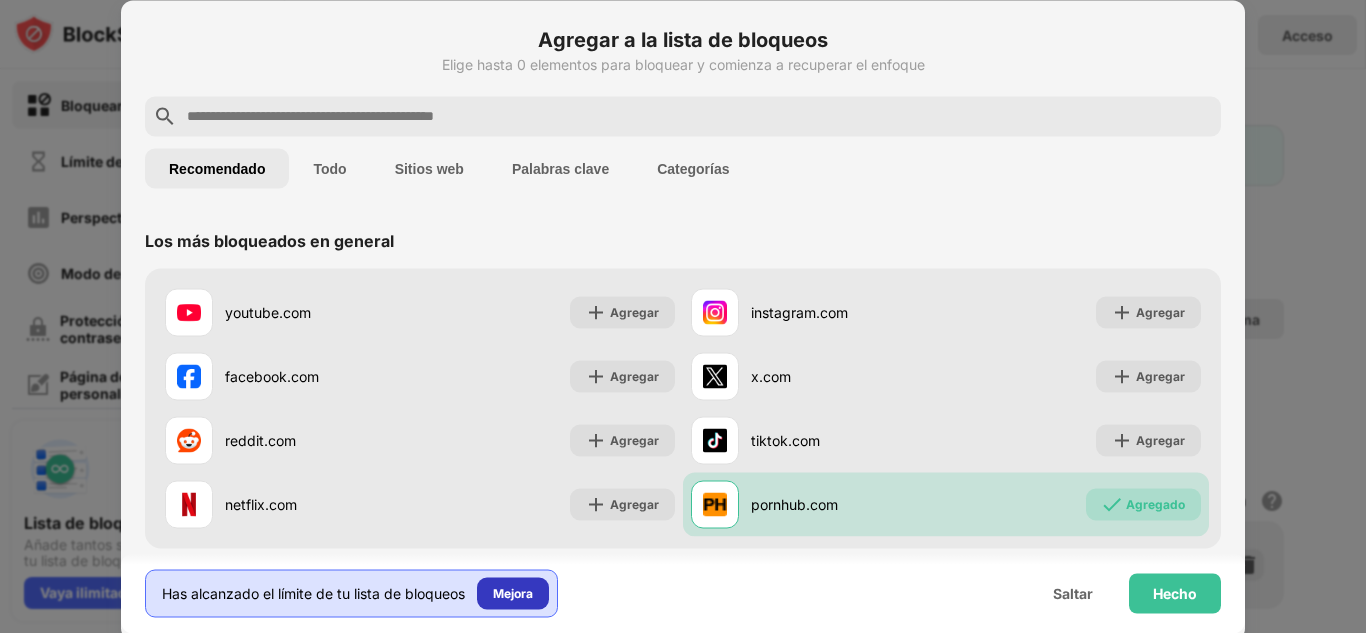 click on "Mejora" at bounding box center [513, 592] 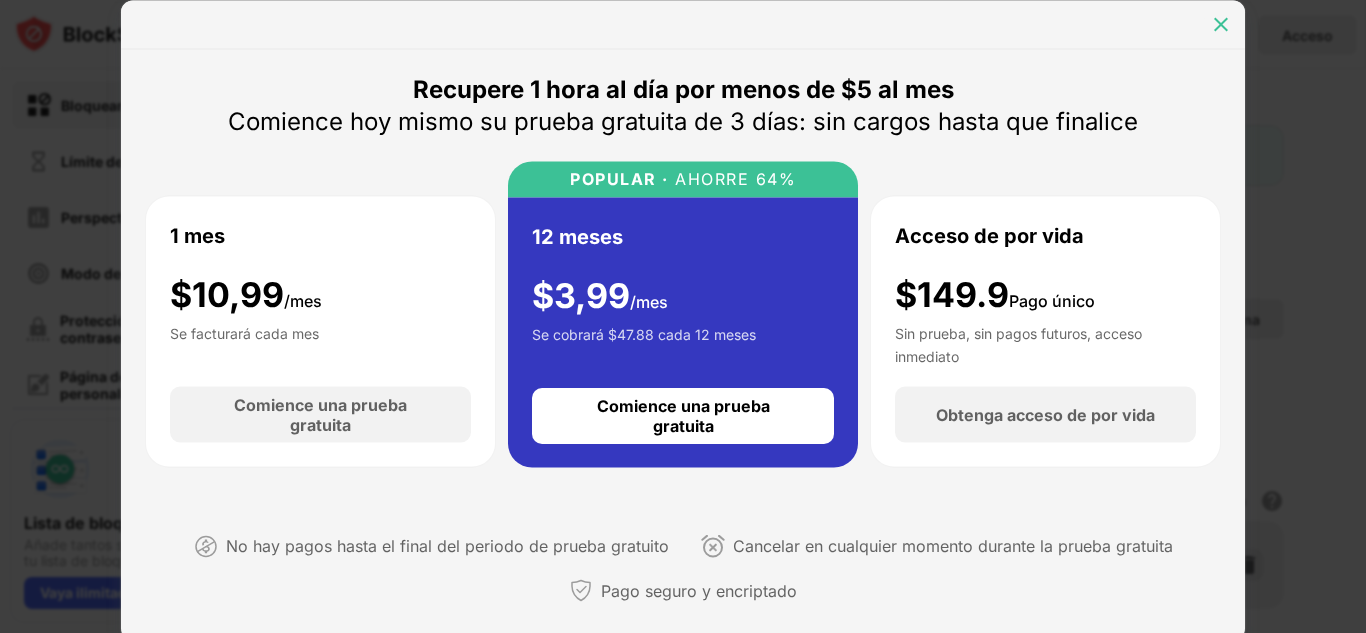 click at bounding box center [1221, 24] 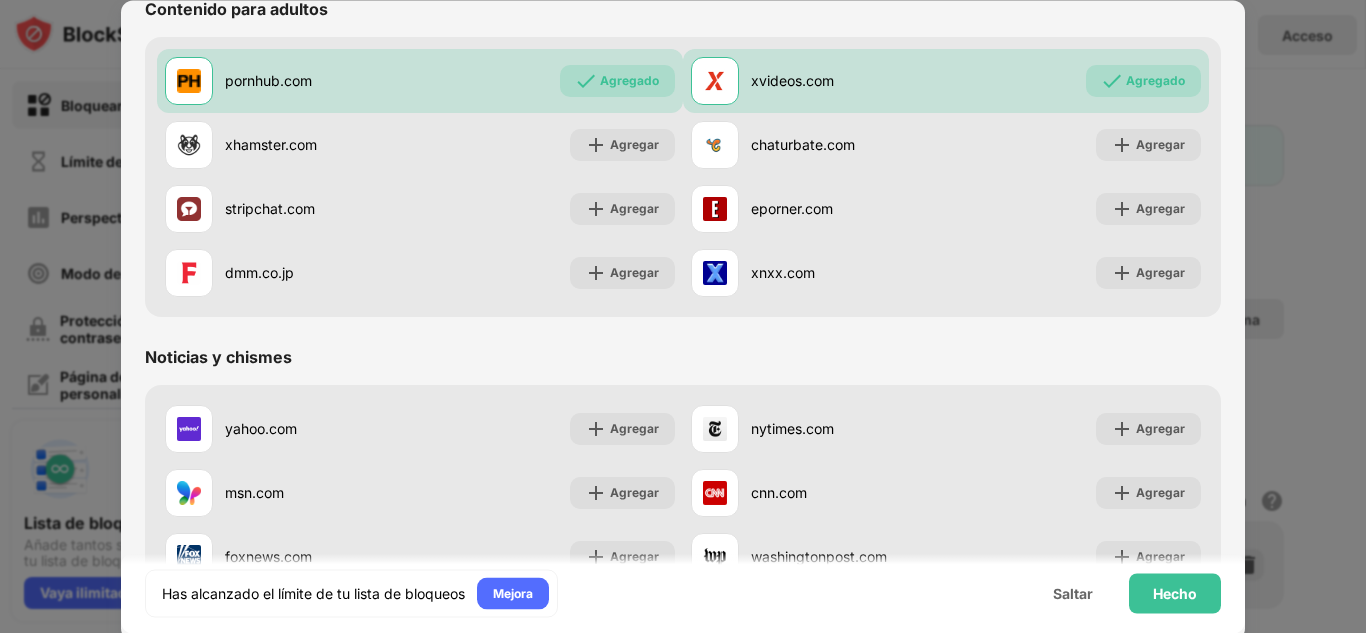 scroll, scrollTop: 0, scrollLeft: 0, axis: both 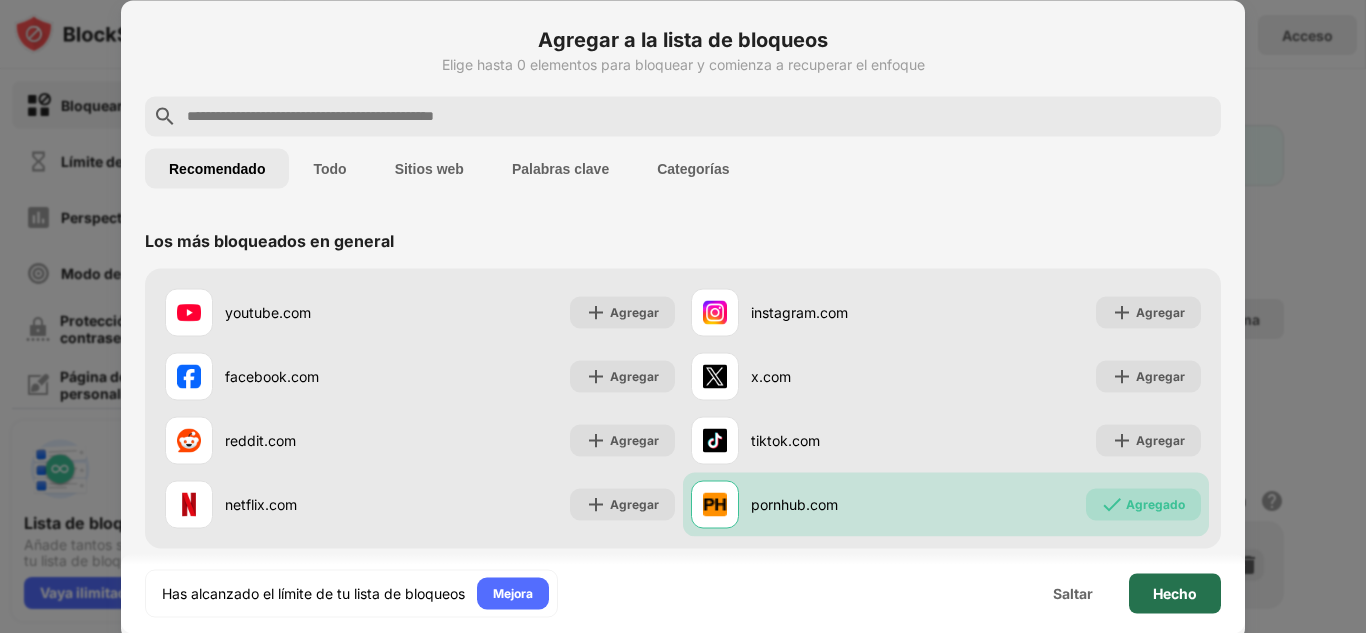 click on "Hecho" at bounding box center (1175, 592) 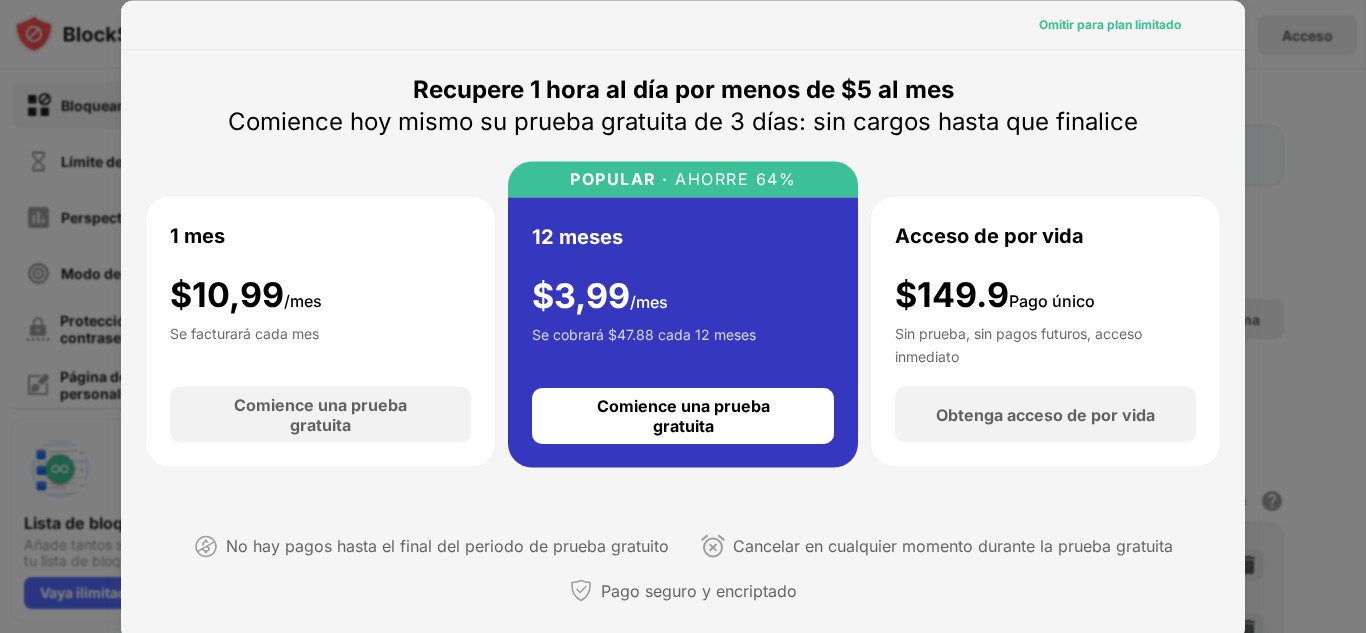 click on "Omitir para plan limitado" at bounding box center [1110, 23] 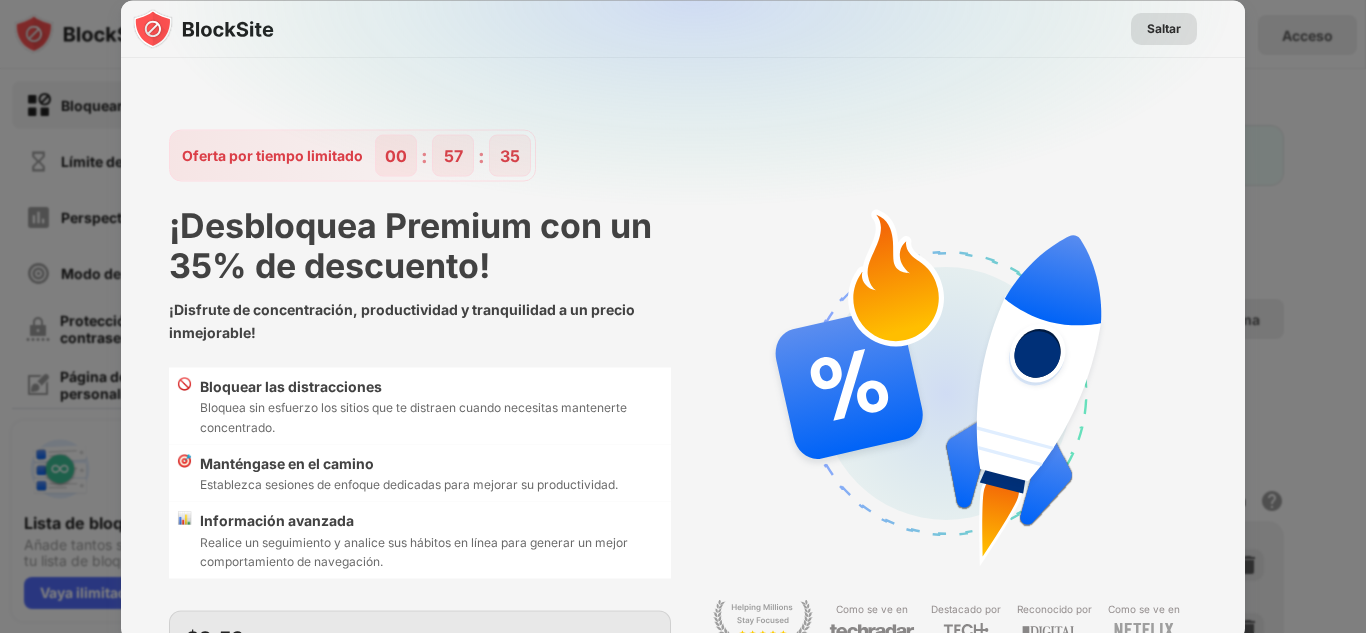 click on "Saltar" at bounding box center (1164, 27) 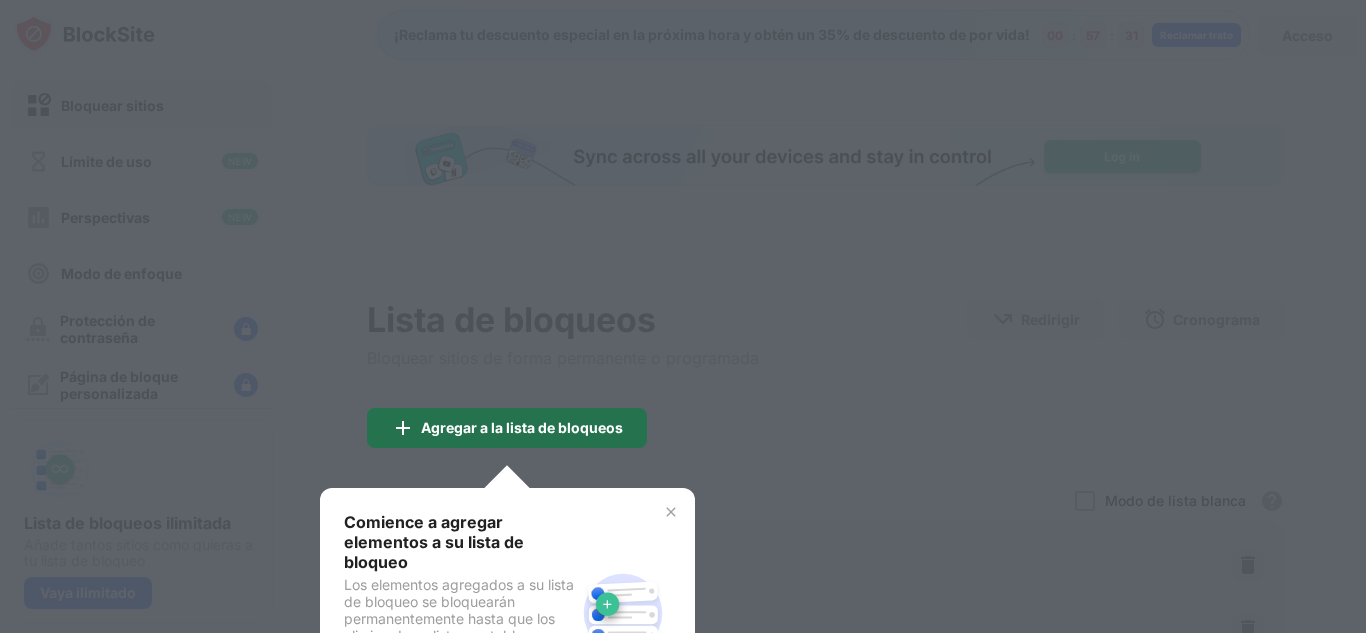 click on "Agregar a la lista de bloqueos" at bounding box center [522, 427] 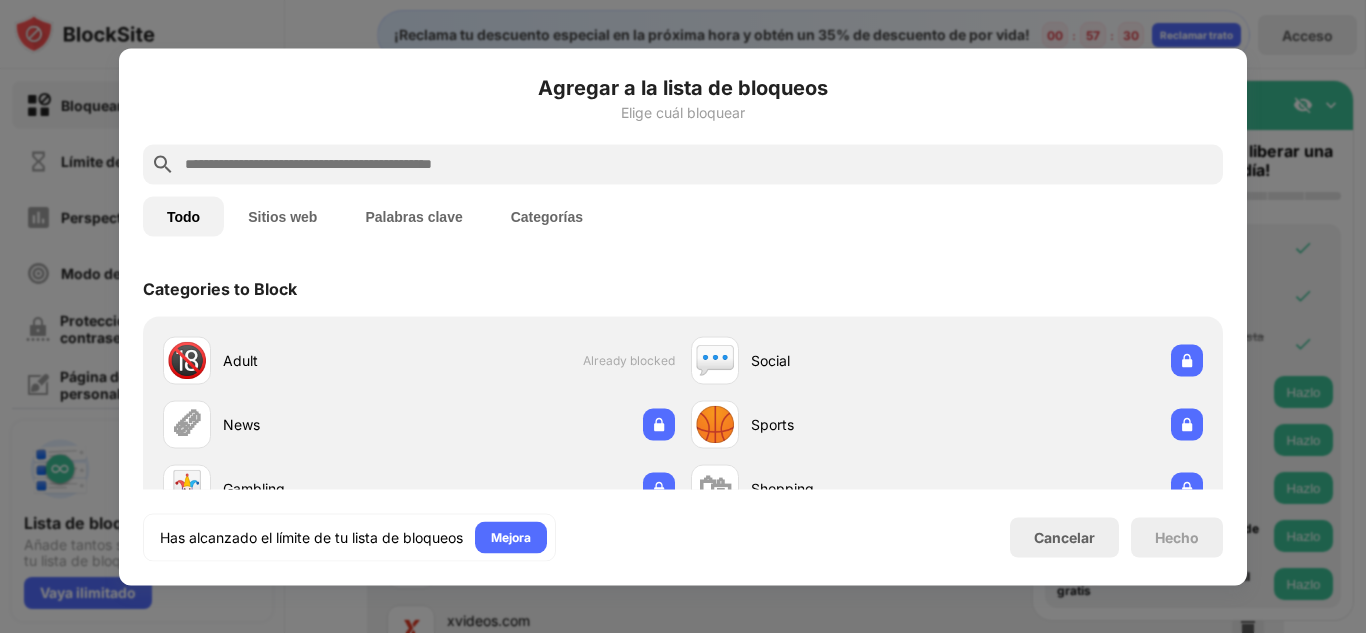 scroll, scrollTop: 0, scrollLeft: 0, axis: both 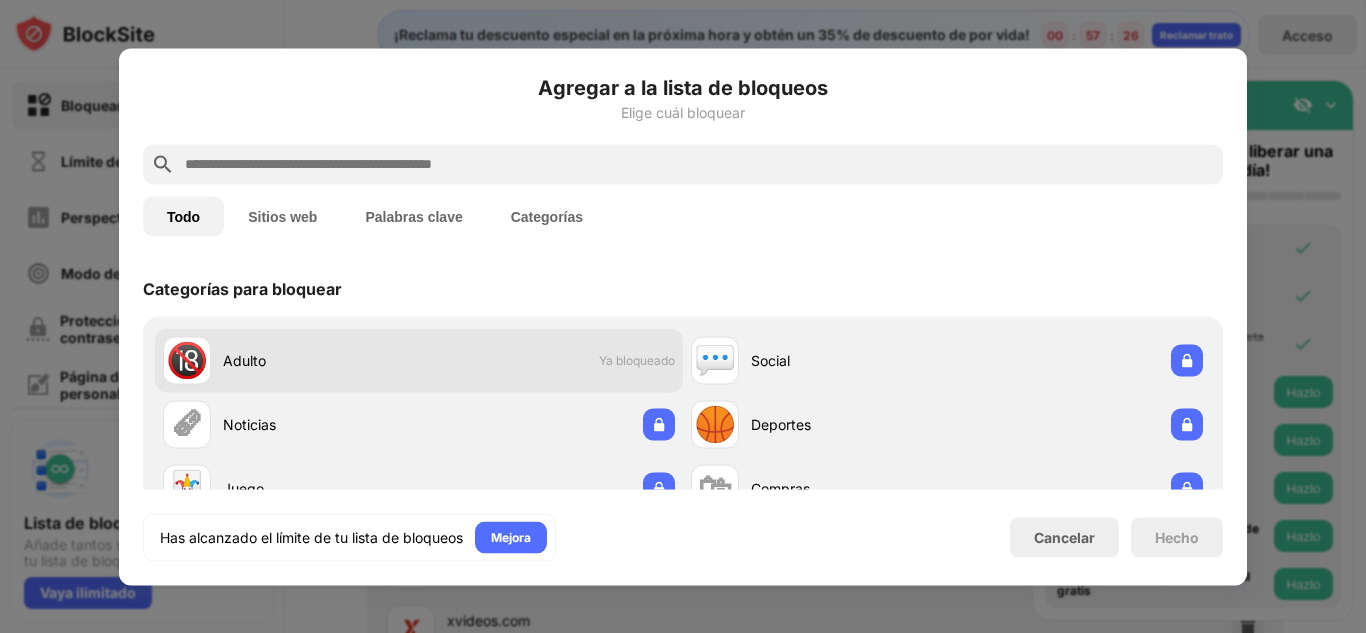 click on "🔞 Adulto Ya bloqueado" at bounding box center (419, 360) 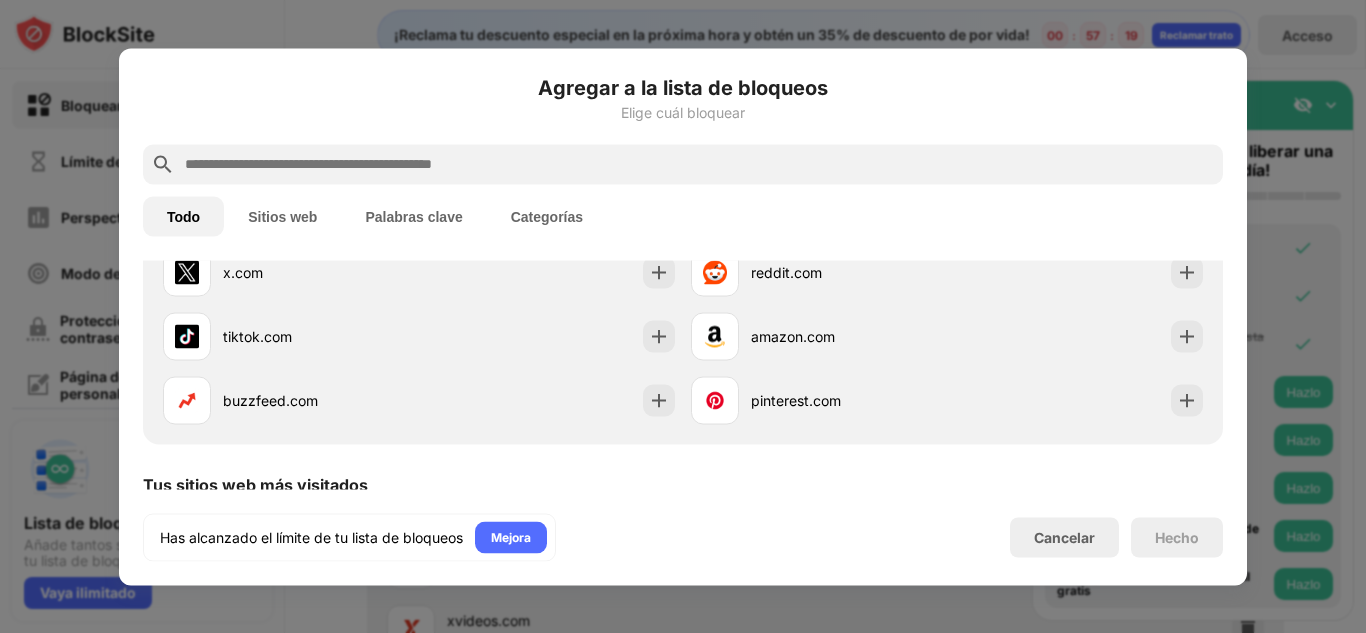 scroll, scrollTop: 394, scrollLeft: 0, axis: vertical 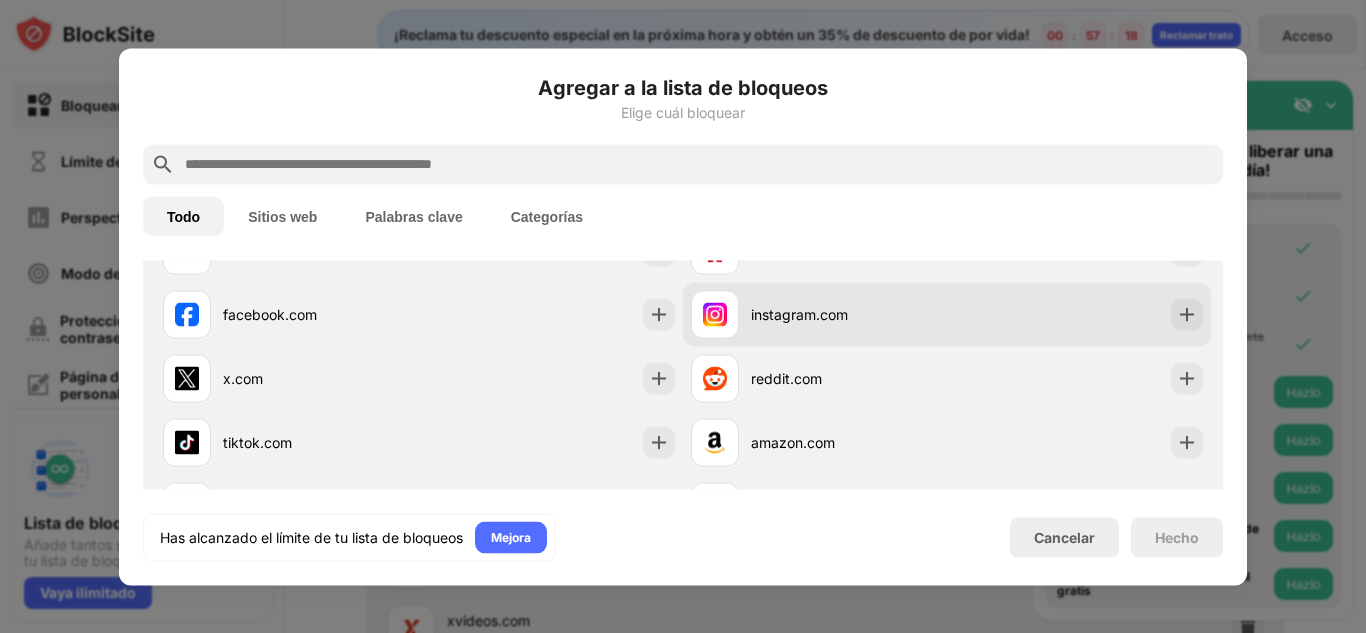 click on "instagram.com" at bounding box center (819, 314) 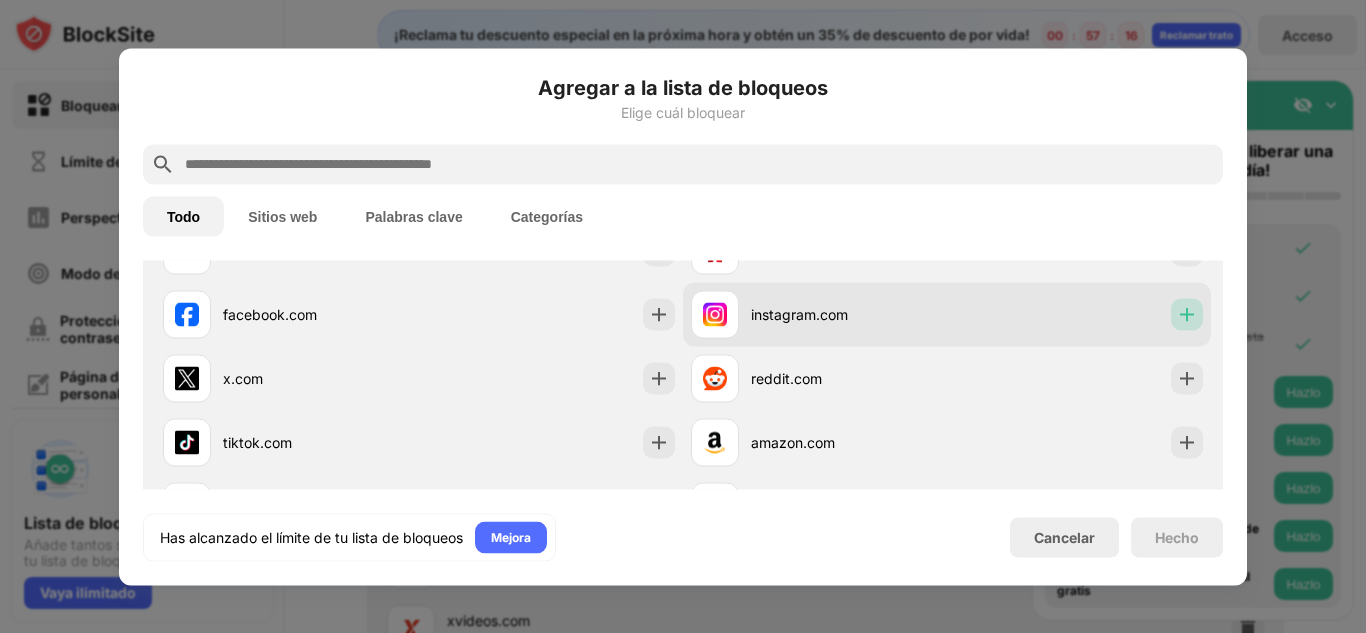 click at bounding box center (1187, 314) 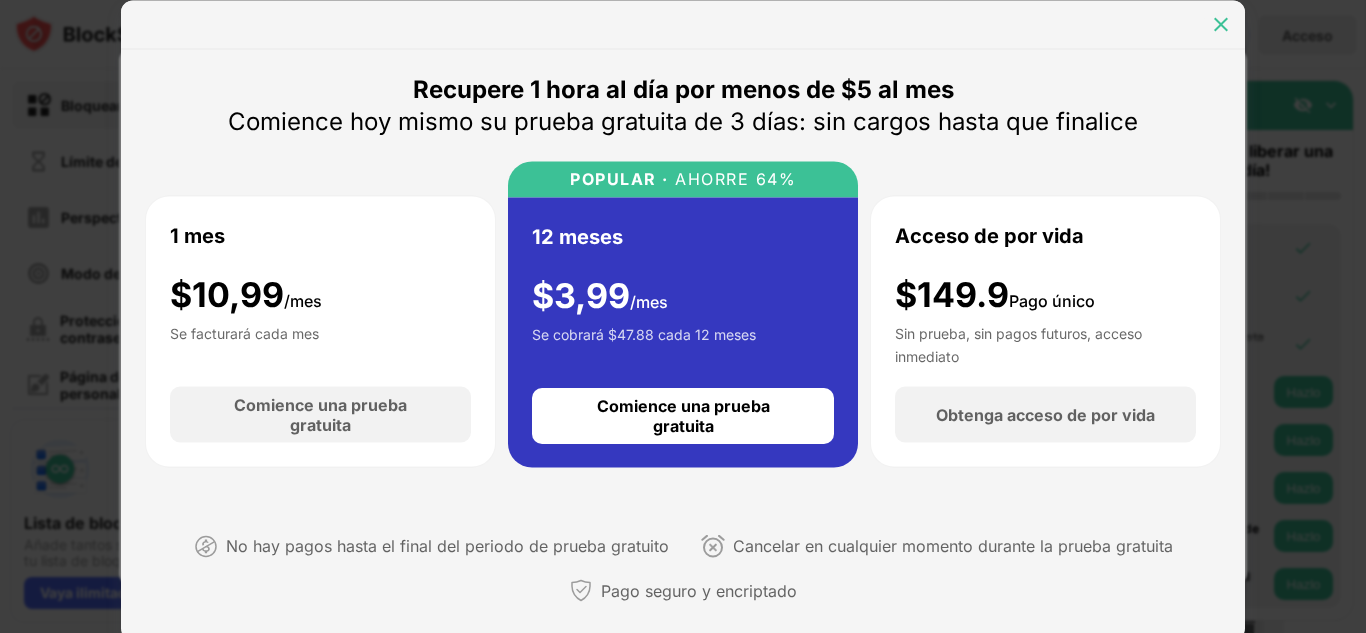 click at bounding box center (1221, 24) 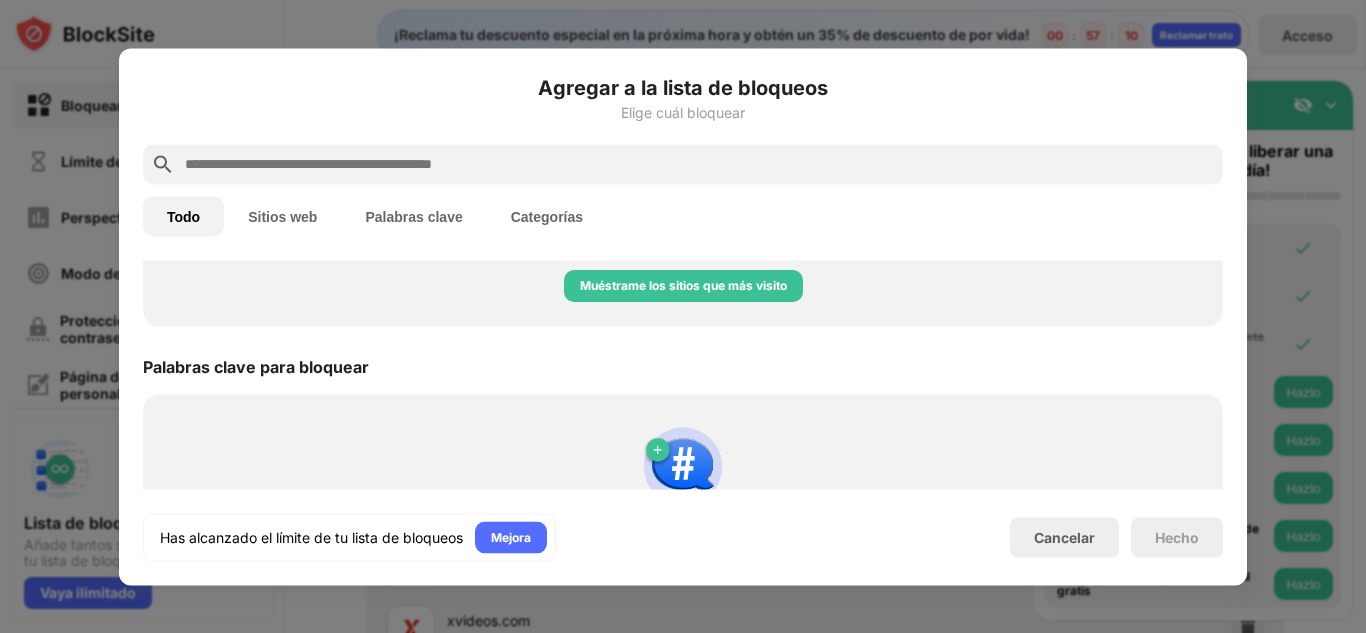 scroll, scrollTop: 957, scrollLeft: 0, axis: vertical 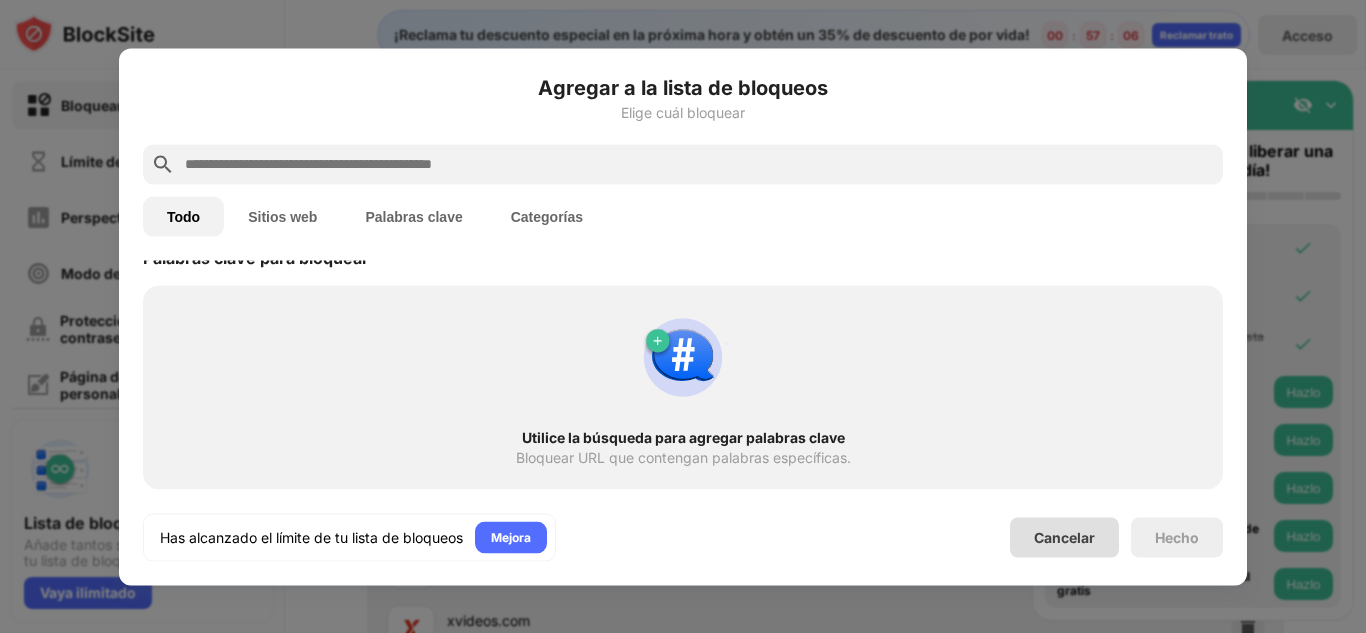 click on "Cancelar" at bounding box center [1064, 537] 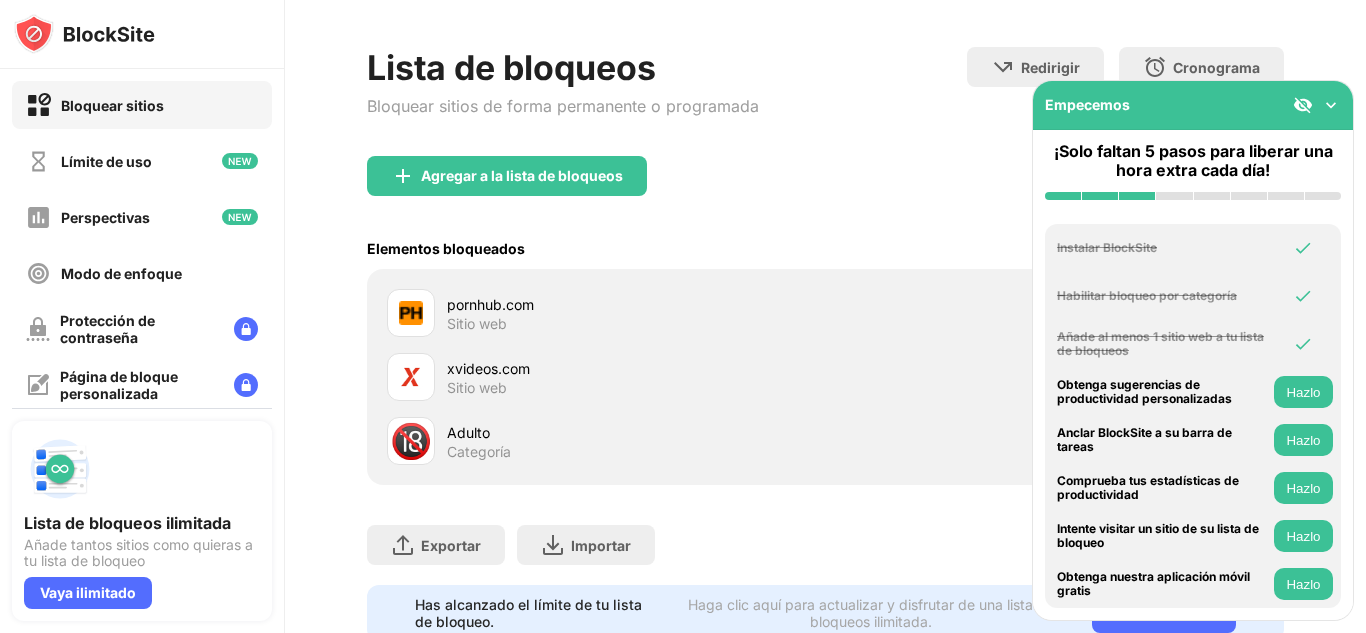 scroll, scrollTop: 333, scrollLeft: 17, axis: both 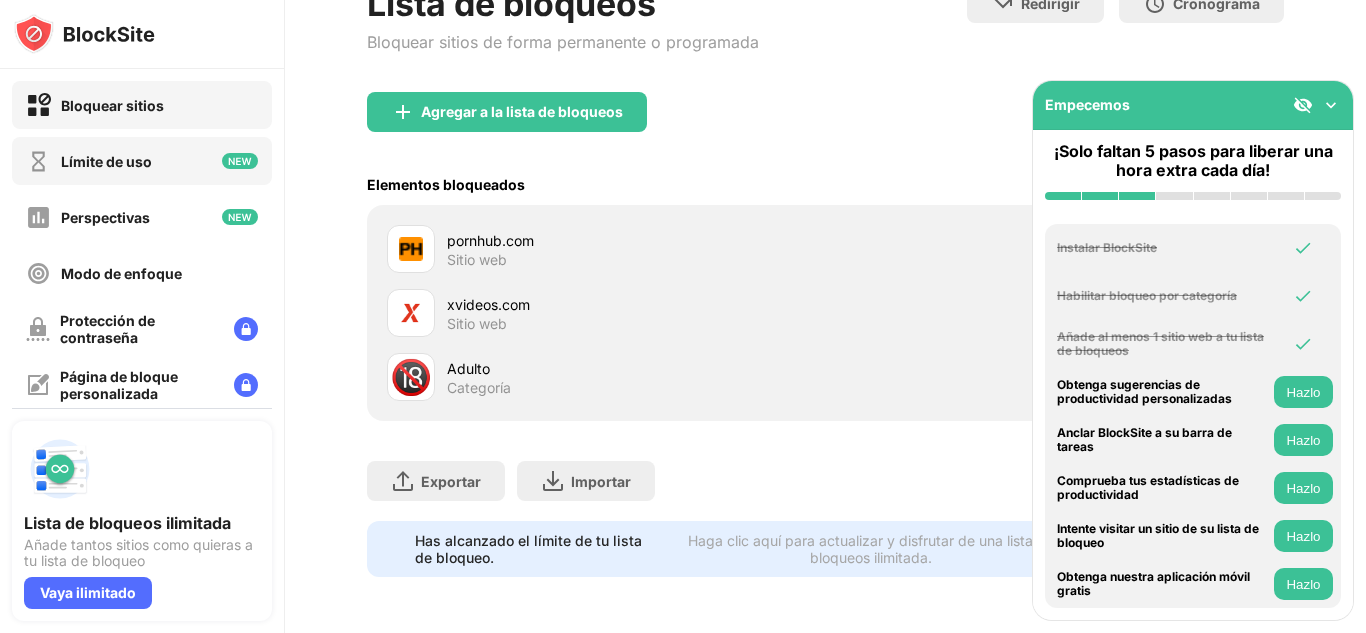 click on "Límite de uso" at bounding box center [142, 161] 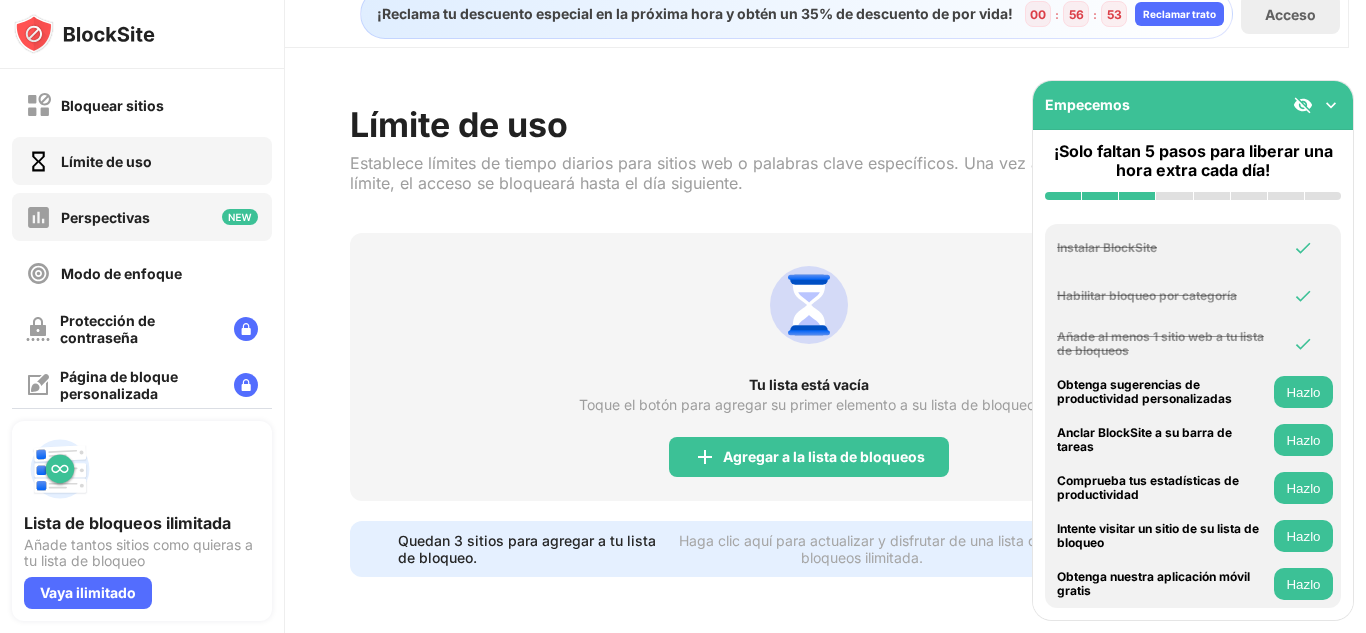click on "Perspectivas" at bounding box center (142, 217) 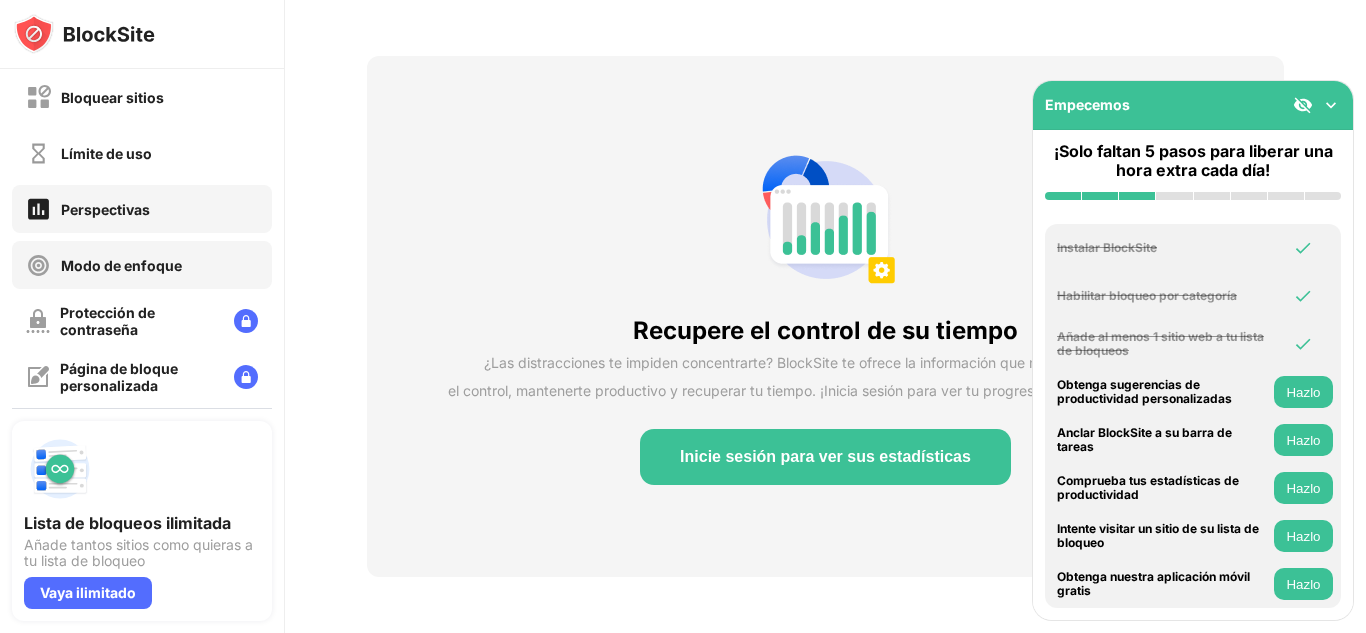 scroll, scrollTop: 13, scrollLeft: 0, axis: vertical 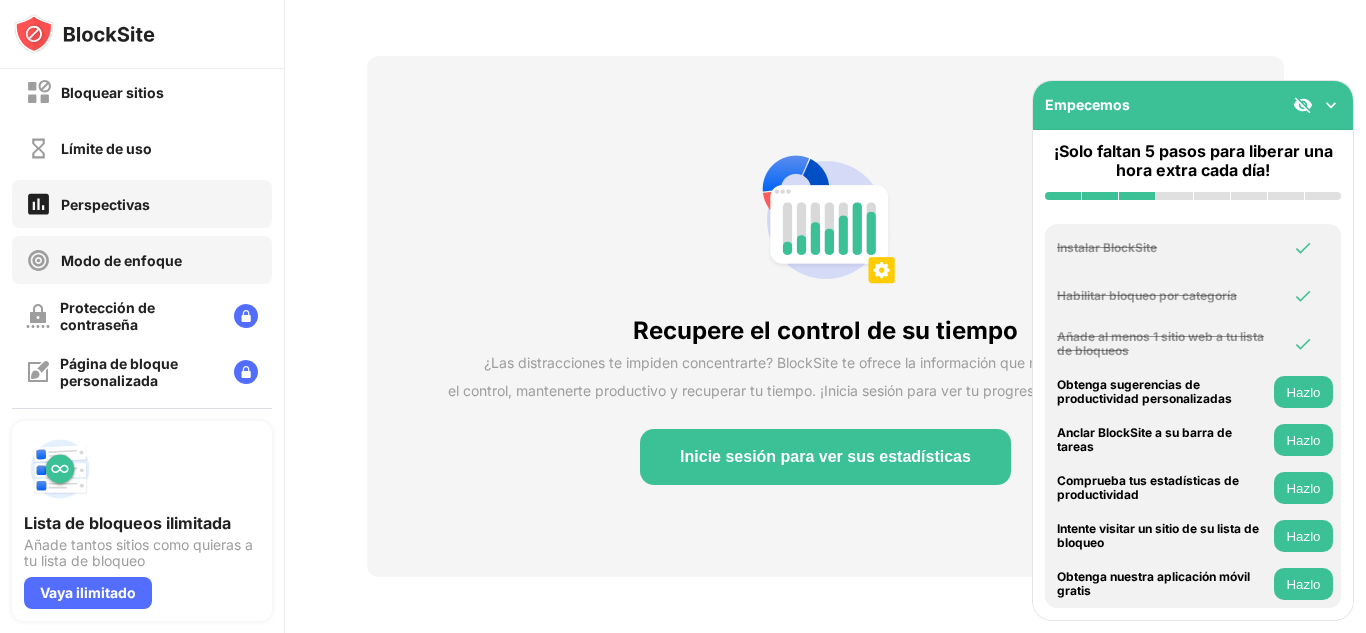 click on "Modo de enfoque" at bounding box center [121, 260] 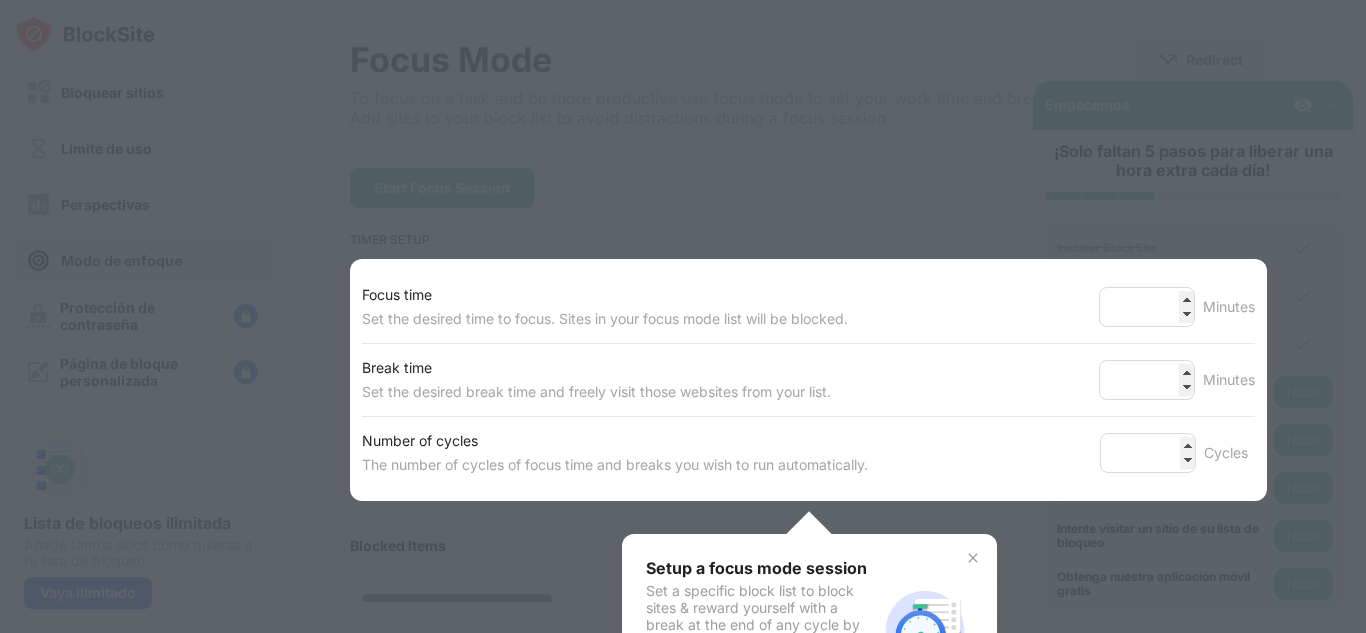 scroll, scrollTop: 333, scrollLeft: 17, axis: both 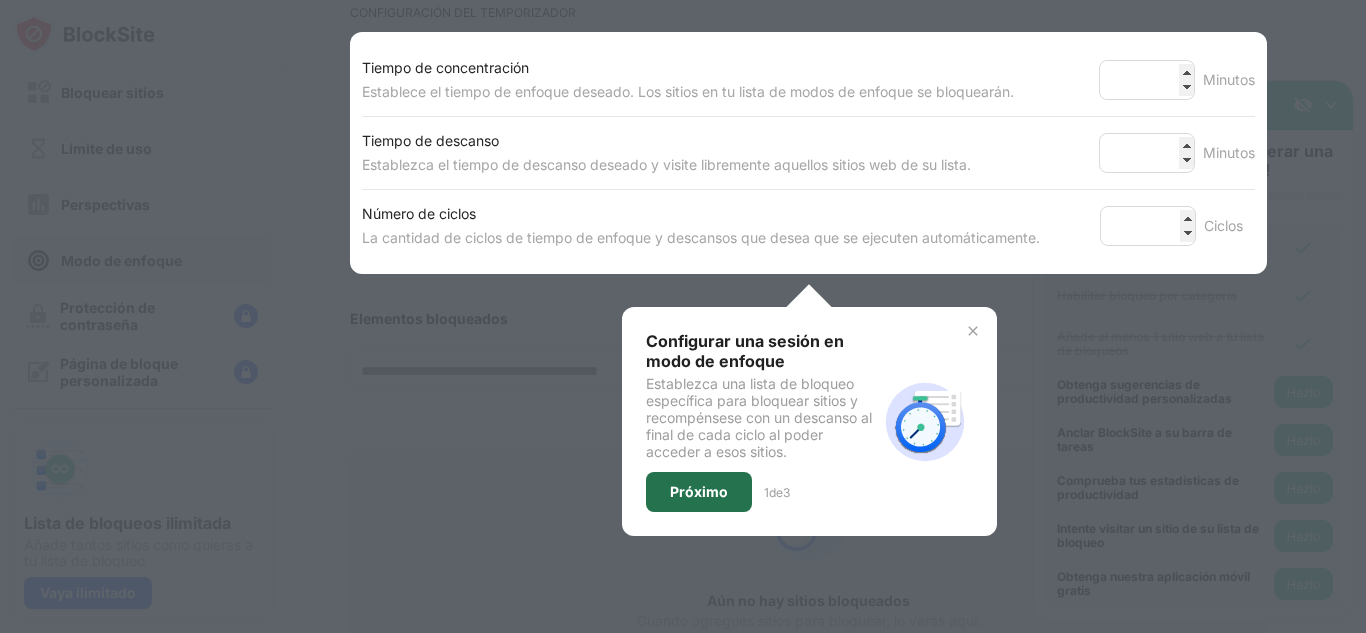 click on "Próximo" at bounding box center (699, 491) 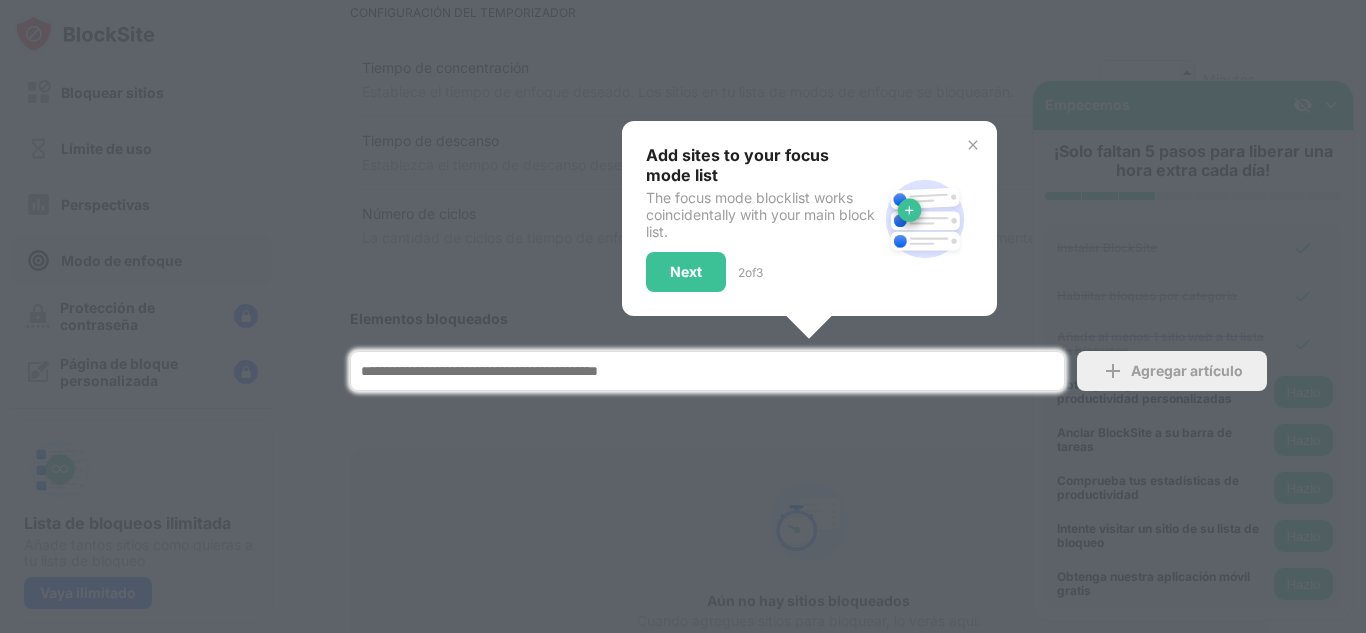 scroll, scrollTop: 526, scrollLeft: 17, axis: both 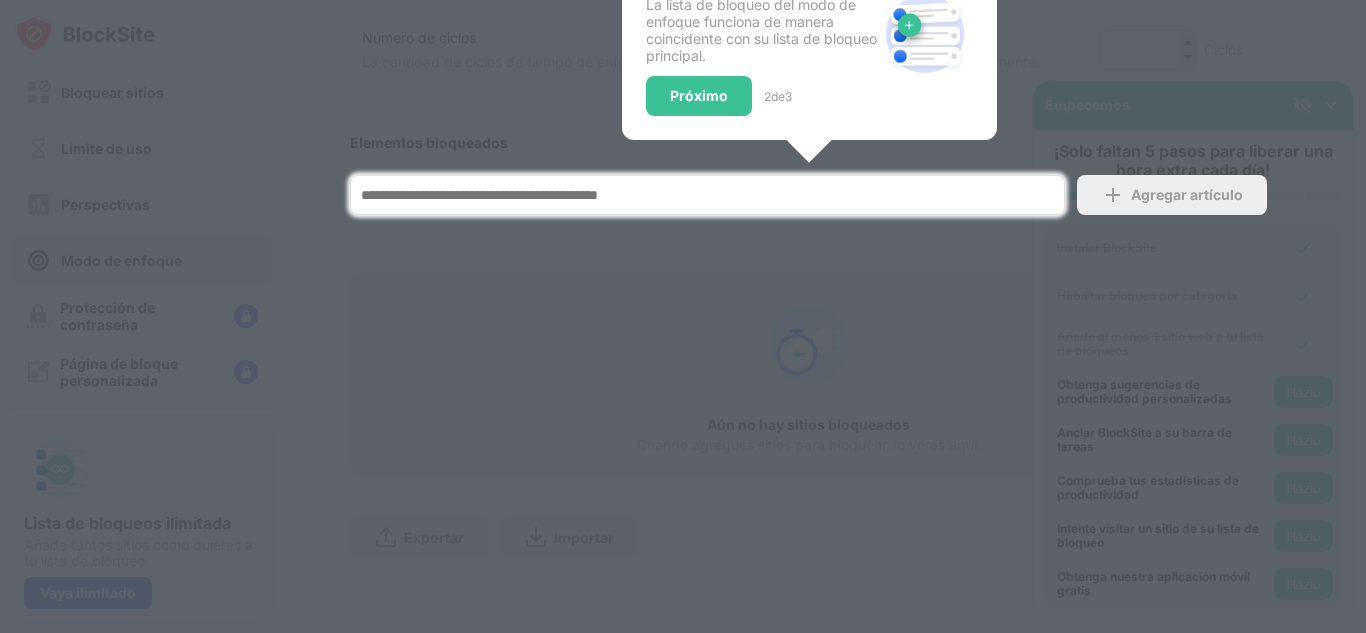 click at bounding box center (683, 316) 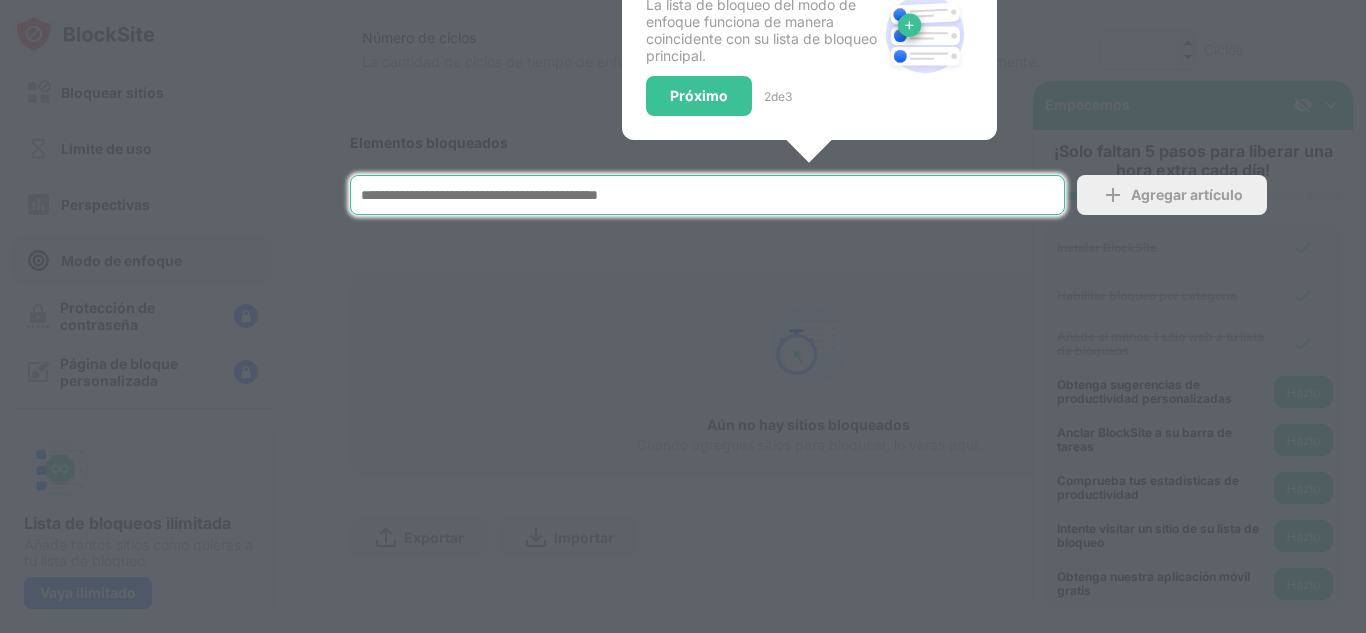 click at bounding box center [707, 195] 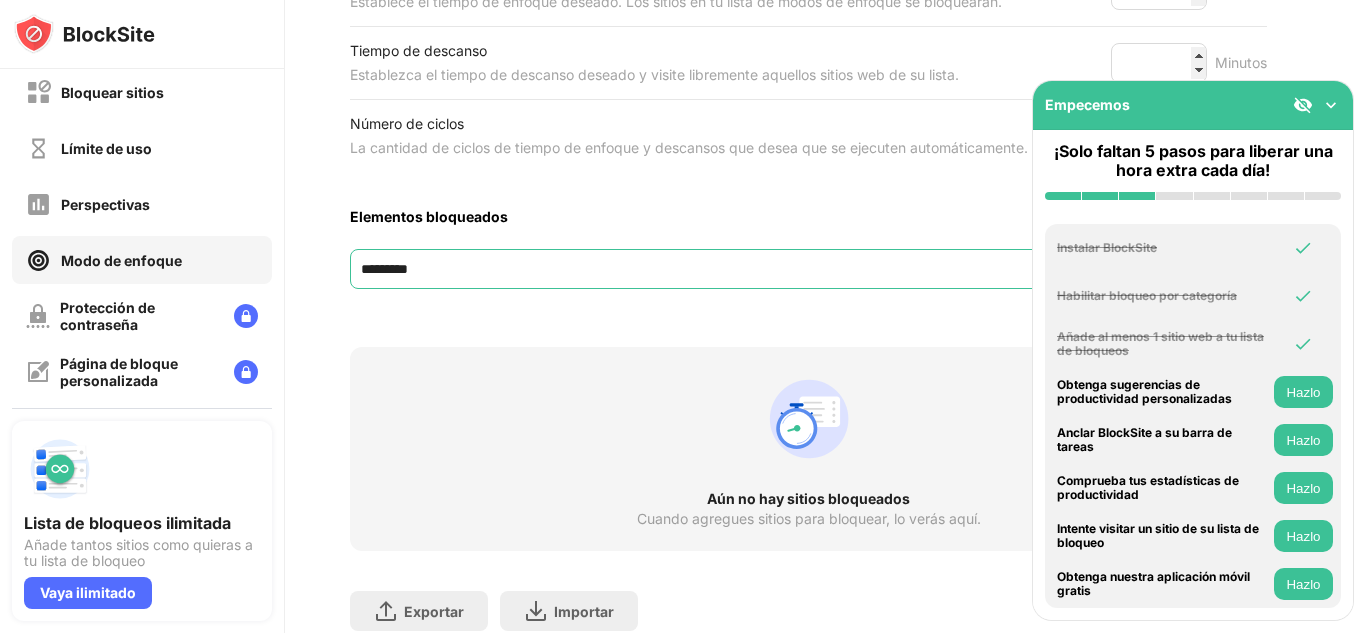 scroll, scrollTop: 502, scrollLeft: 17, axis: both 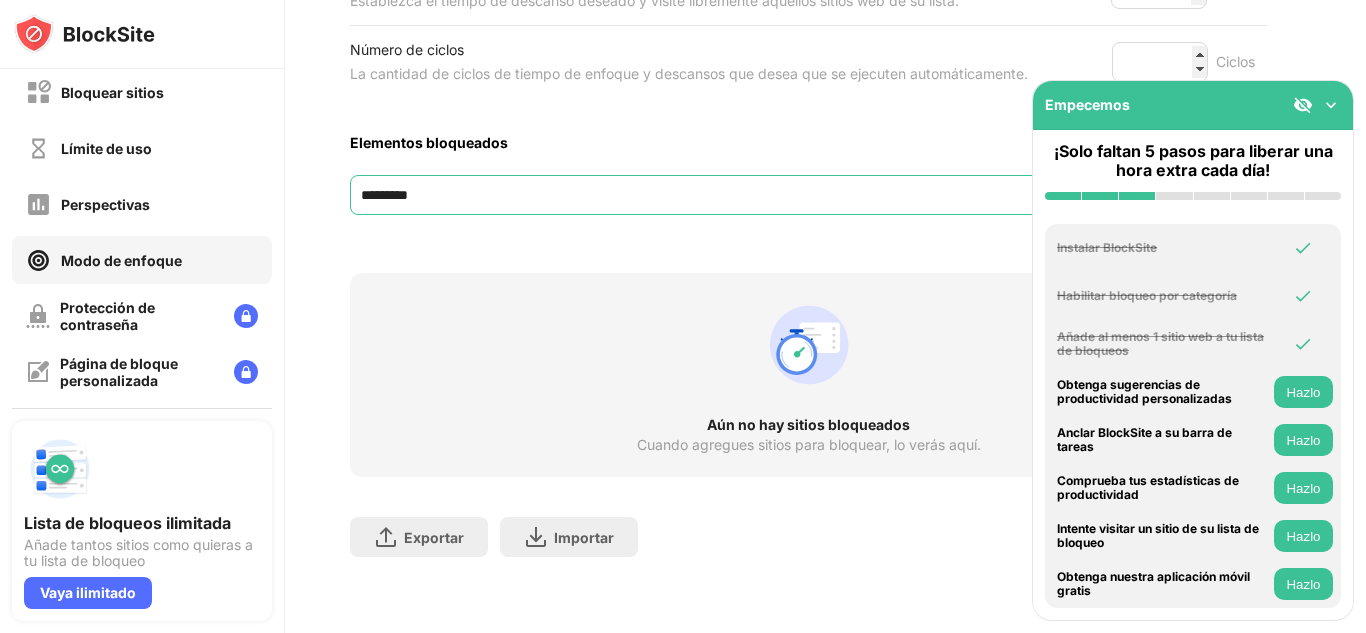 type on "*********" 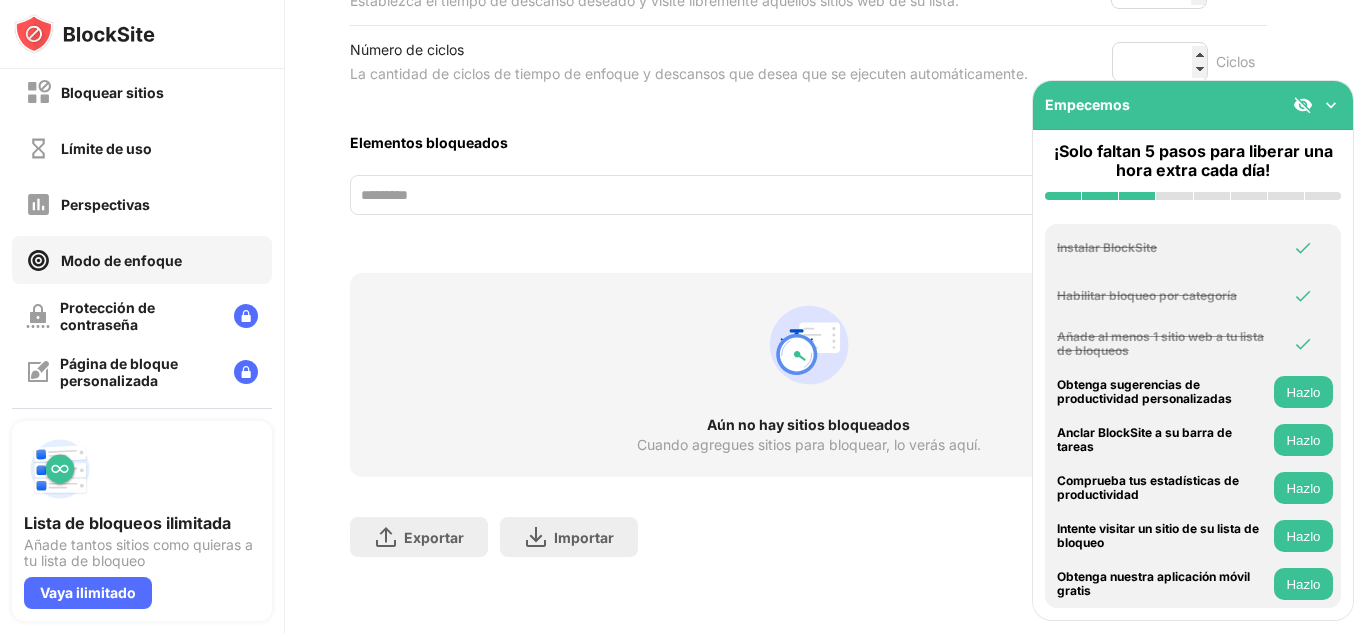 click at bounding box center (1303, 105) 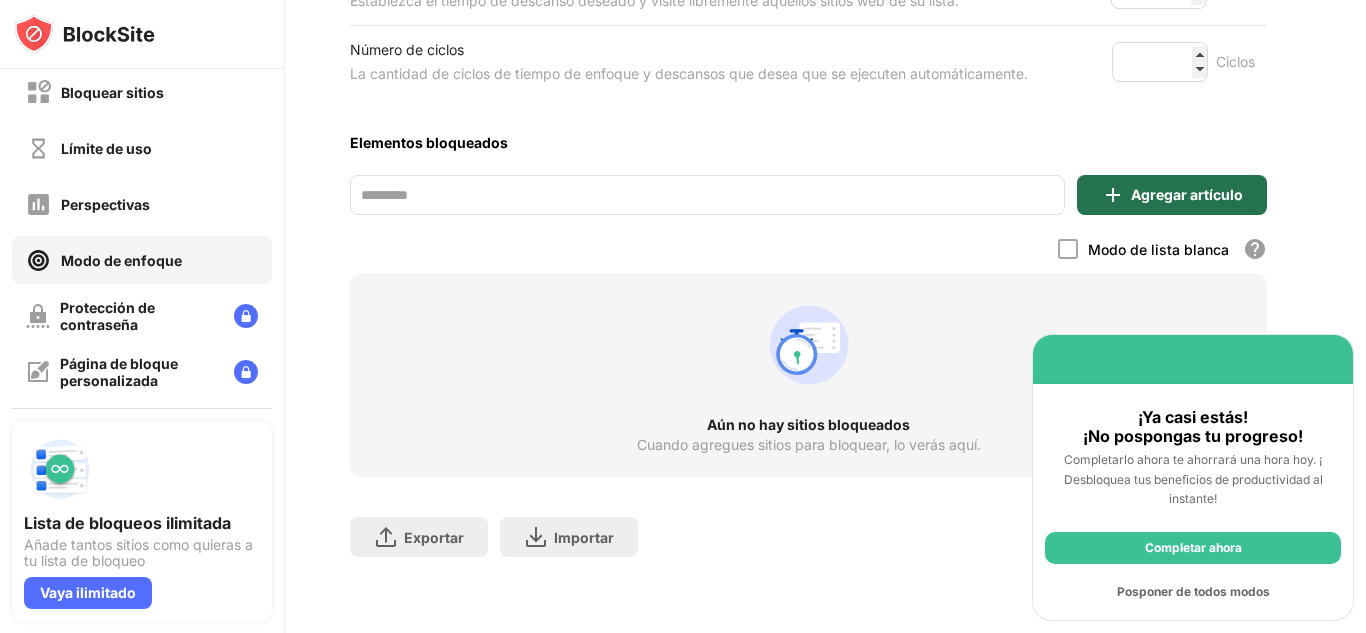 click on "Agregar artículo" at bounding box center (1187, 194) 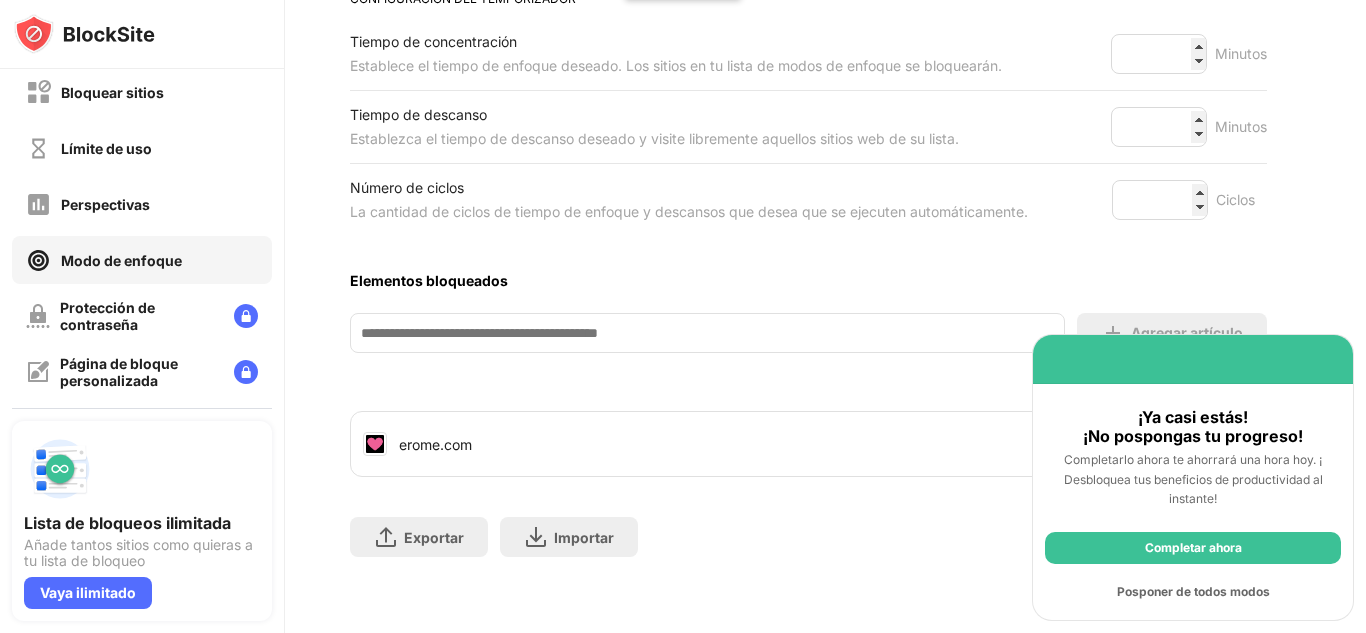 scroll, scrollTop: 364, scrollLeft: 17, axis: both 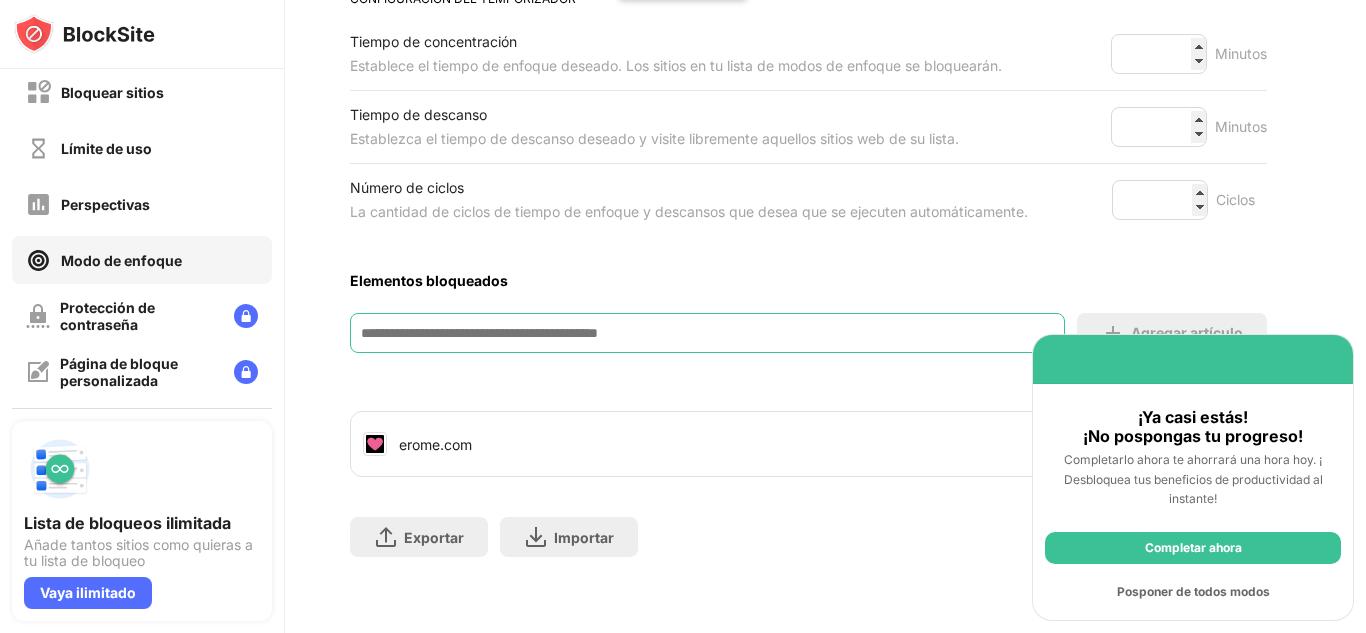 click at bounding box center [707, 333] 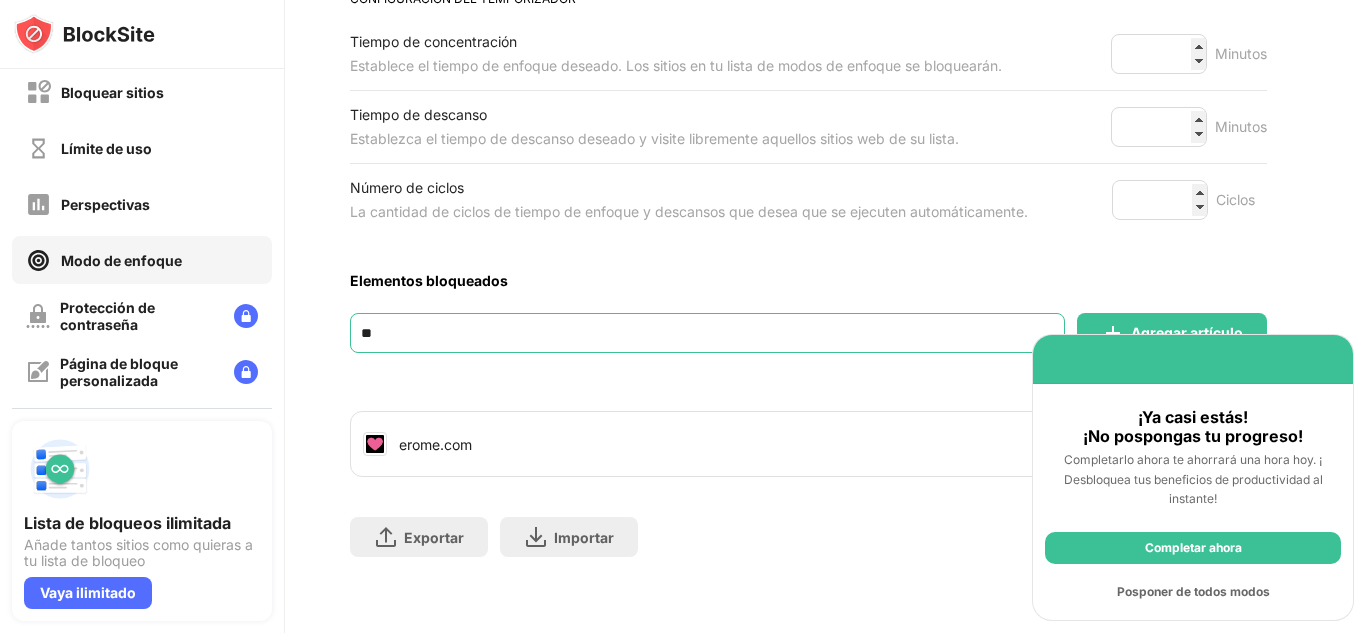 type on "*" 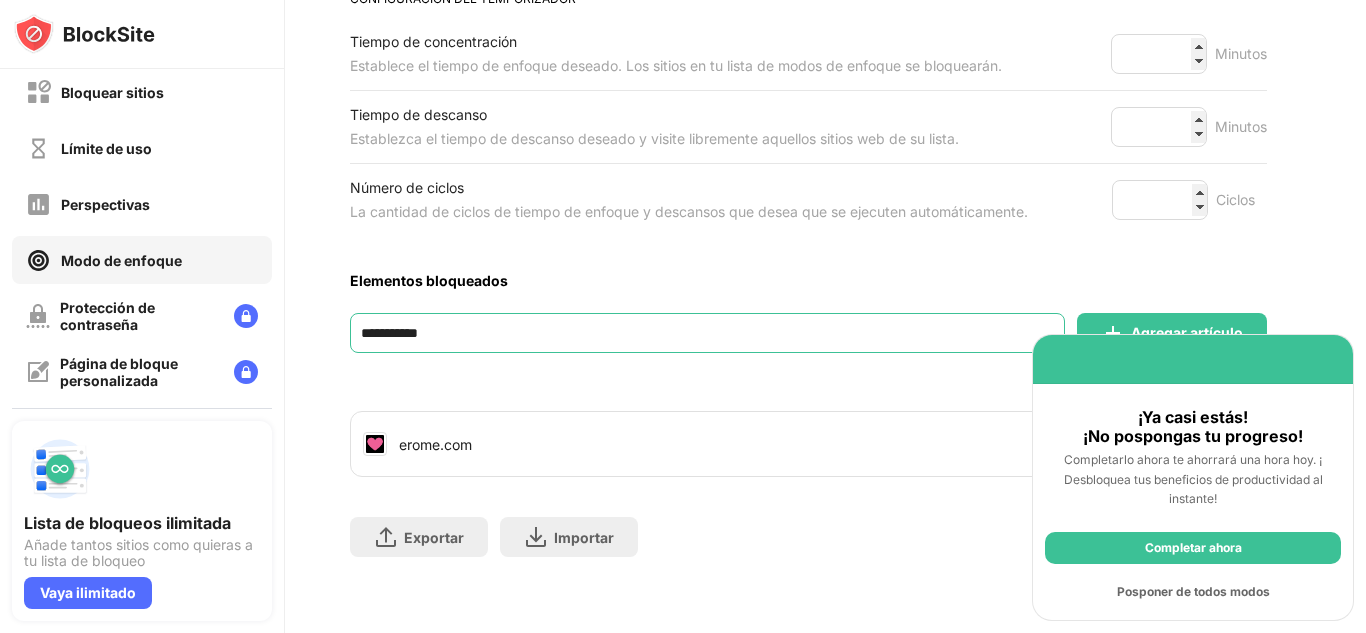 type on "**********" 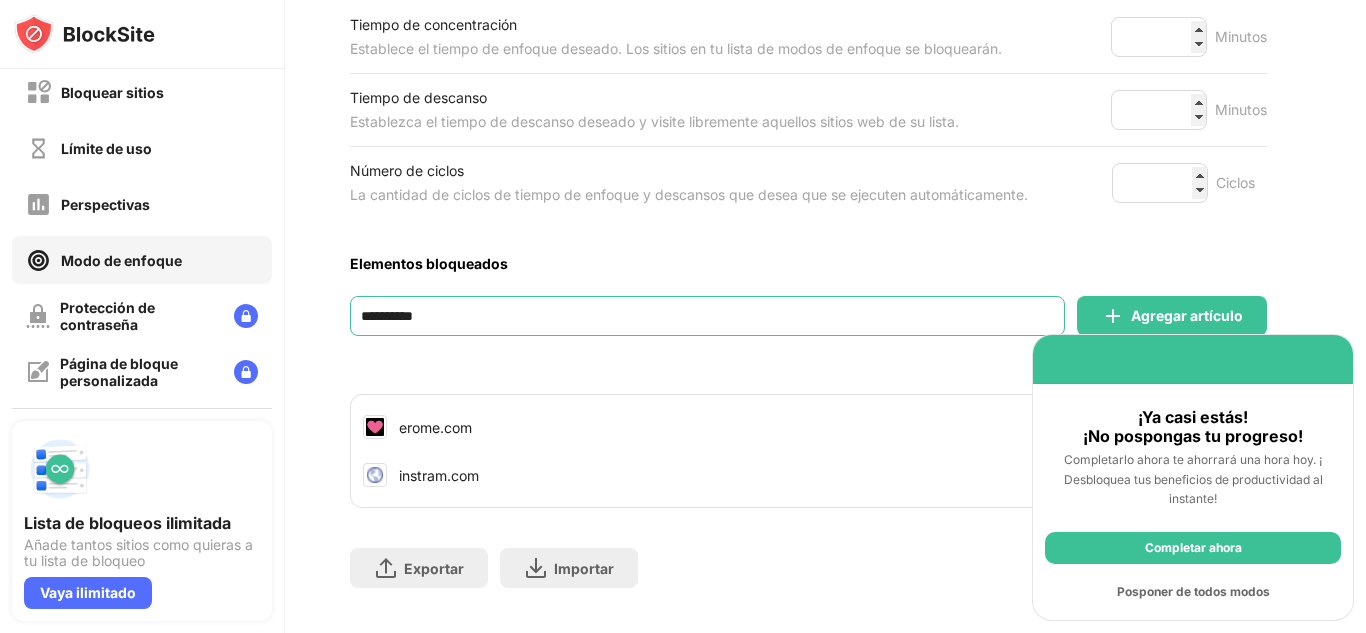 type on "**********" 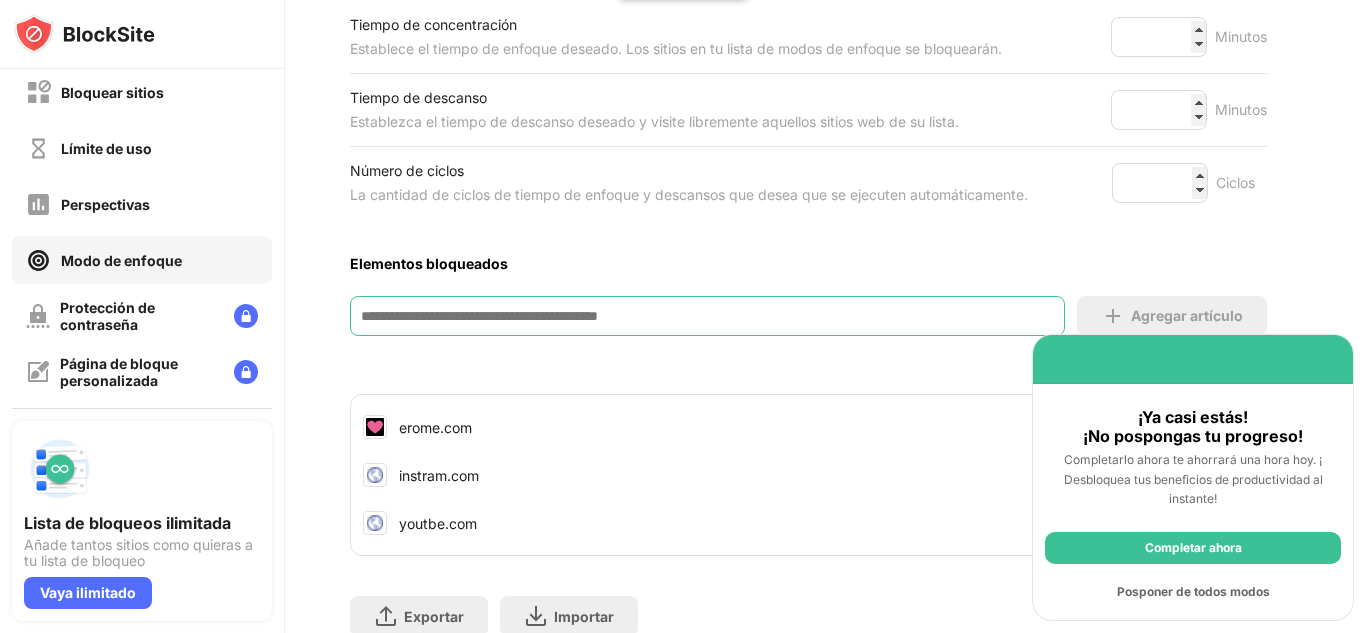 click on "youtbe.com" at bounding box center [438, 523] 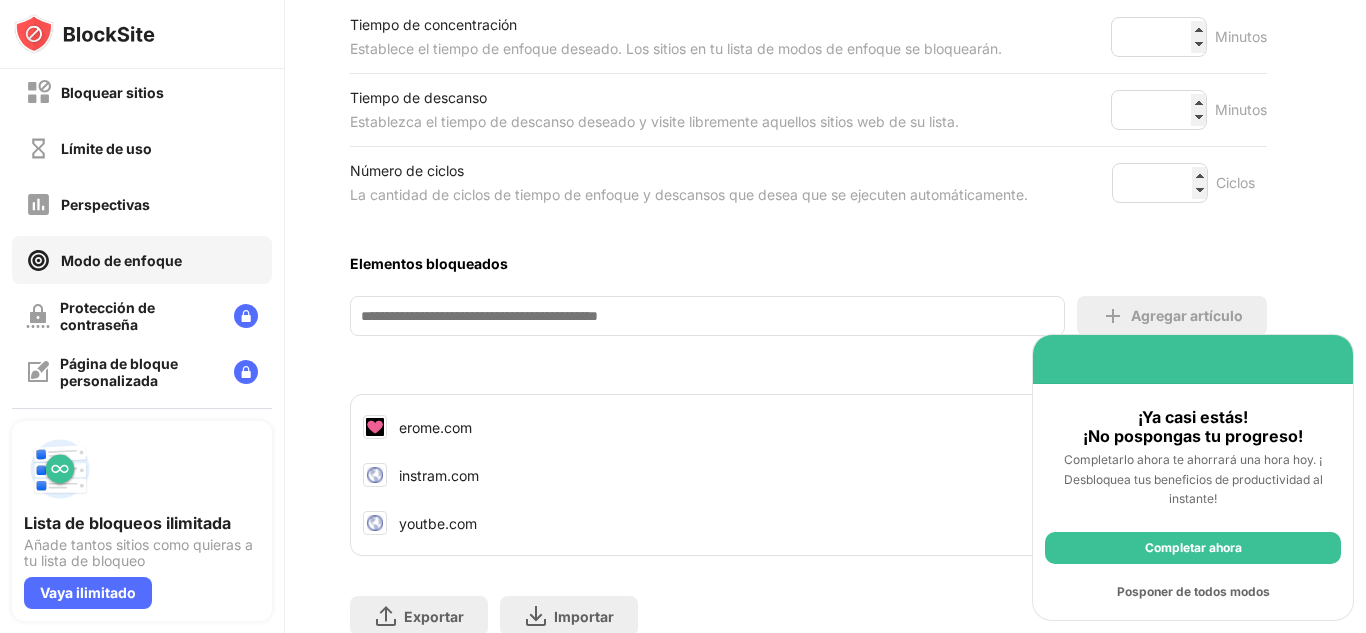 scroll, scrollTop: 460, scrollLeft: 17, axis: both 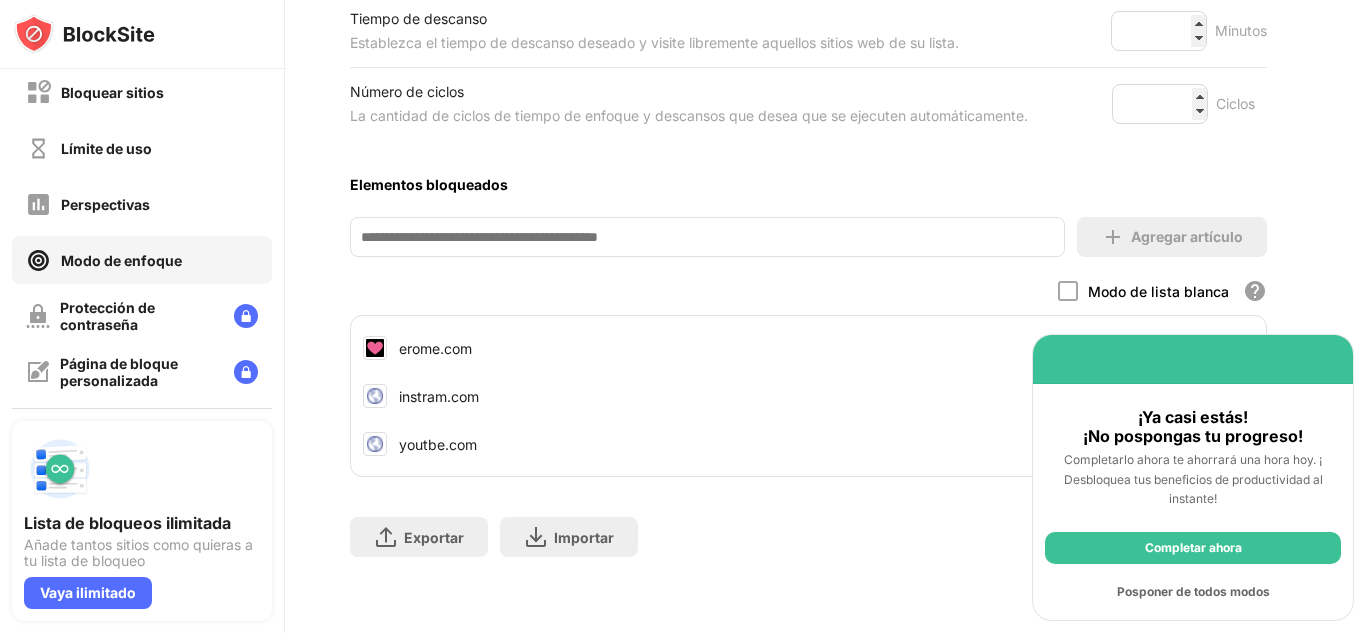 click on "Posponer de todos modos" at bounding box center [1193, 591] 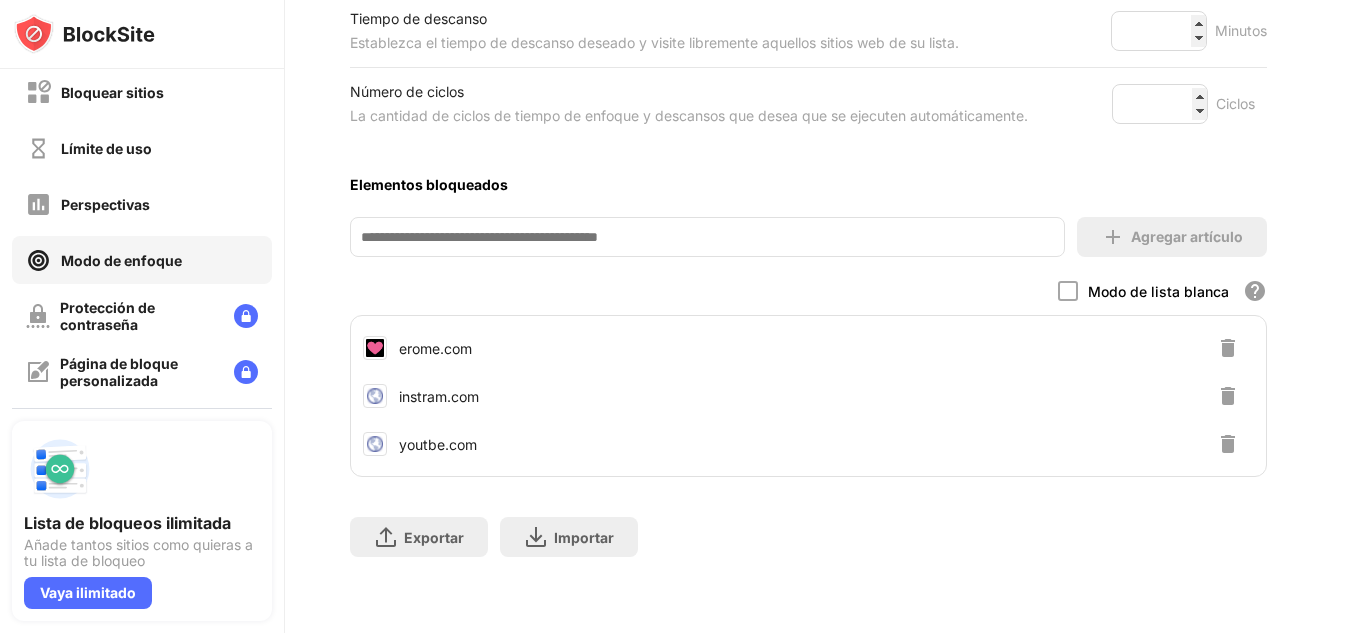 click at bounding box center [1228, 396] 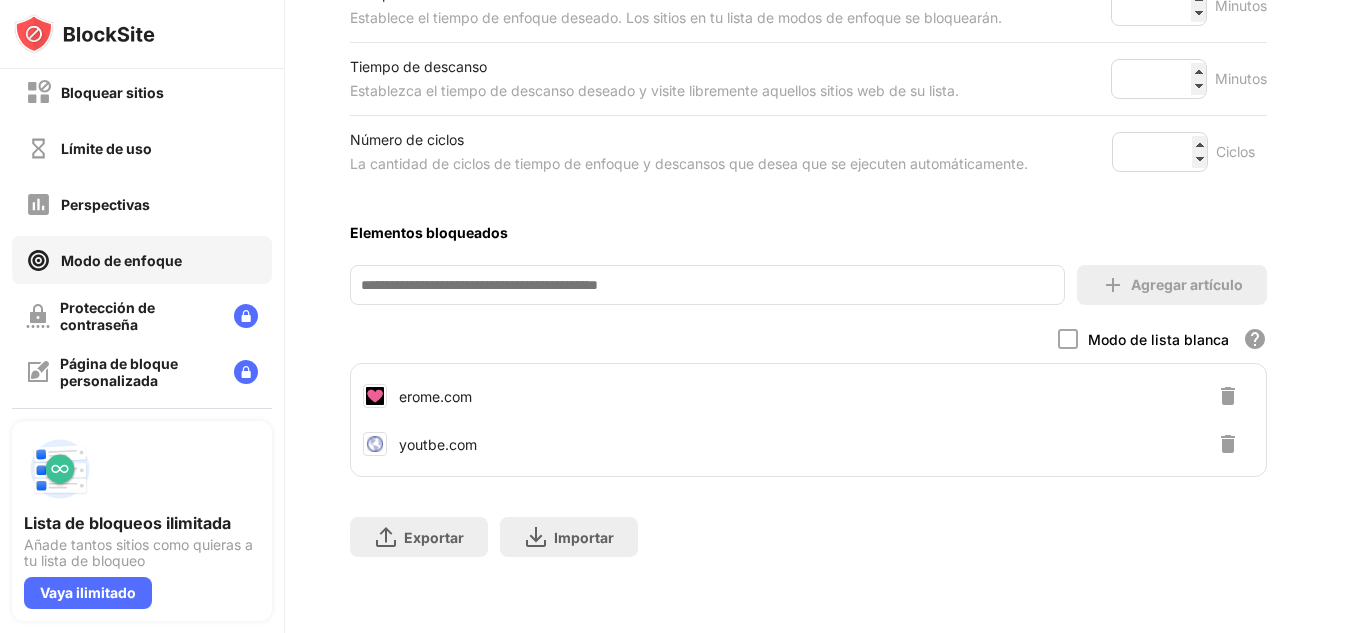 scroll, scrollTop: 412, scrollLeft: 17, axis: both 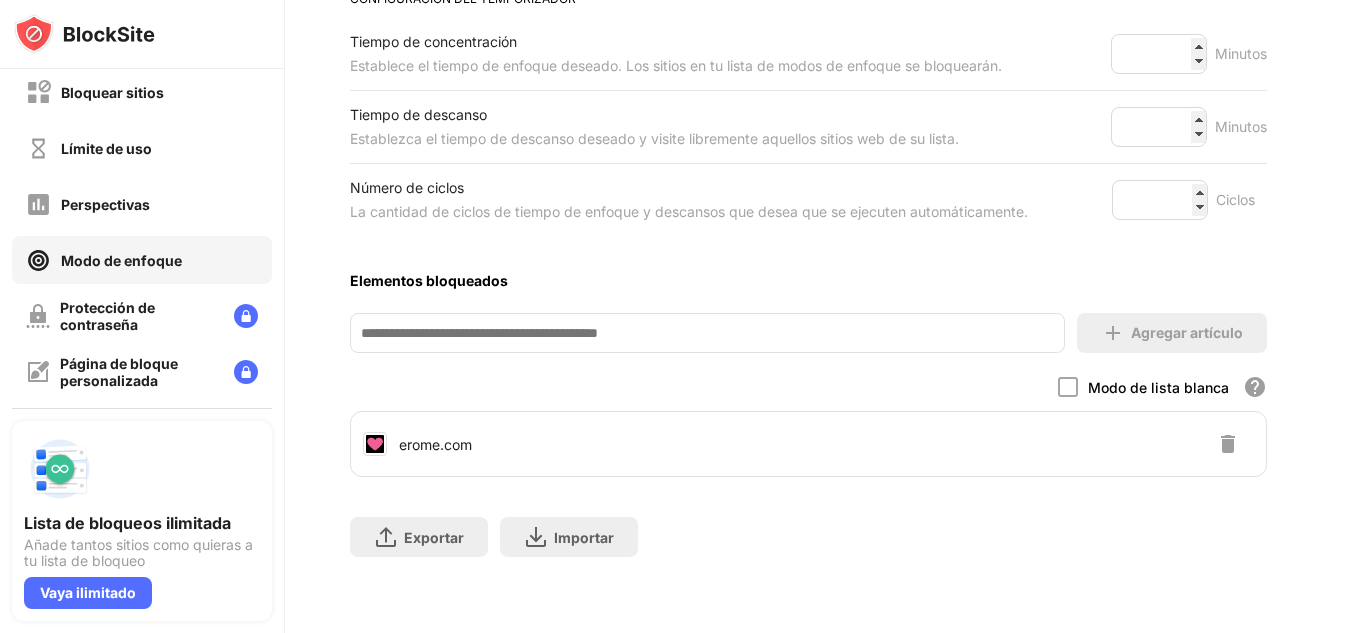 click at bounding box center (707, 333) 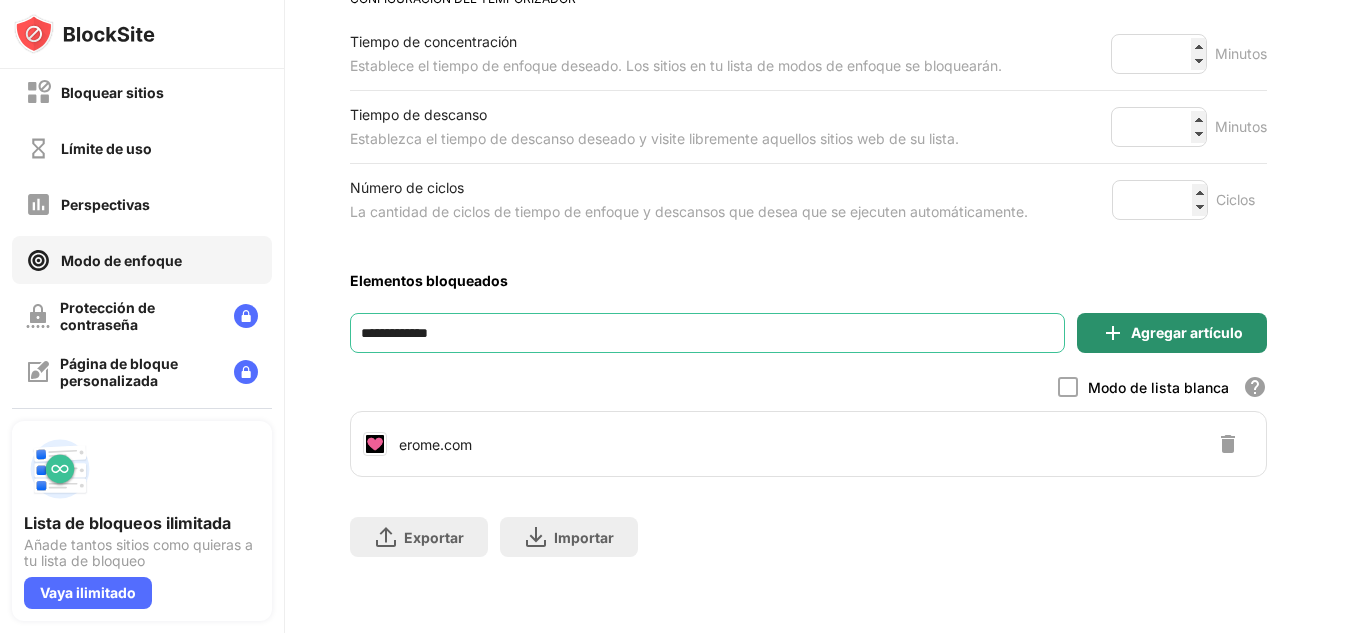 type on "**********" 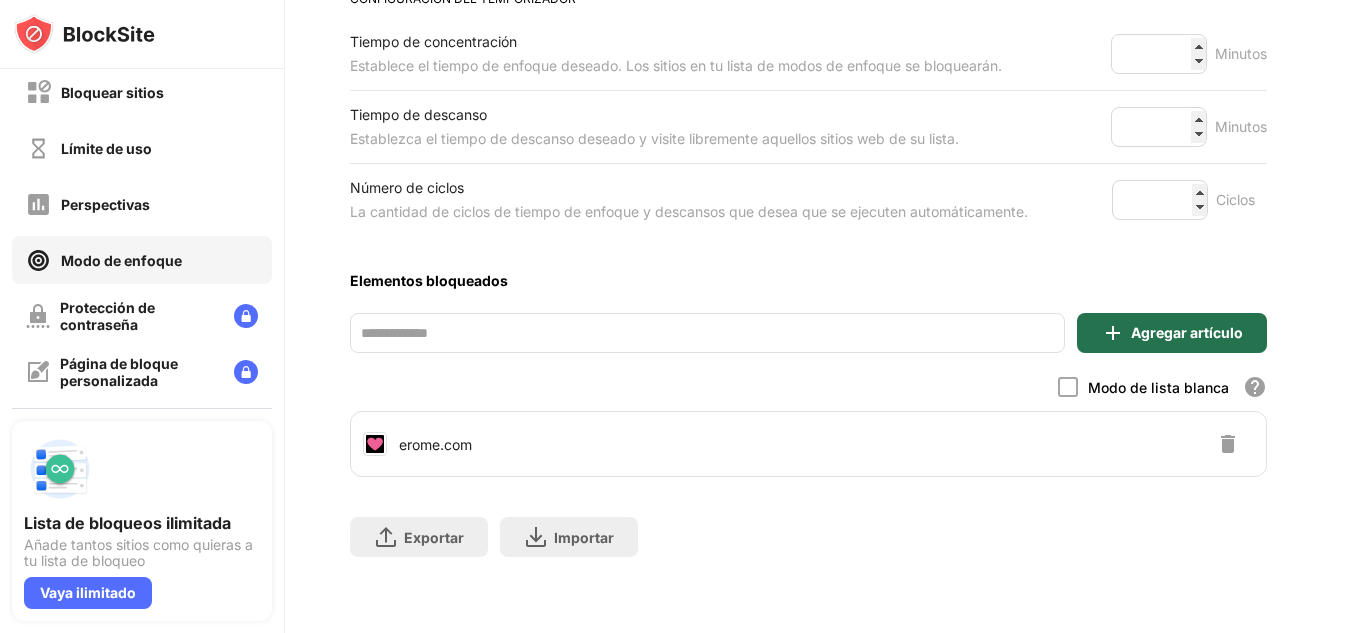 click at bounding box center [1113, 333] 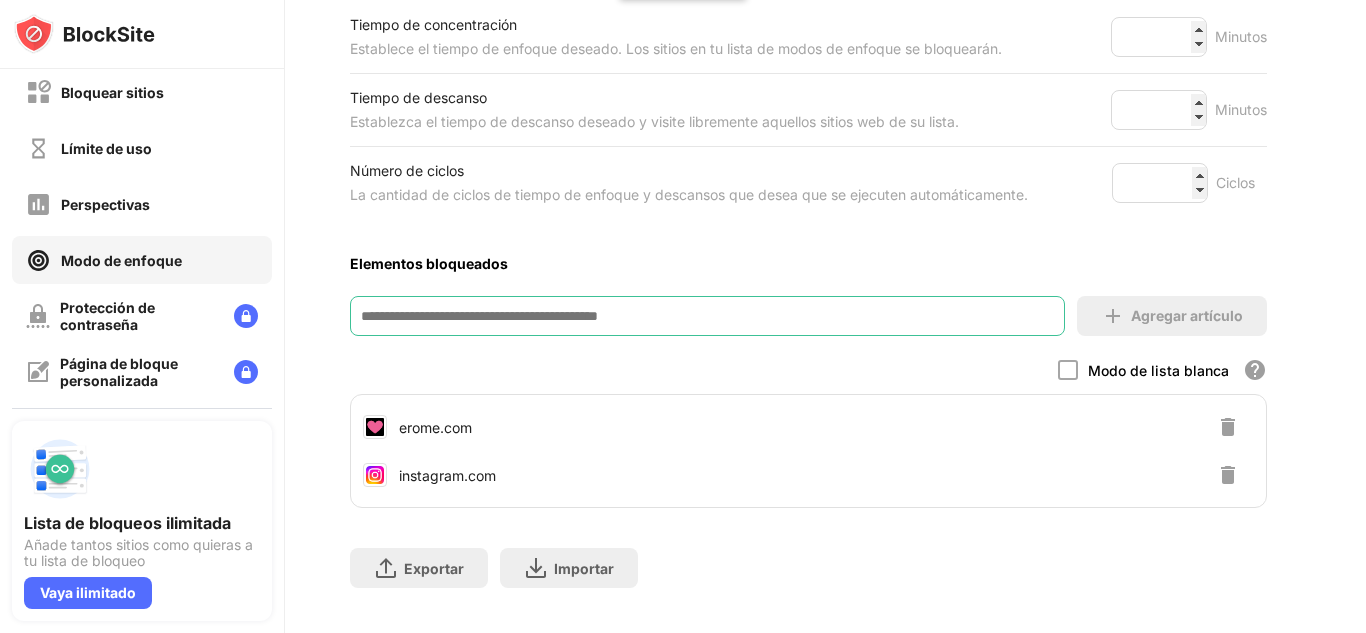 click at bounding box center (707, 316) 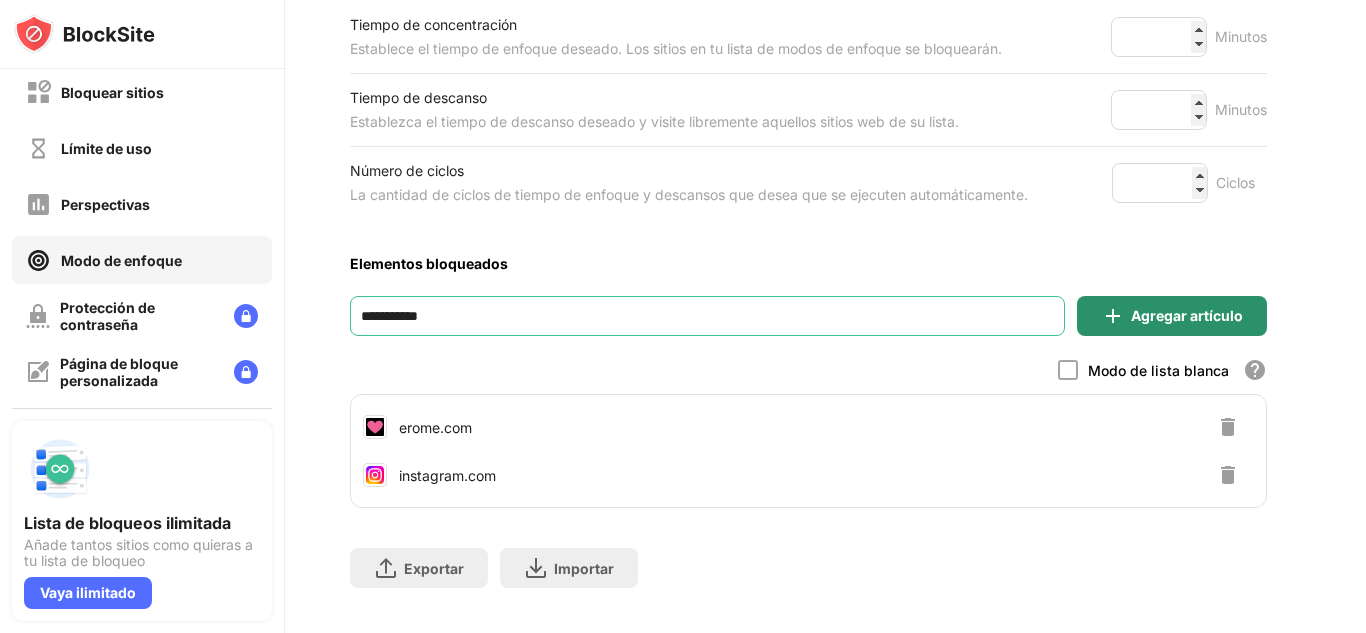 type on "**********" 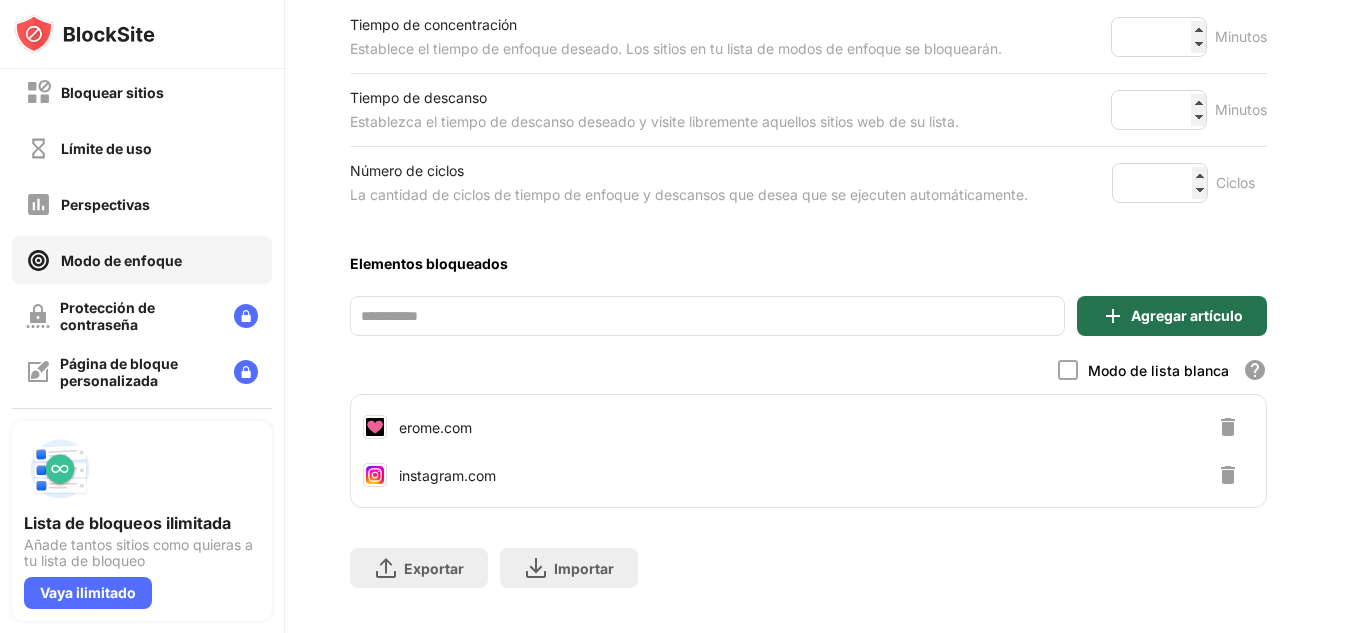 click on "Agregar artículo" at bounding box center (1187, 315) 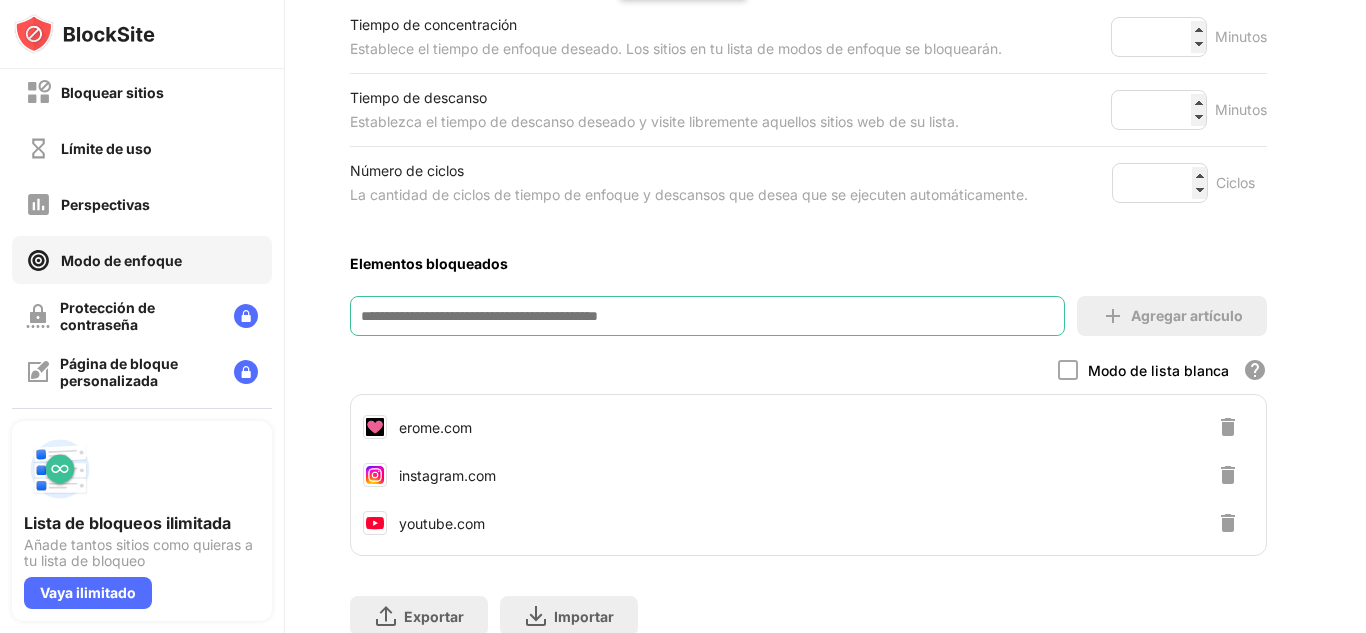 click at bounding box center (707, 316) 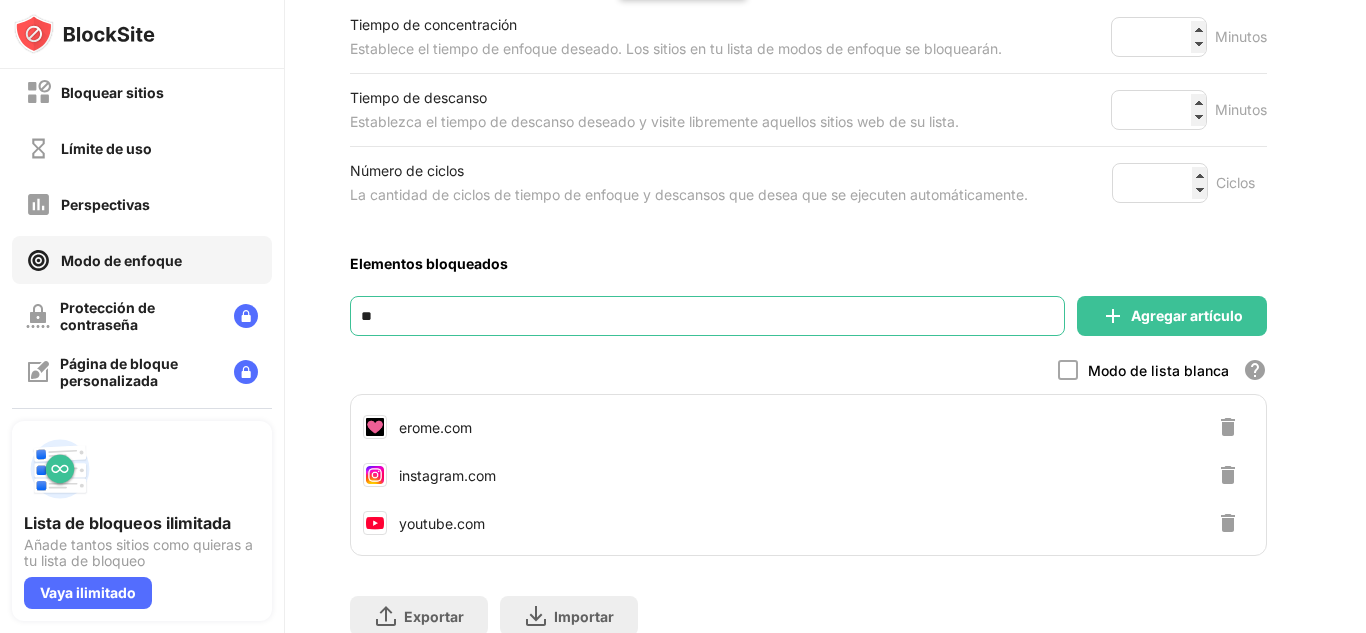 type on "*" 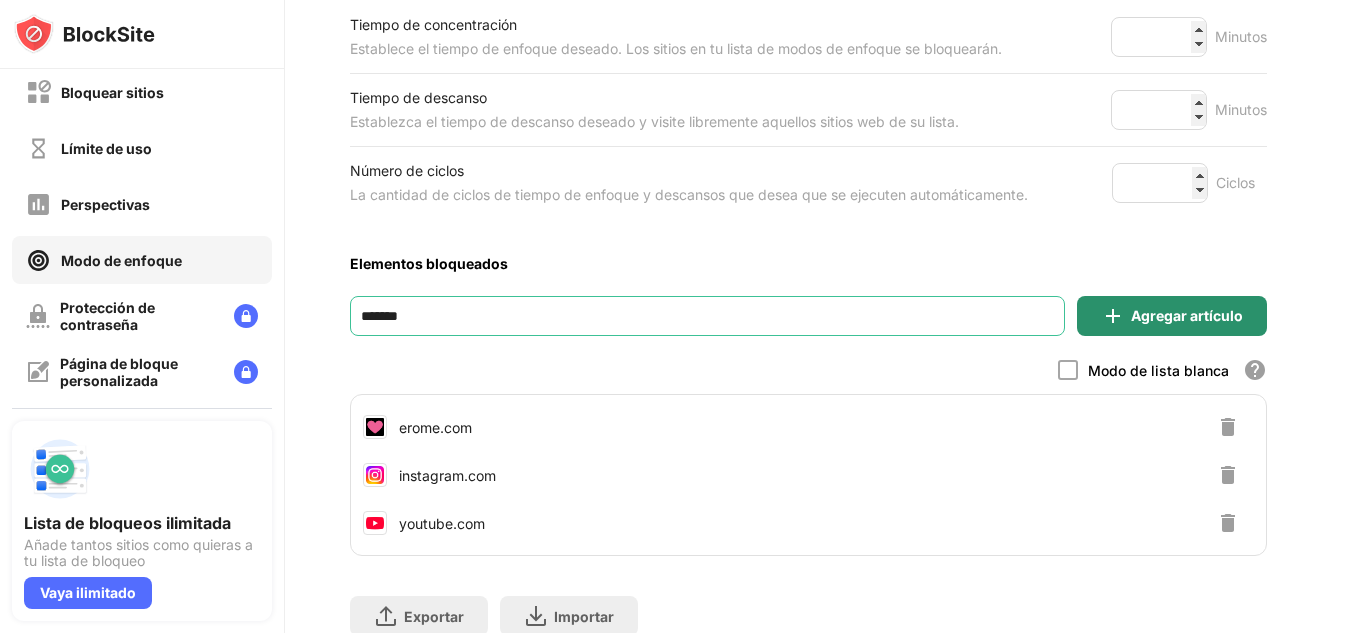 type on "*******" 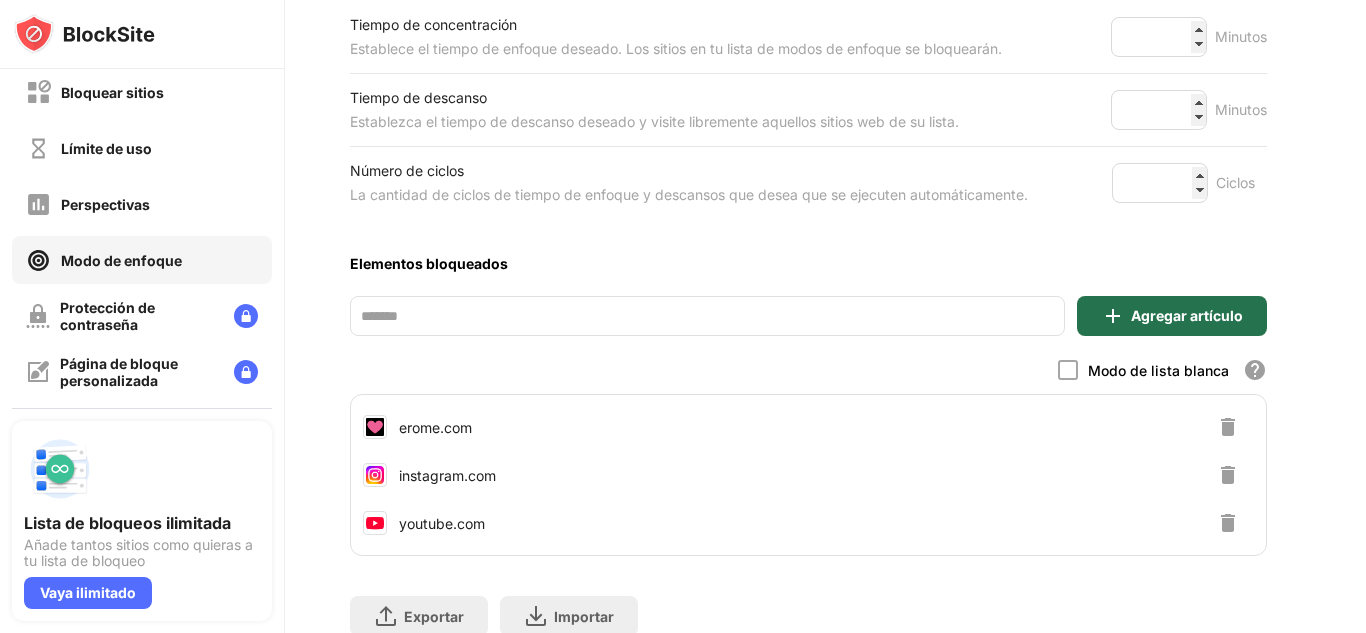 click on "Agregar artículo" at bounding box center [1187, 315] 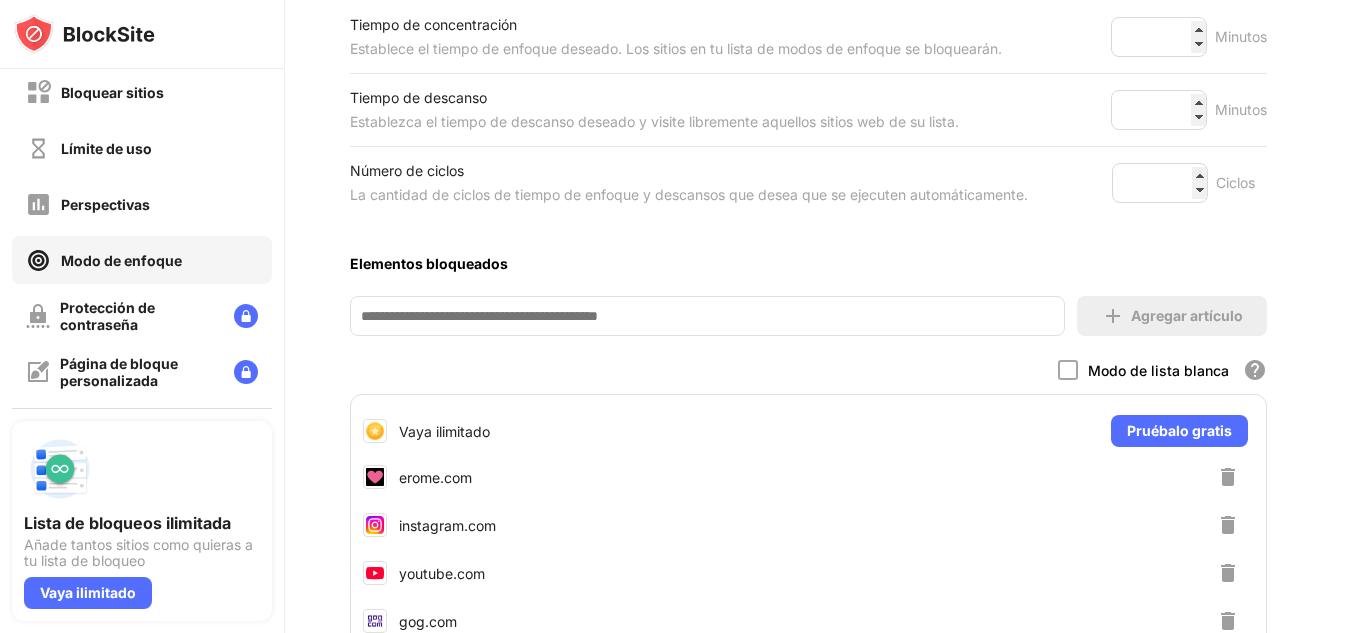 click on "Vaya ilimitado Pruébalo gratis" at bounding box center [808, 428] 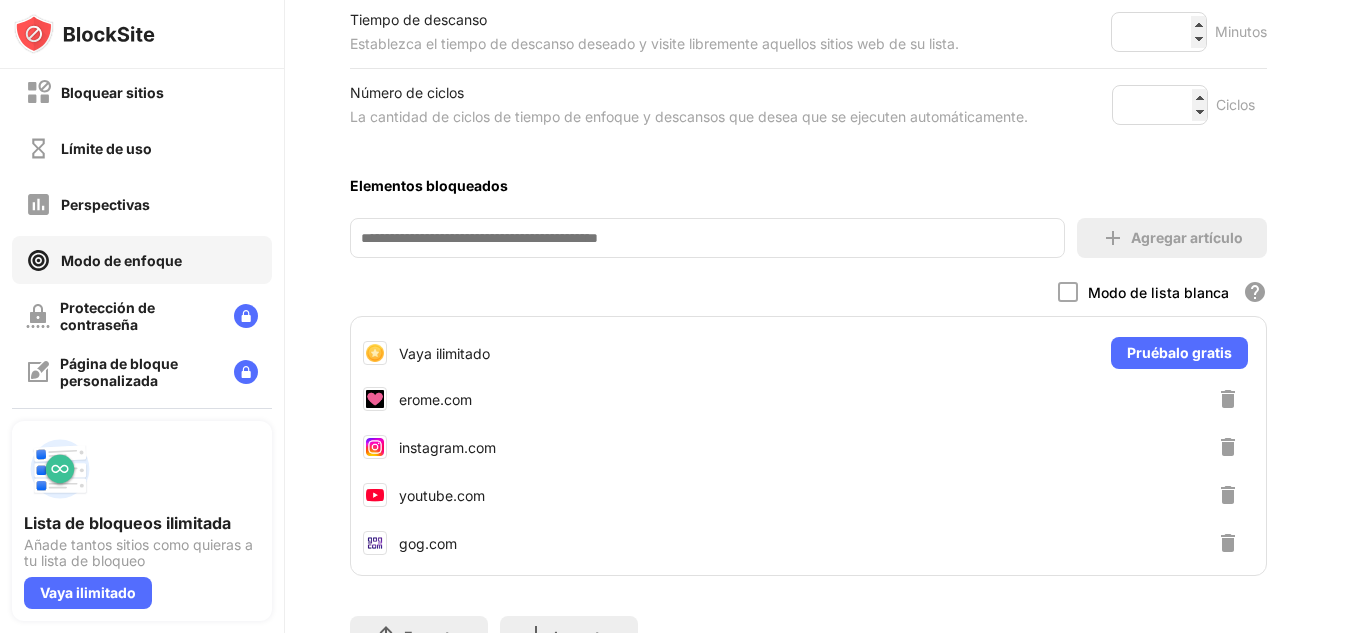 click at bounding box center (1228, 543) 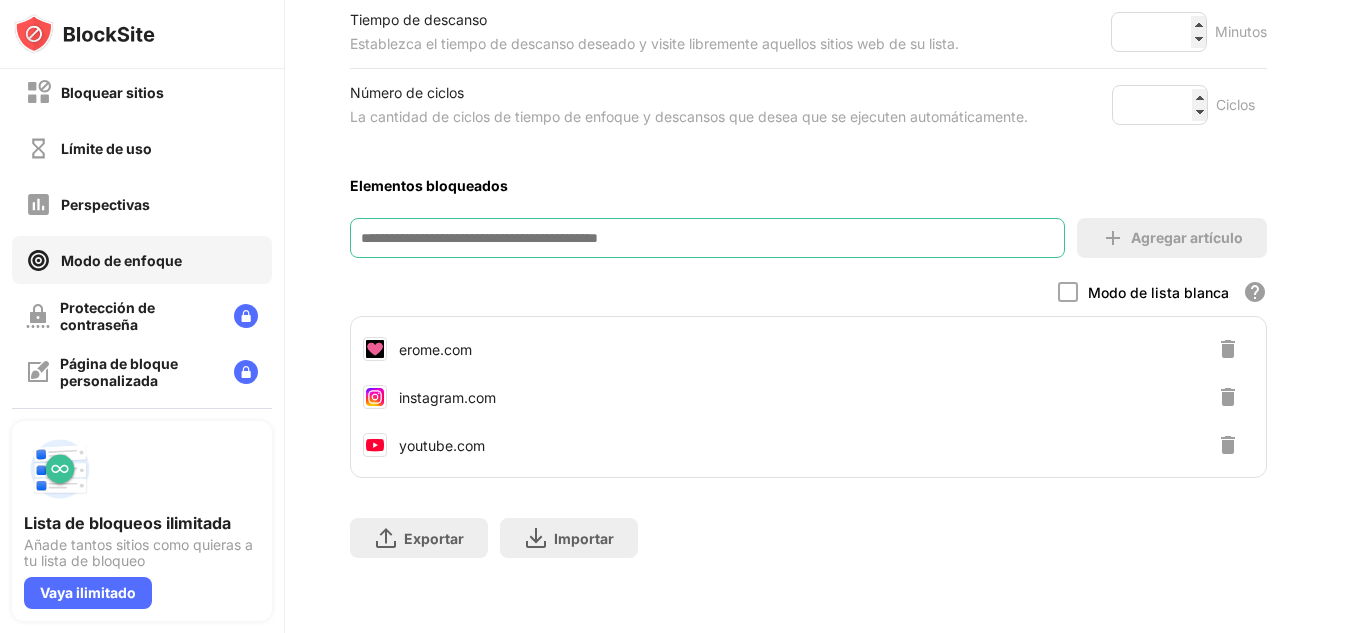 click at bounding box center [707, 238] 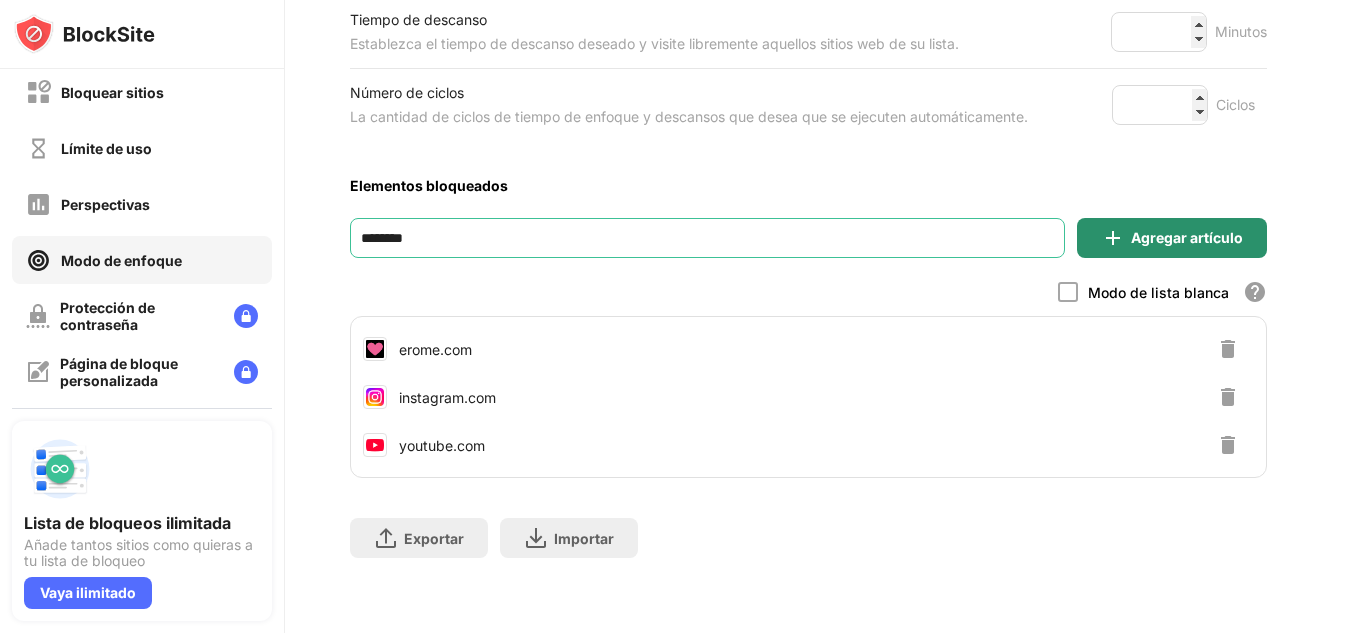 type on "********" 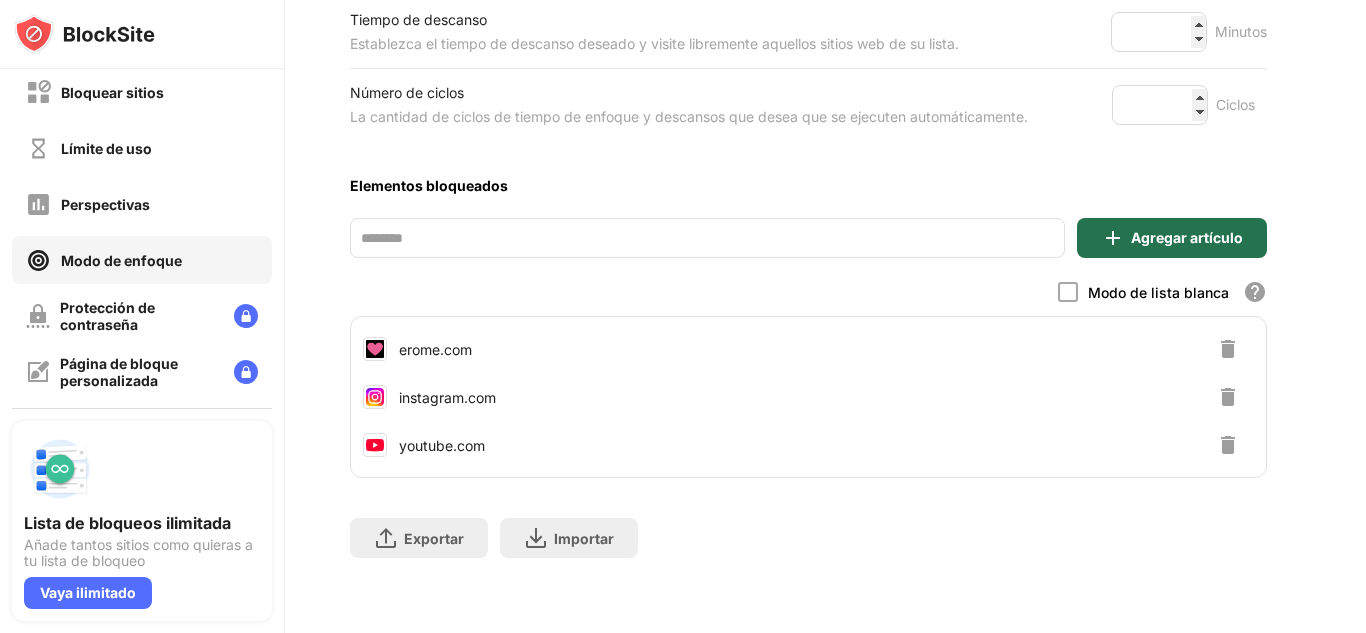 click at bounding box center (1113, 238) 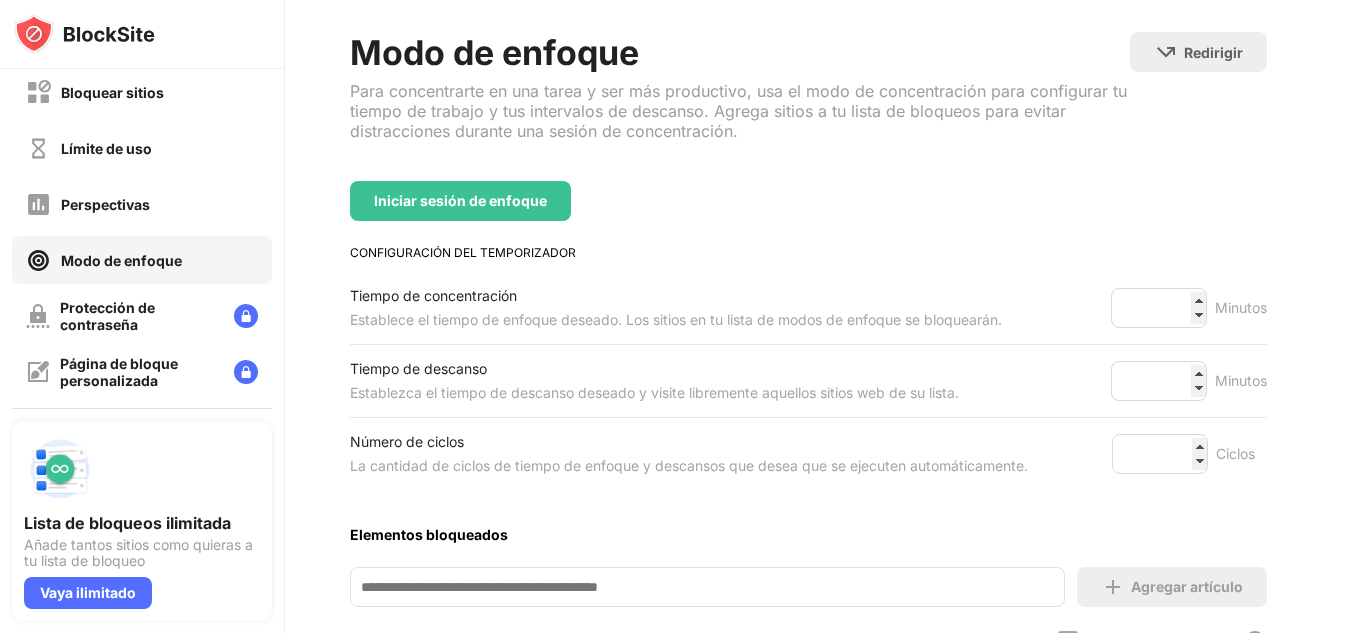 scroll, scrollTop: 94, scrollLeft: 17, axis: both 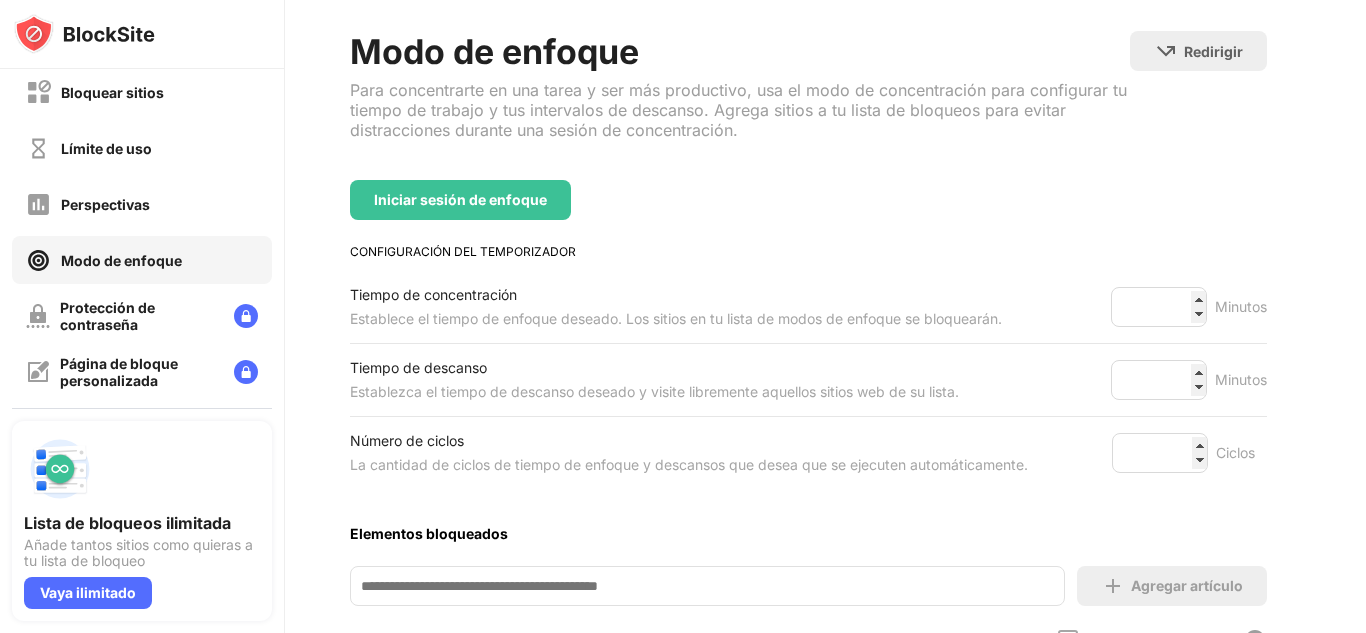 click on "Tiempo de concentración Establece el tiempo de enfoque deseado. Los sitios en tu lista de modos de enfoque se bloquearán. ** Minutos" at bounding box center [808, 307] 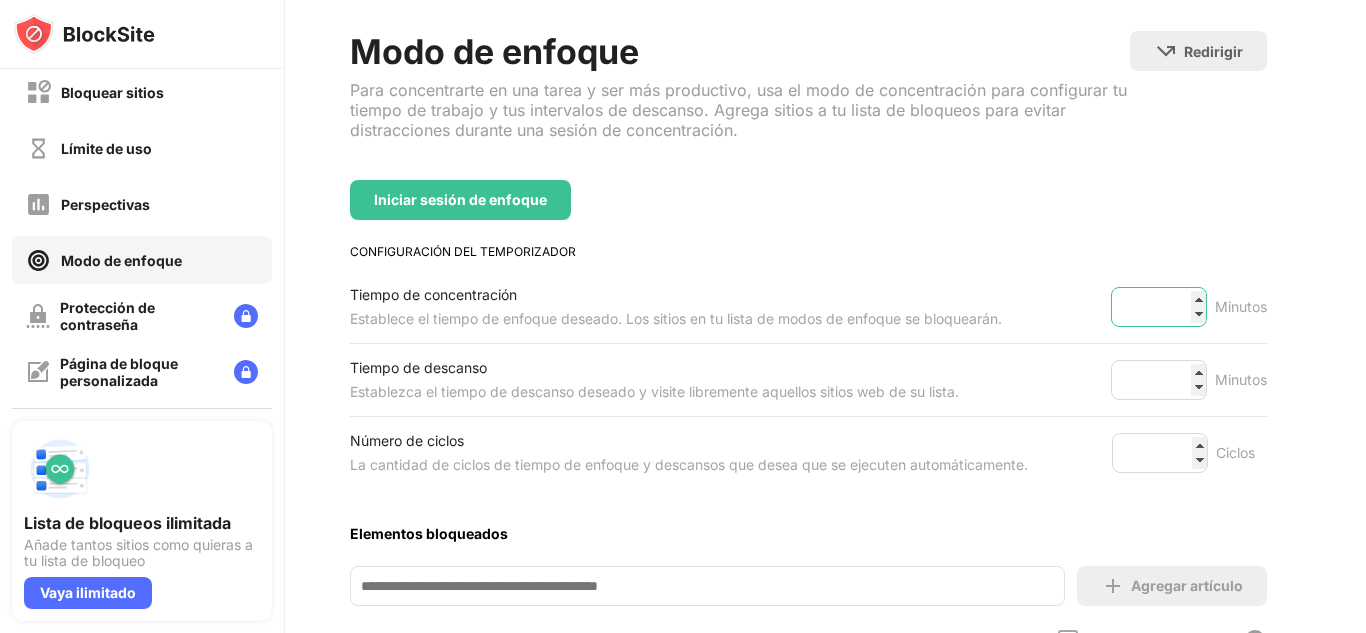 click on "**" at bounding box center (1159, 307) 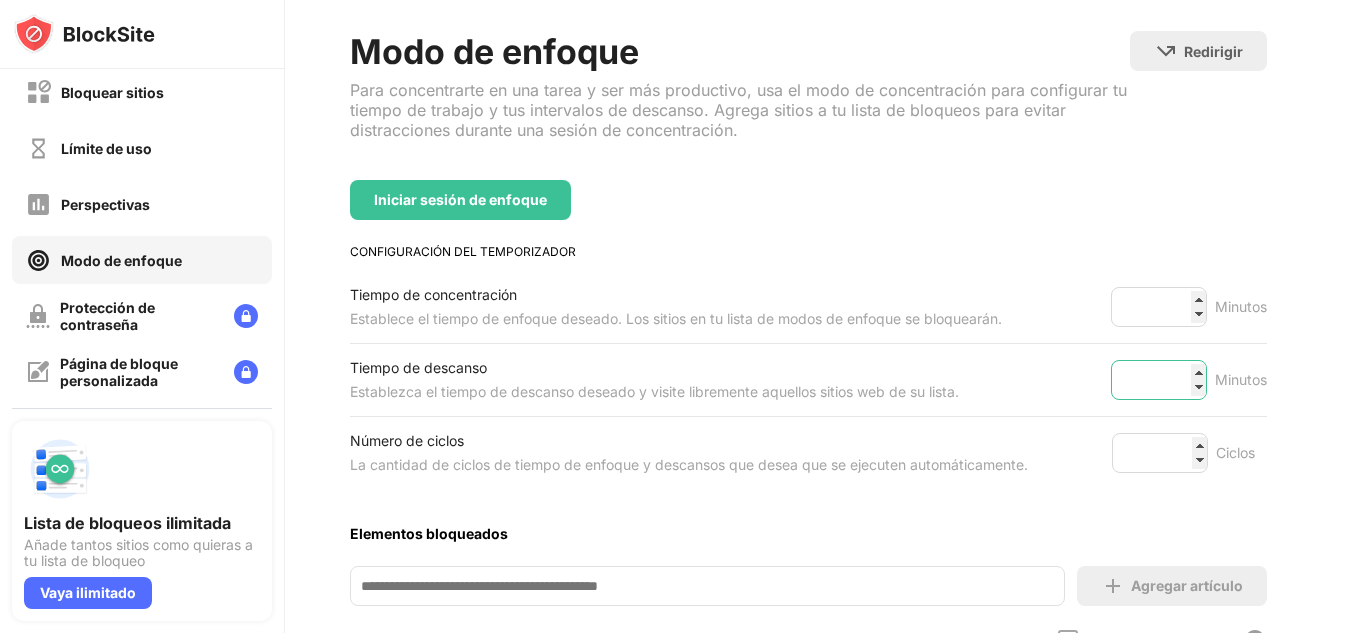 type on "***" 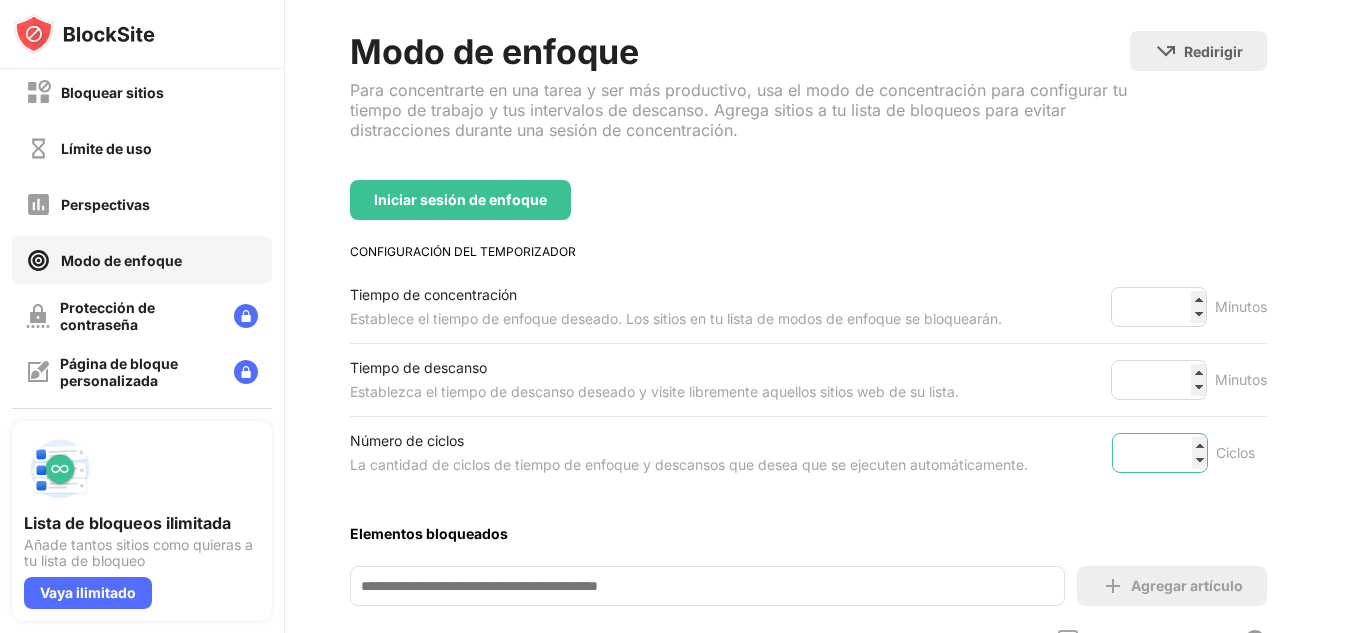 click on "*" at bounding box center [1160, 453] 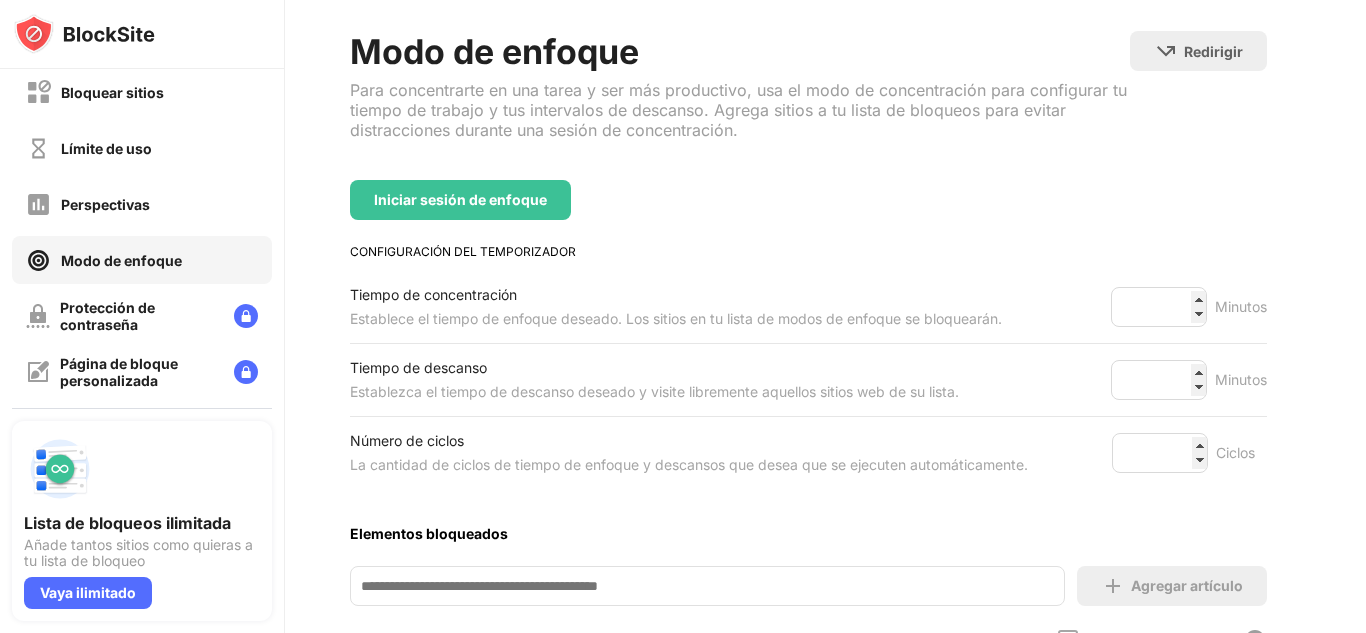 type on "**" 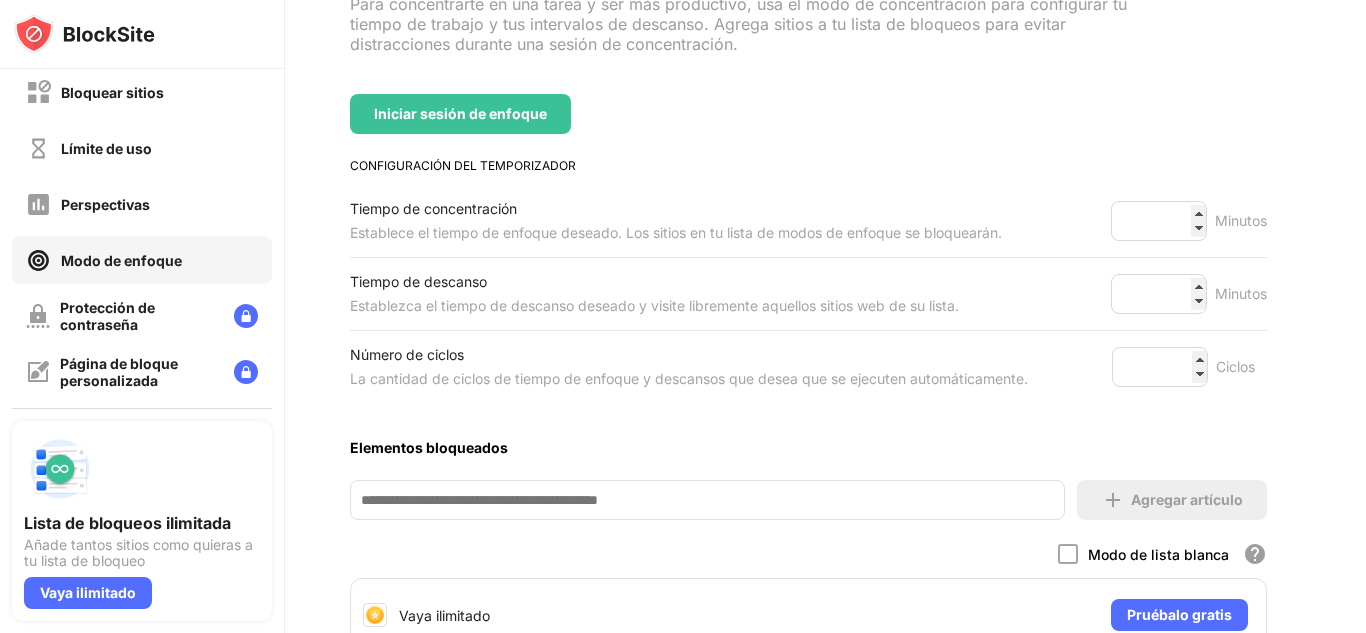 scroll, scrollTop: 212, scrollLeft: 17, axis: both 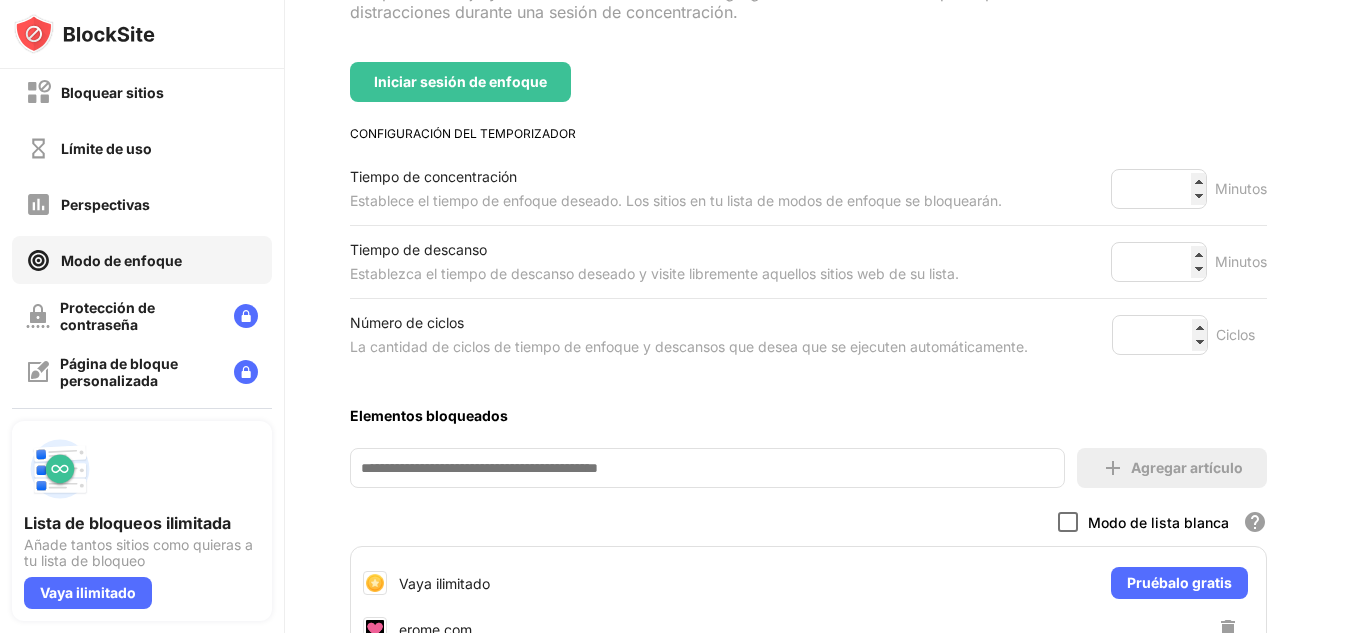 click at bounding box center (1068, 522) 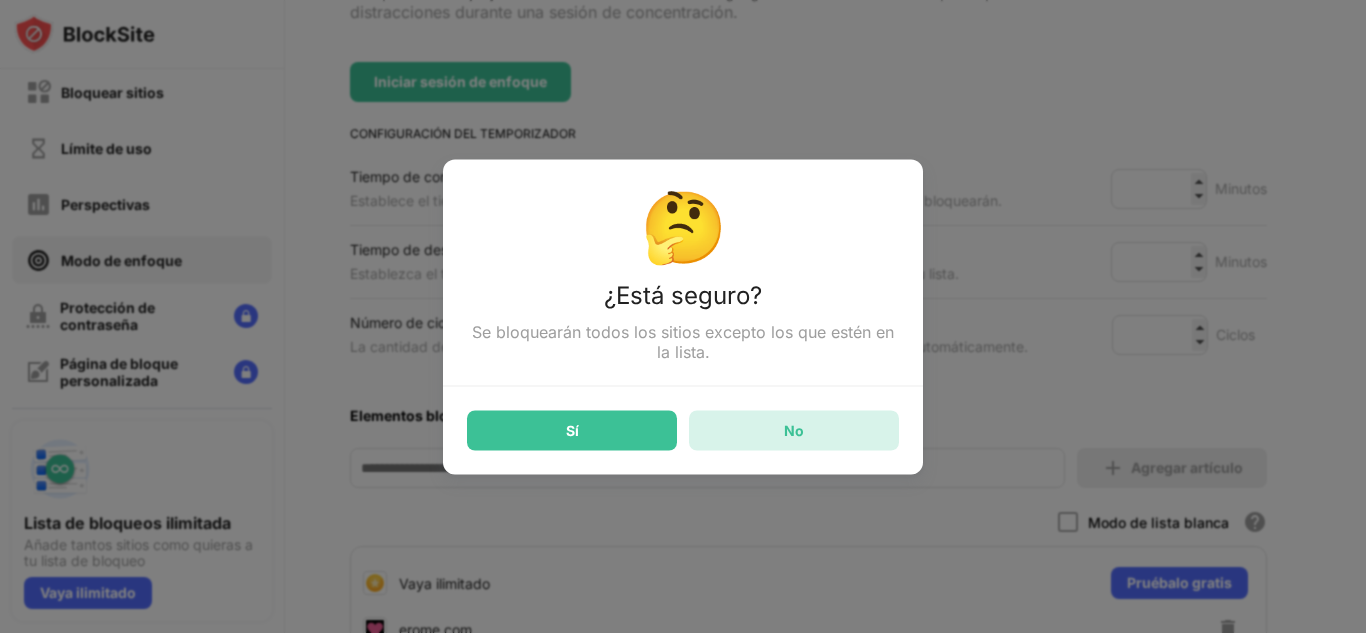 click on "No" at bounding box center [794, 430] 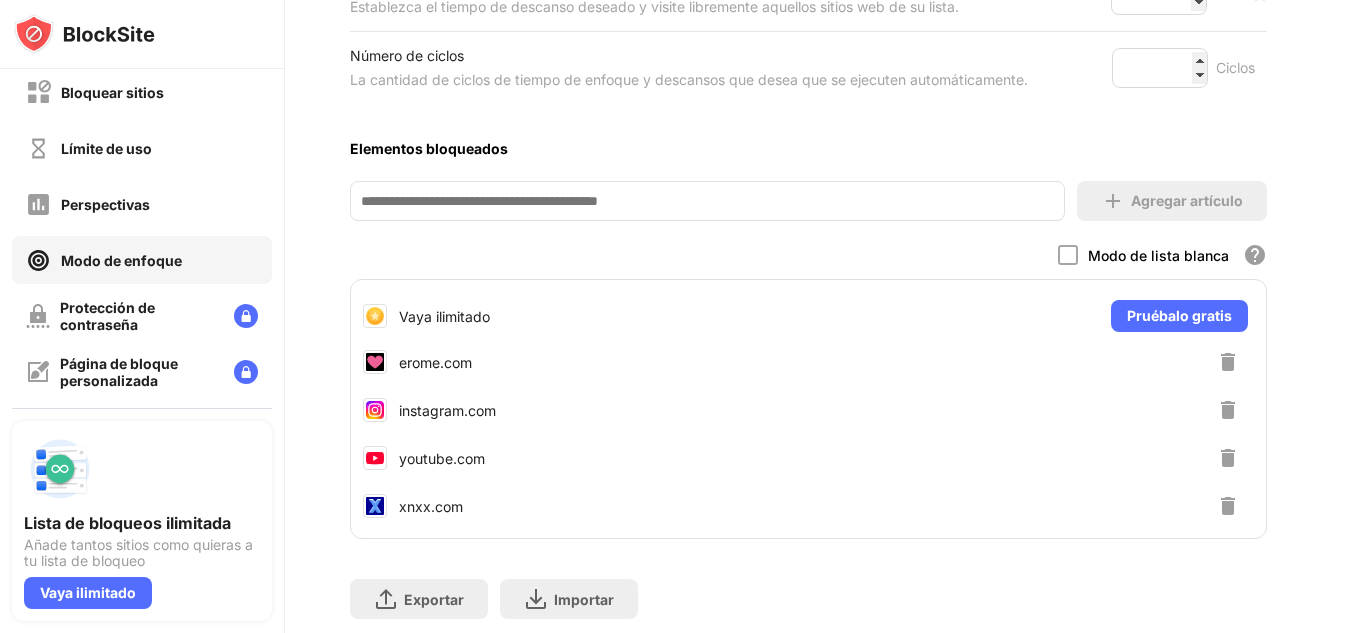 scroll, scrollTop: 480, scrollLeft: 17, axis: both 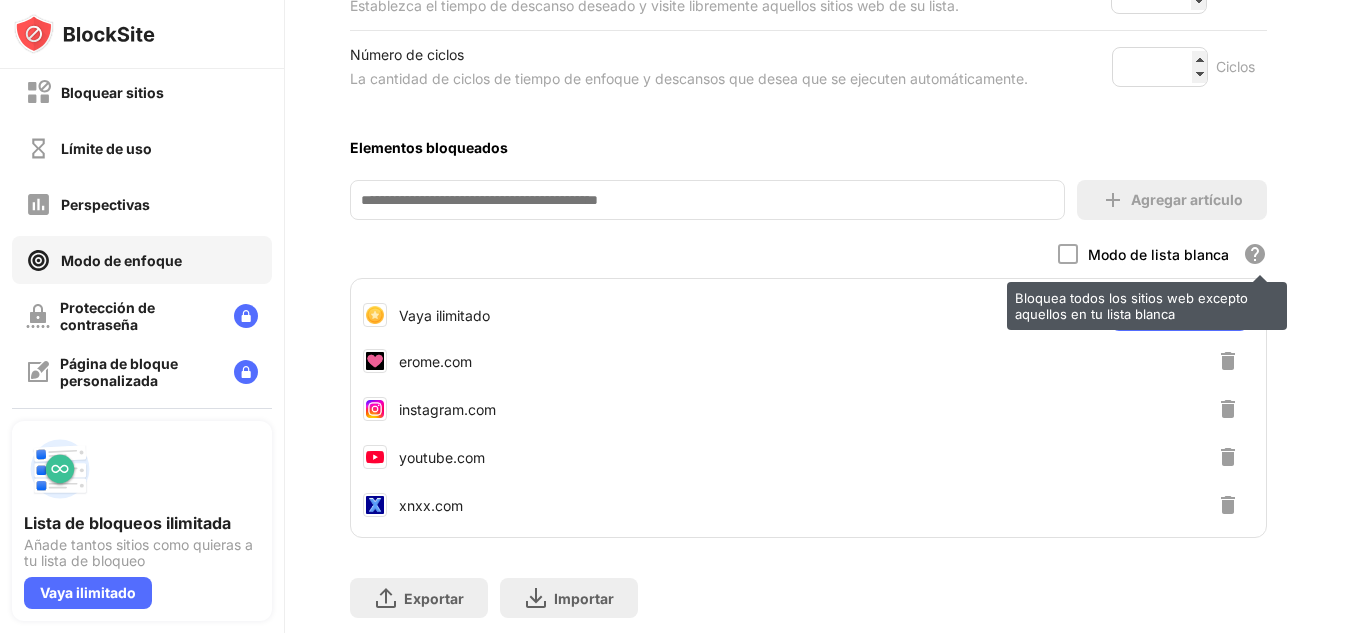 click on "Bloquea todos los sitios web excepto aquellos en tu lista blanca" at bounding box center [1255, 254] 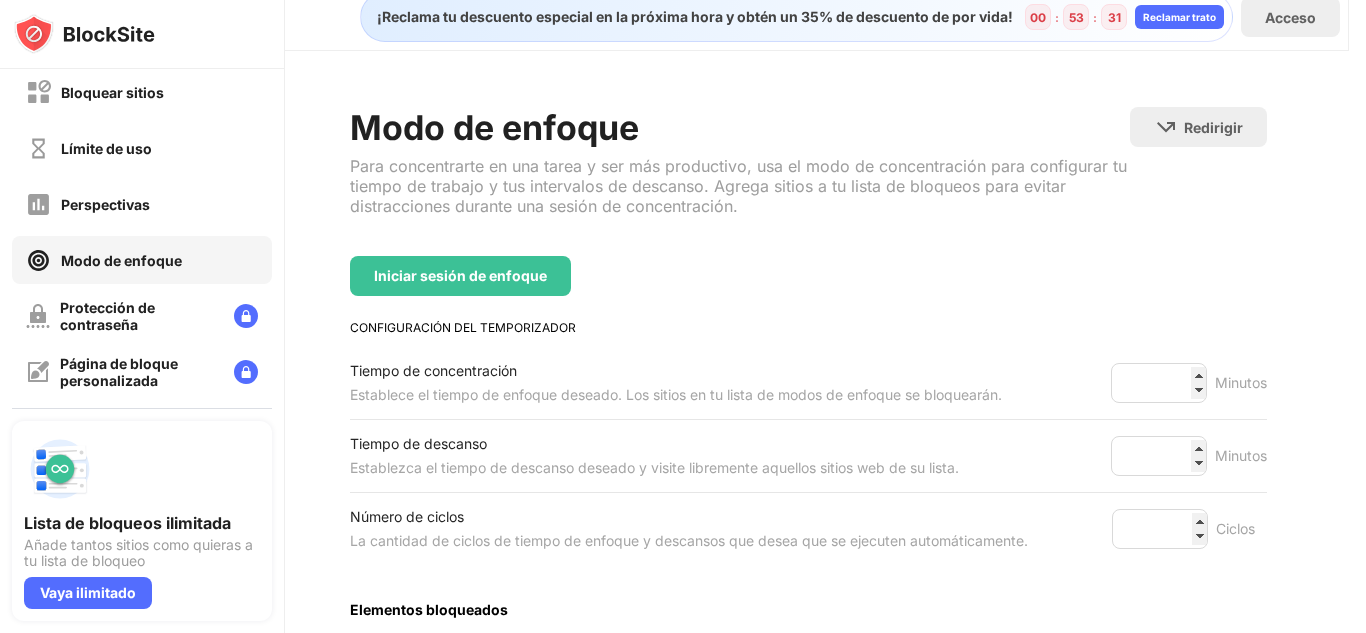 scroll, scrollTop: 0, scrollLeft: 17, axis: horizontal 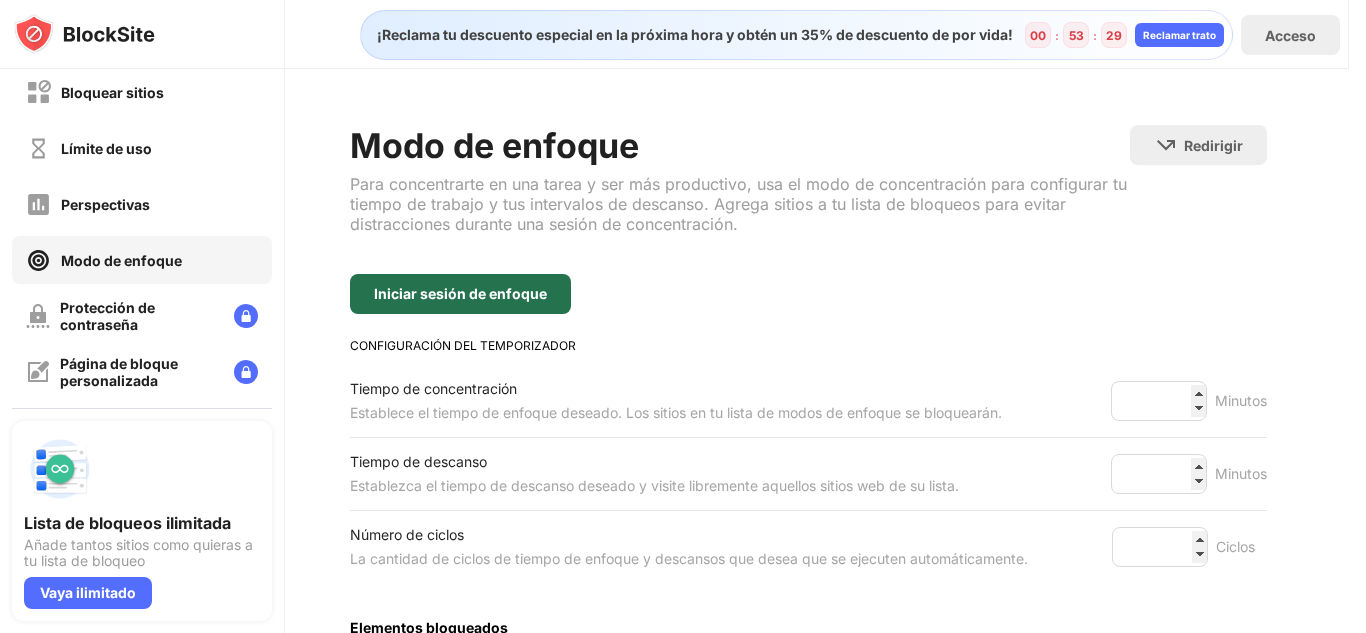 click on "Iniciar sesión de enfoque" at bounding box center [460, 293] 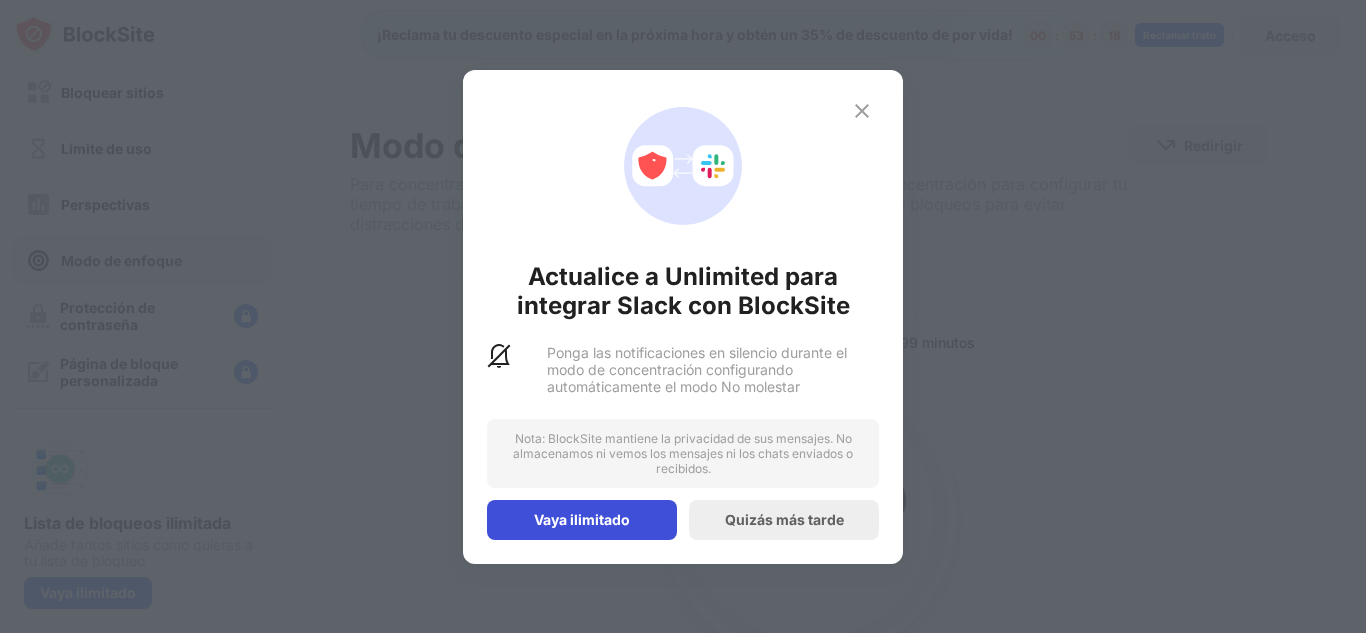 click on "Vaya ilimitado" at bounding box center (582, 520) 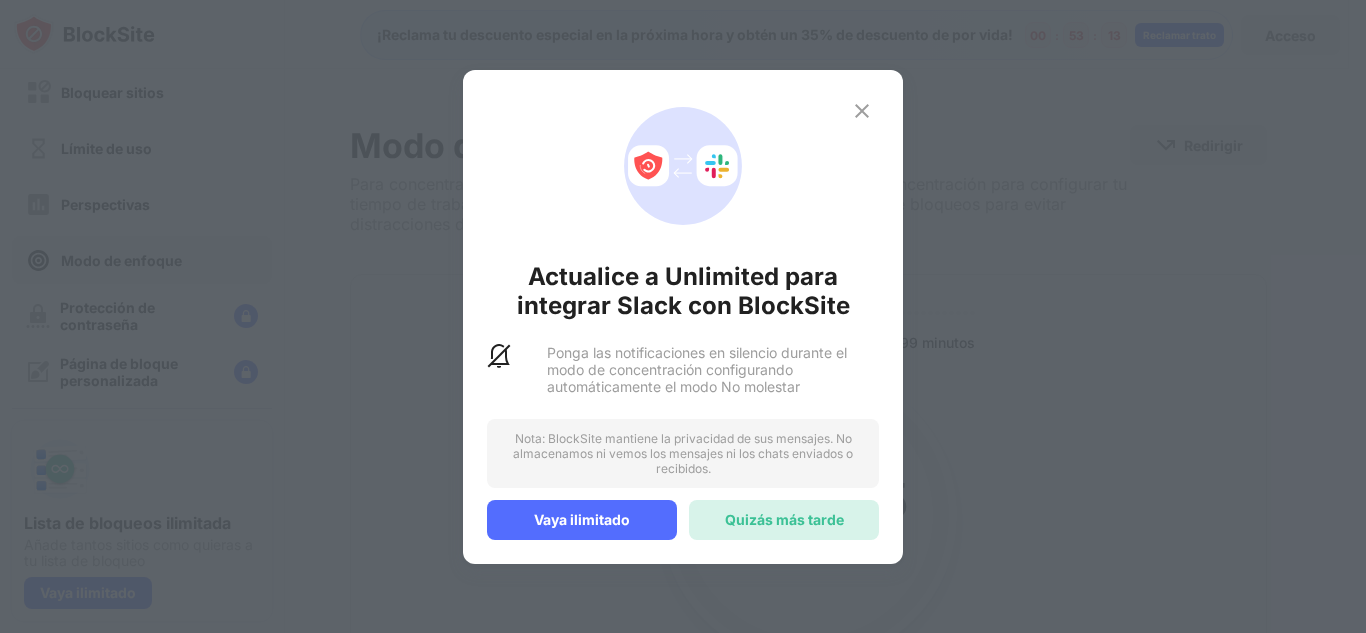 click on "Quizás más tarde" at bounding box center (784, 519) 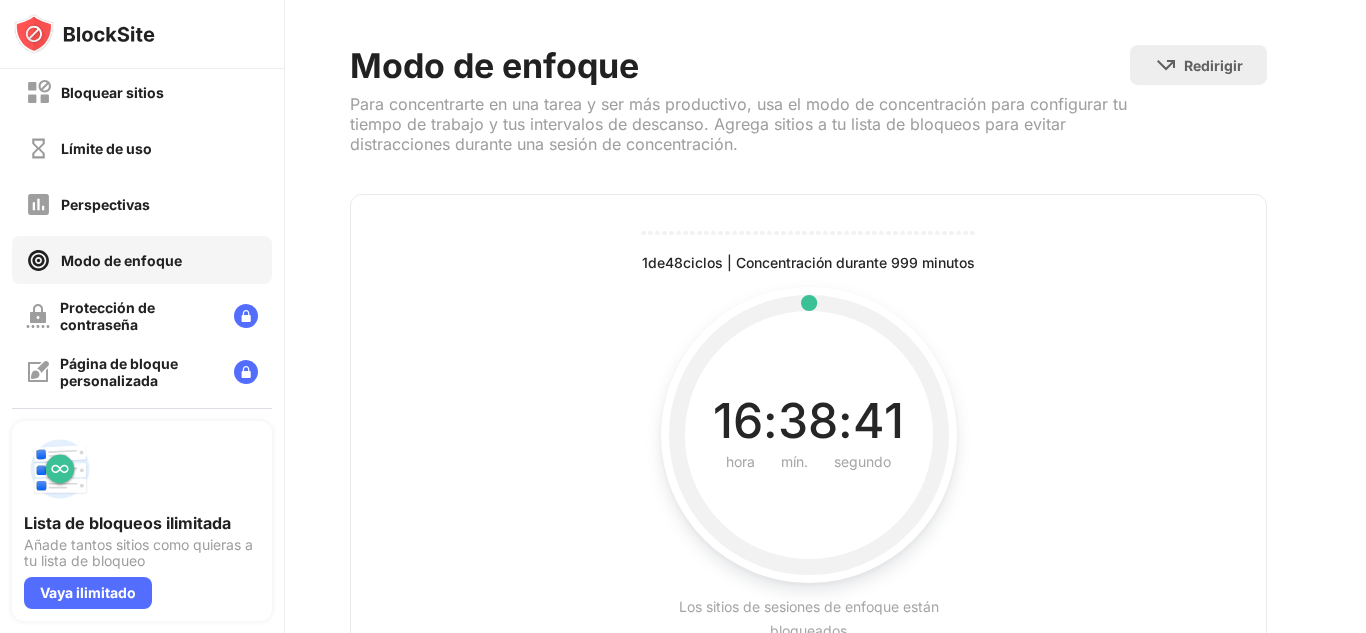 scroll, scrollTop: 0, scrollLeft: 17, axis: horizontal 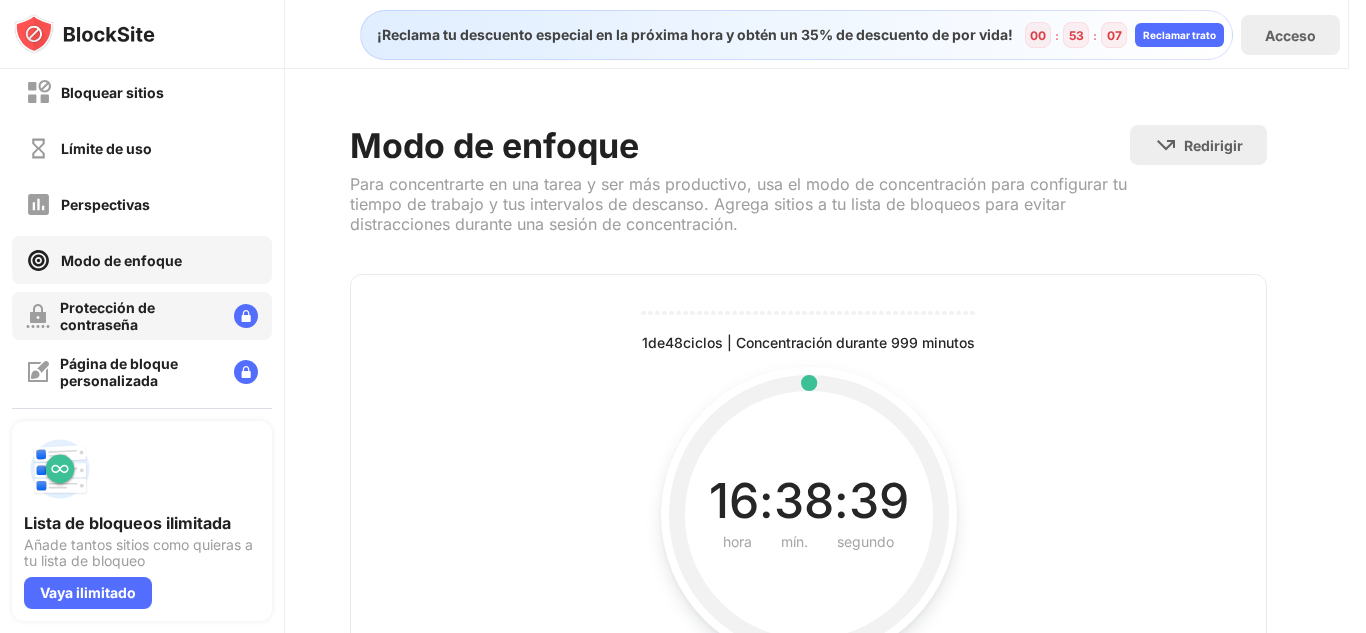 click on "Protección de contraseña" at bounding box center [107, 316] 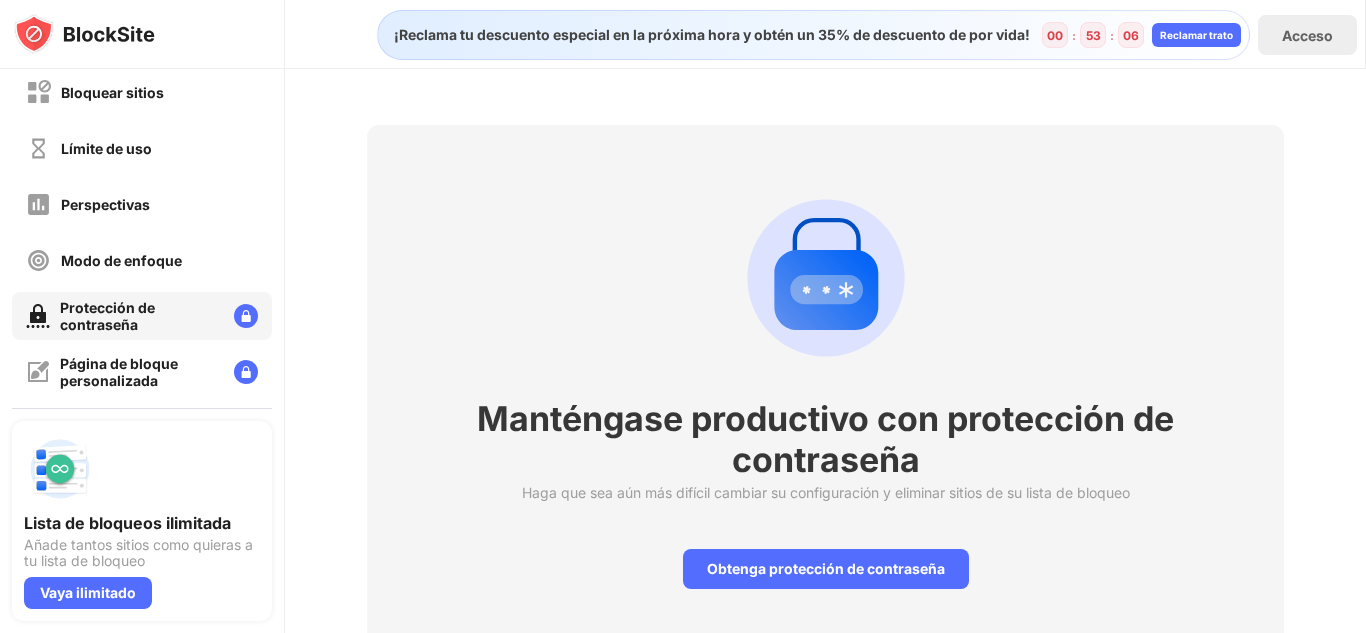 scroll, scrollTop: 84, scrollLeft: 17, axis: both 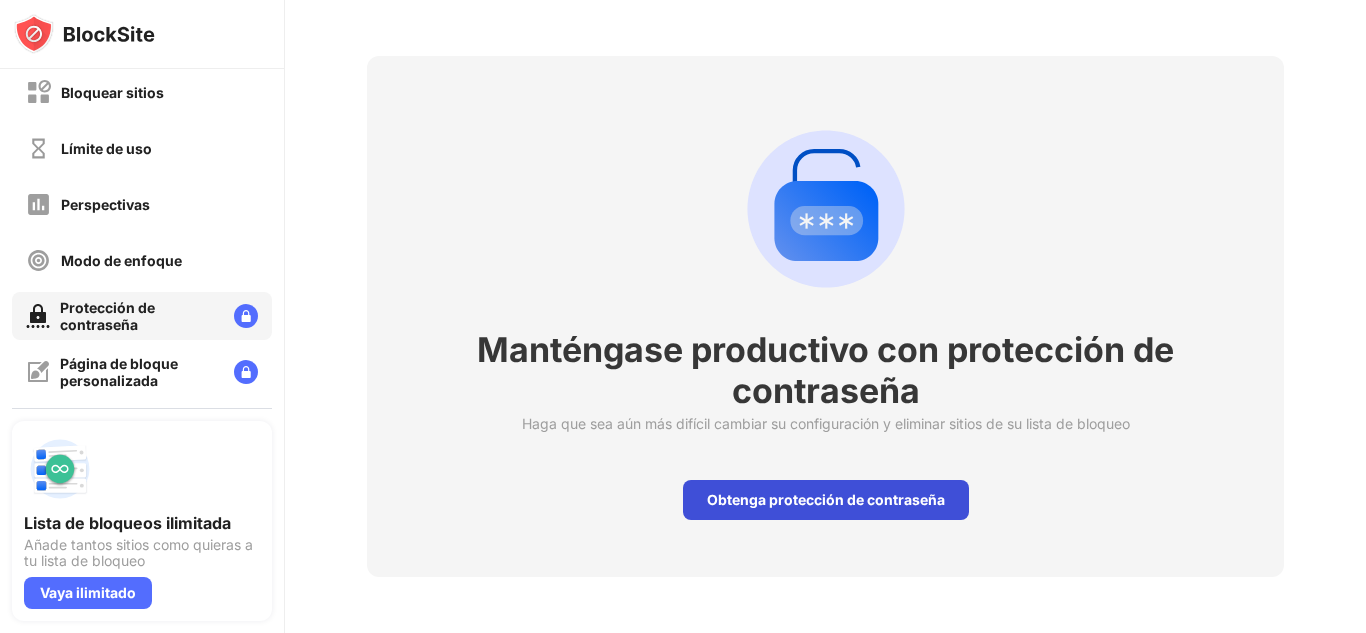 click on "Obtenga protección de contraseña" at bounding box center (826, 500) 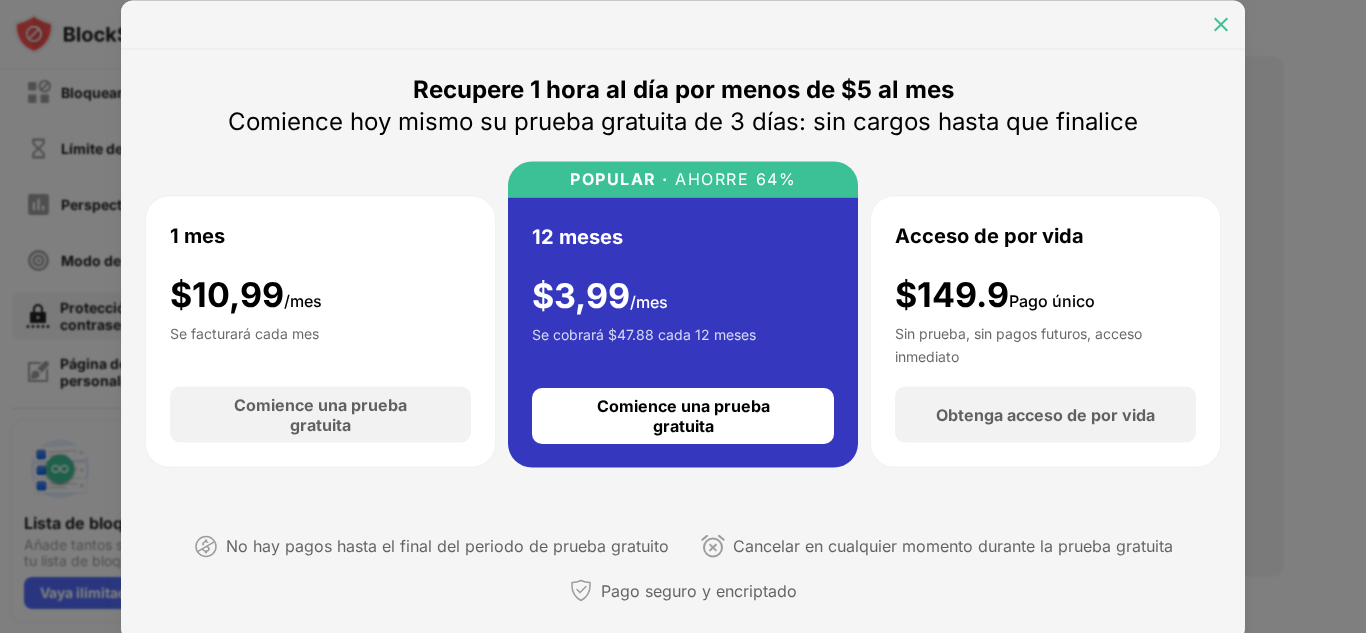 click at bounding box center (1221, 24) 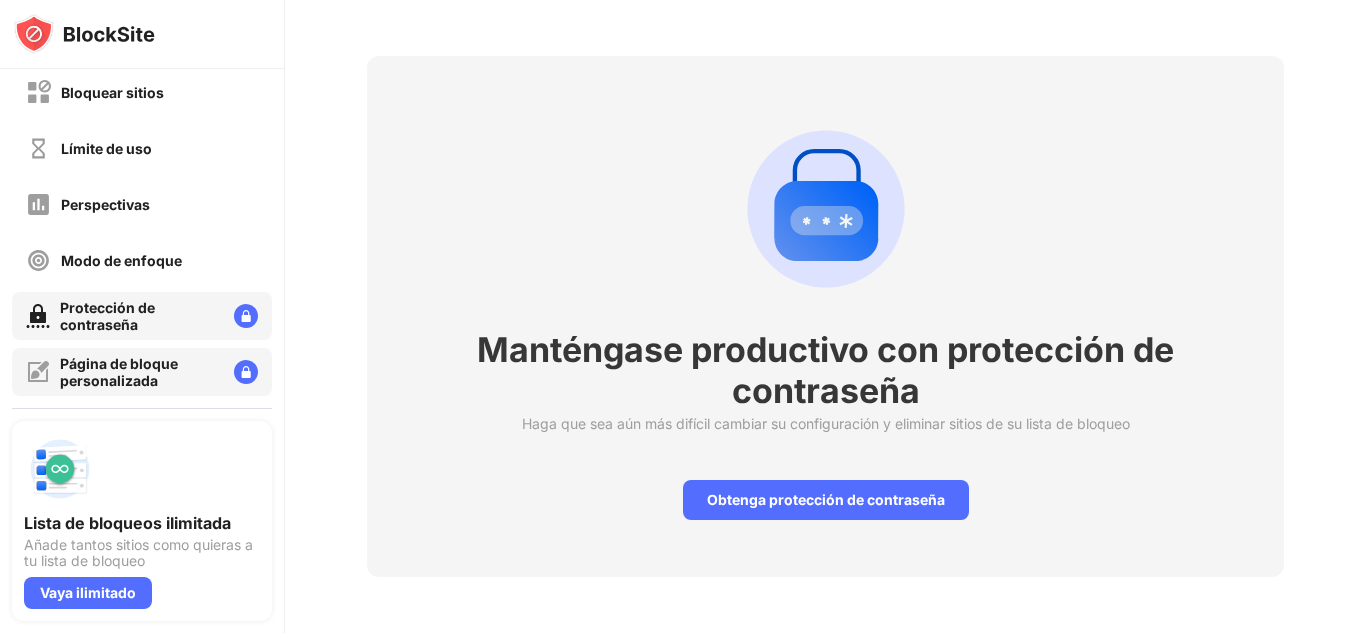 click on "Página de bloque personalizada" at bounding box center [119, 372] 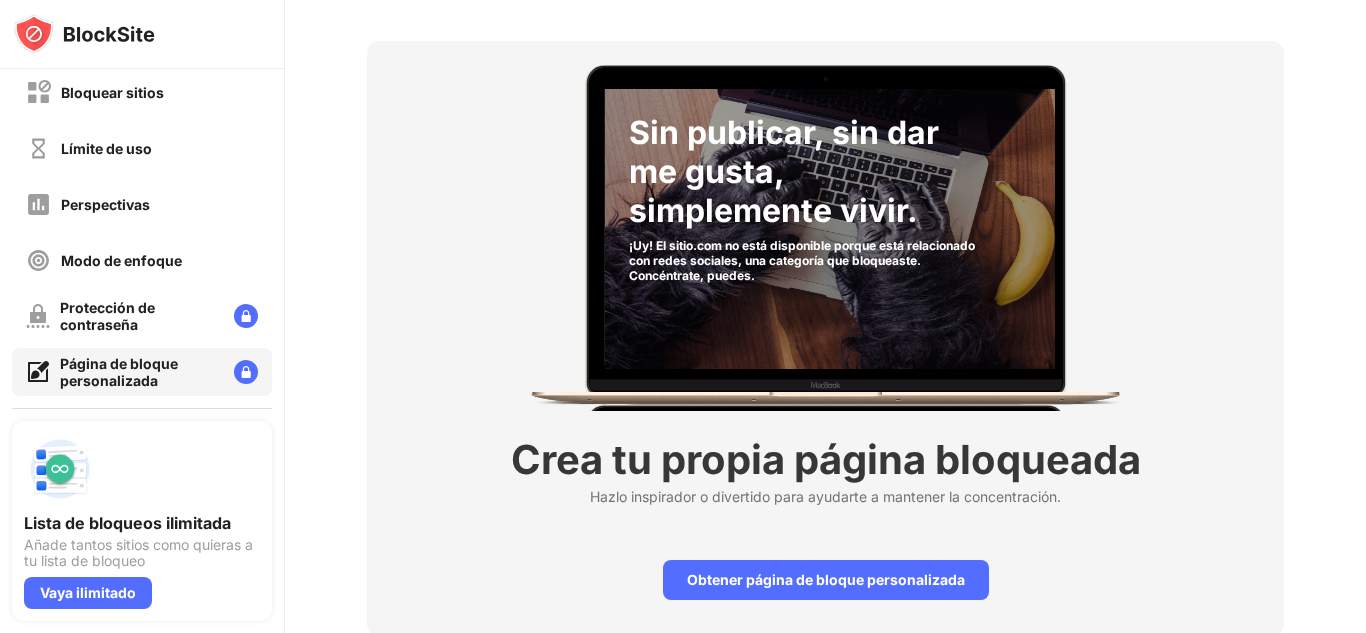 scroll, scrollTop: 160, scrollLeft: 17, axis: both 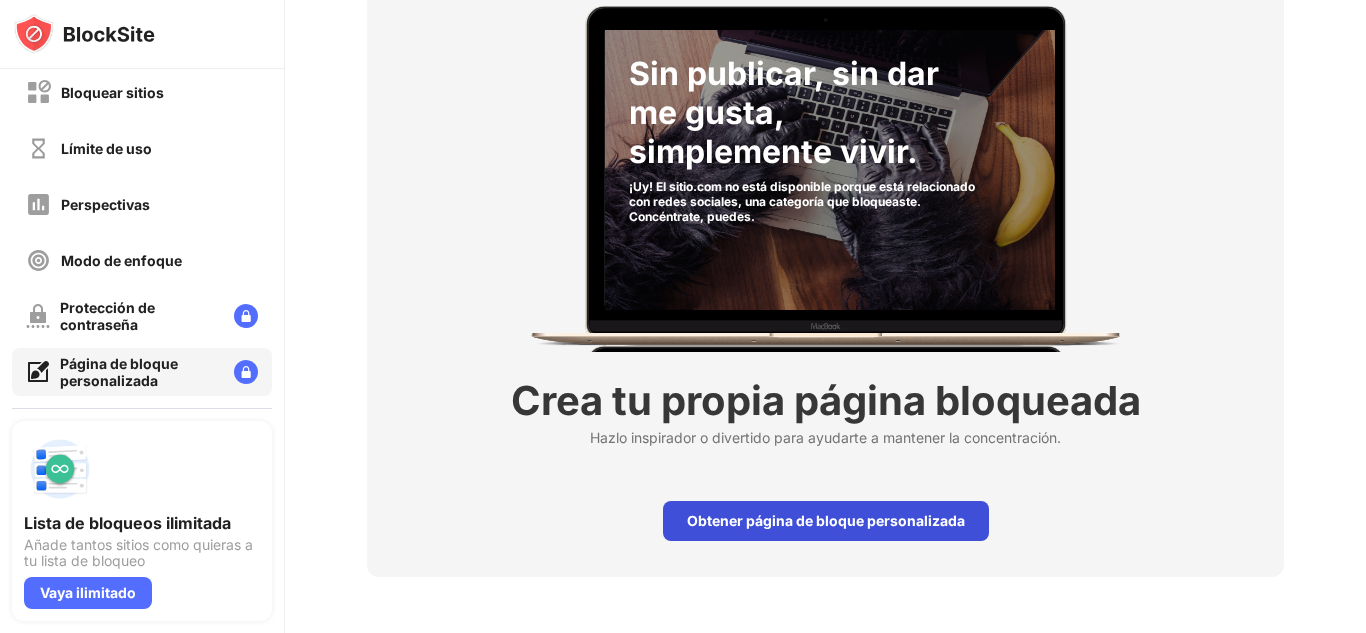 click on "Obtener página de bloque personalizada" at bounding box center [826, 520] 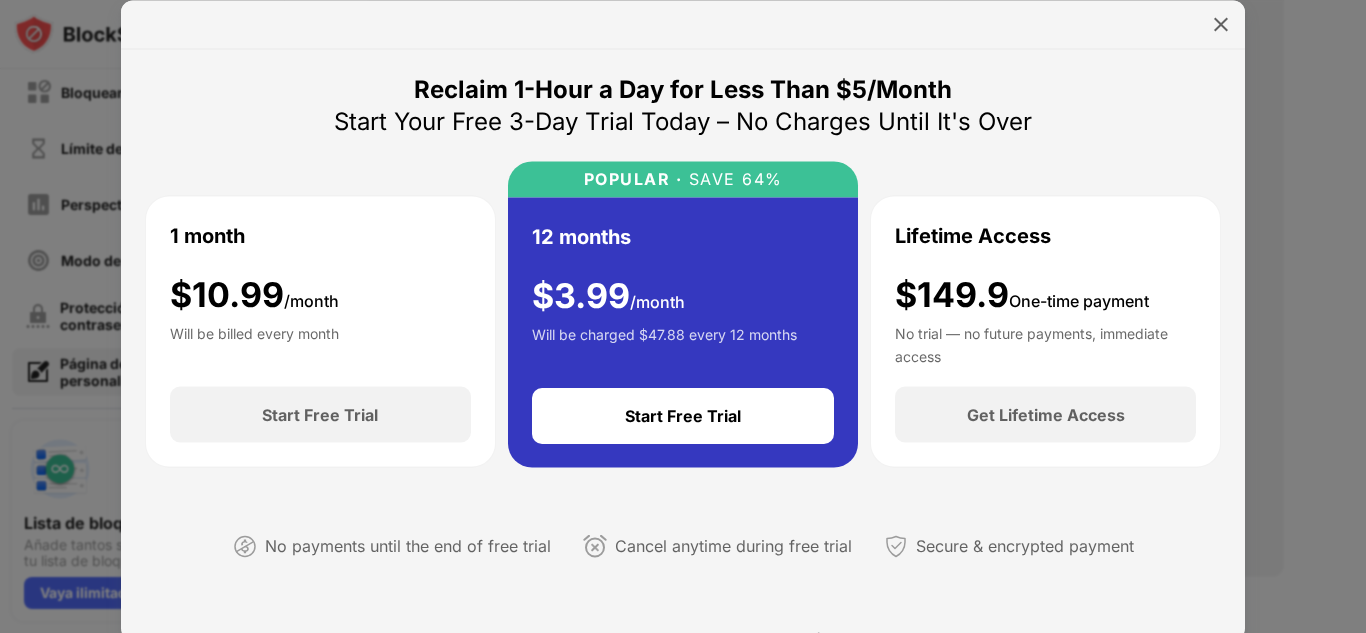 click at bounding box center (1221, 24) 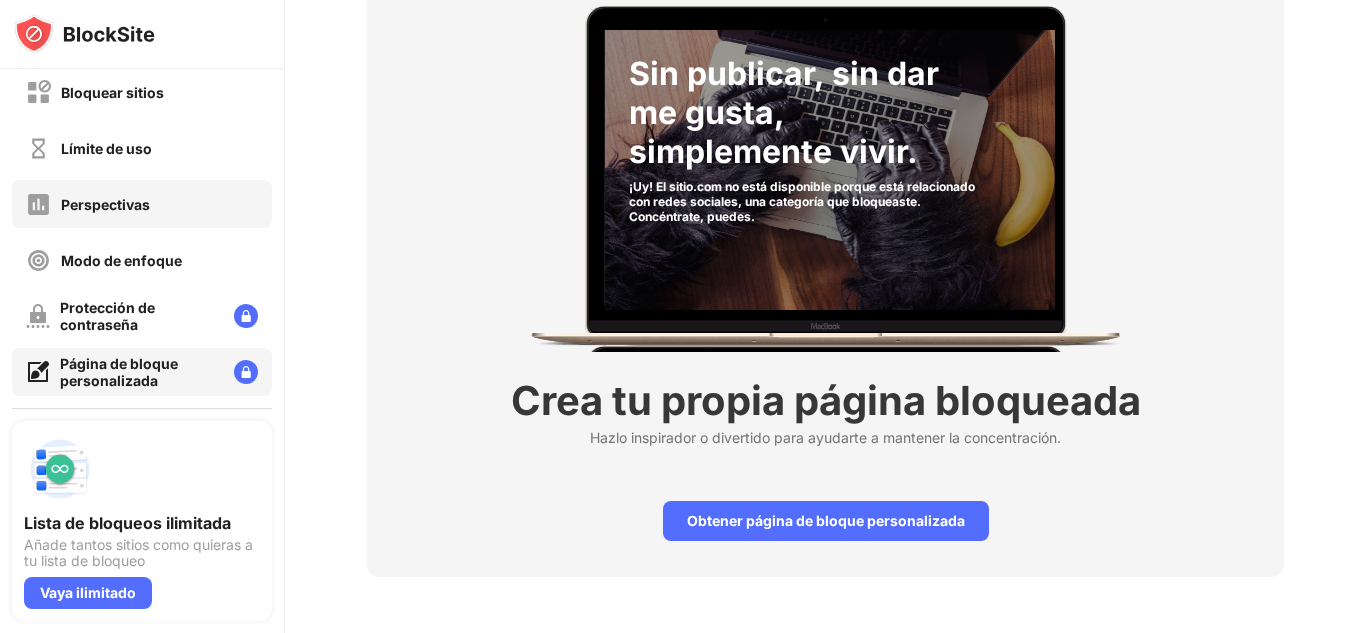 click on "Perspectivas" at bounding box center (105, 204) 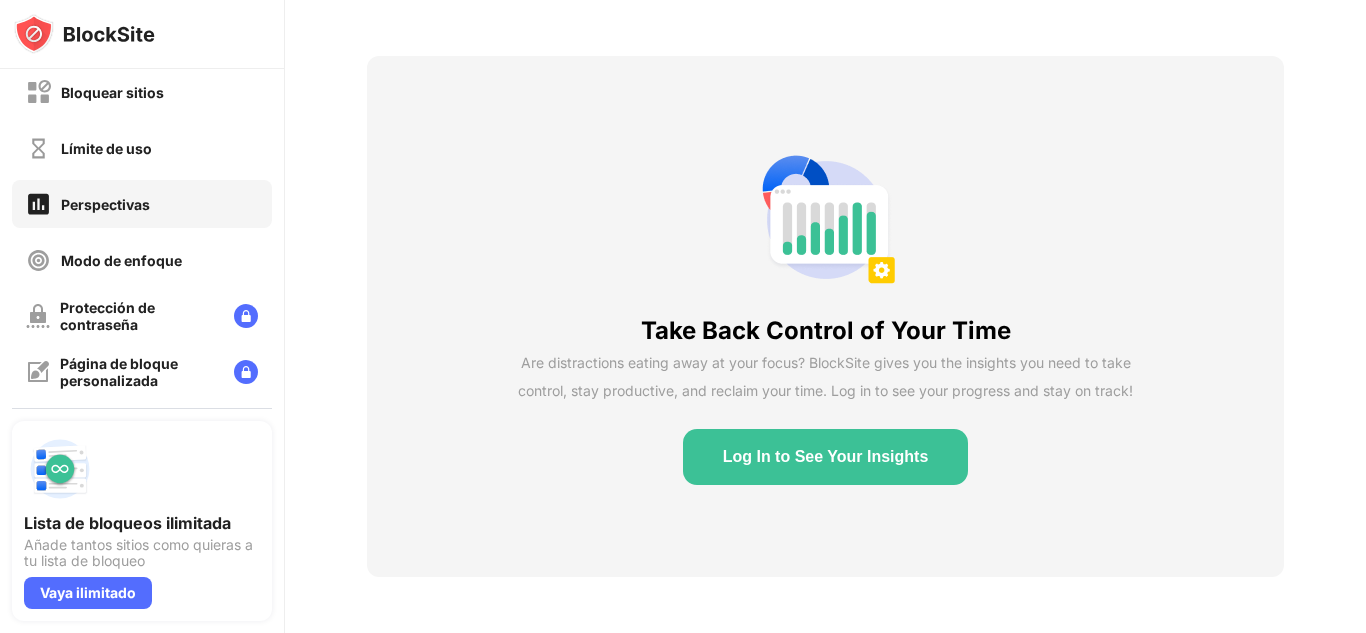 scroll, scrollTop: 86, scrollLeft: 17, axis: both 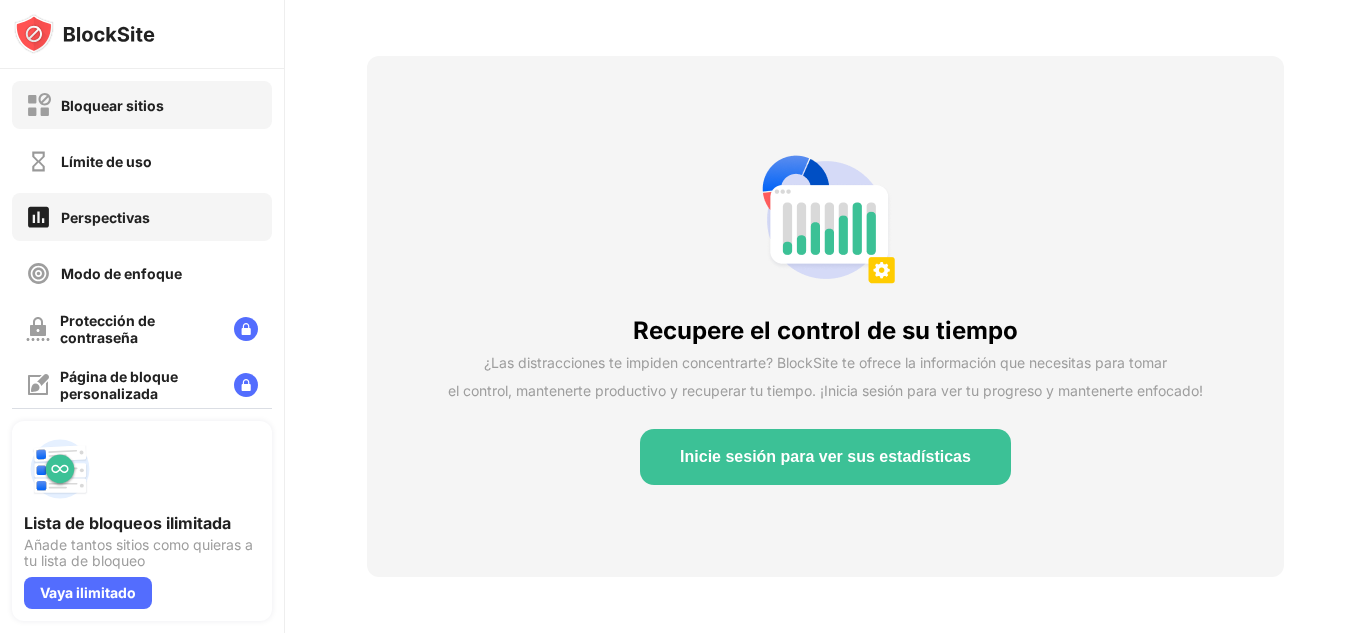 click on "Bloquear sitios" at bounding box center [112, 105] 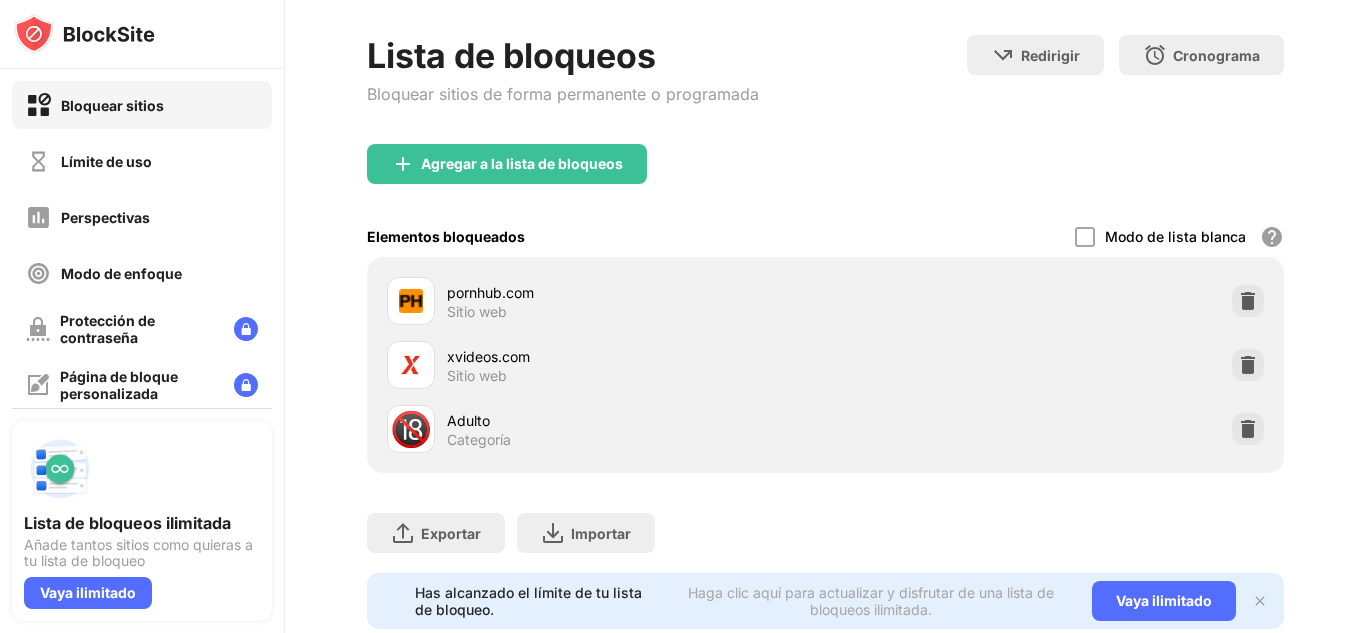 scroll, scrollTop: 0, scrollLeft: 17, axis: horizontal 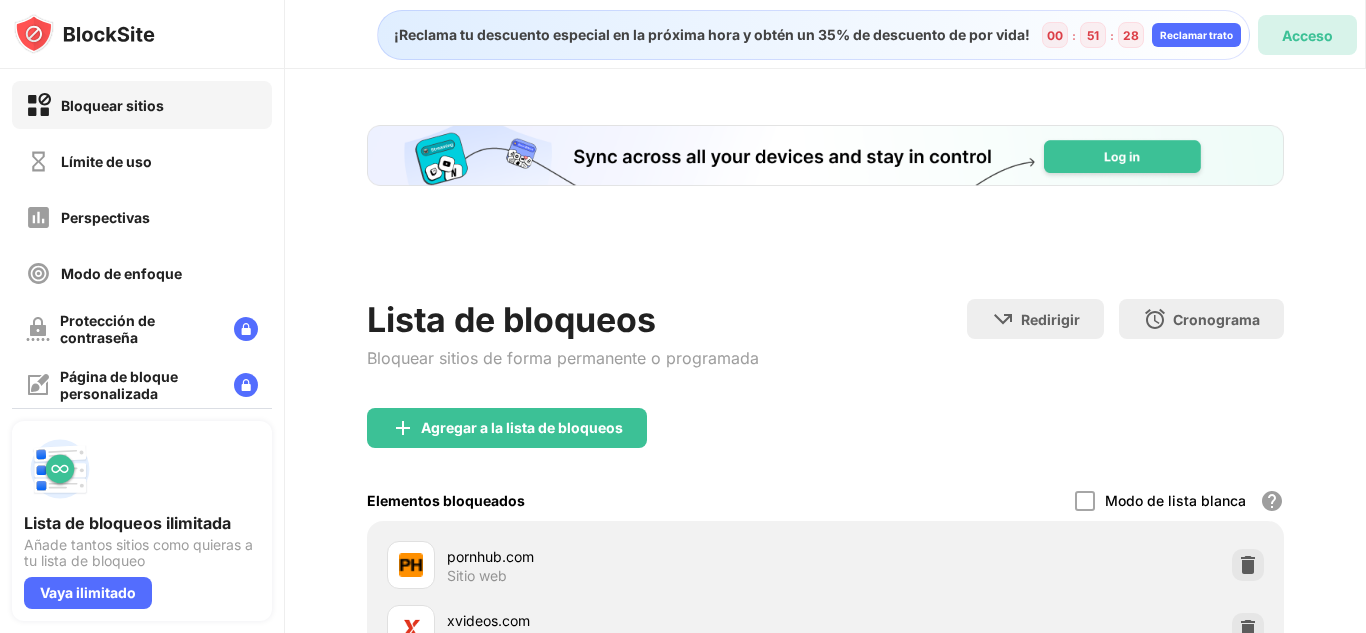 click on "Acceso" at bounding box center (1307, 35) 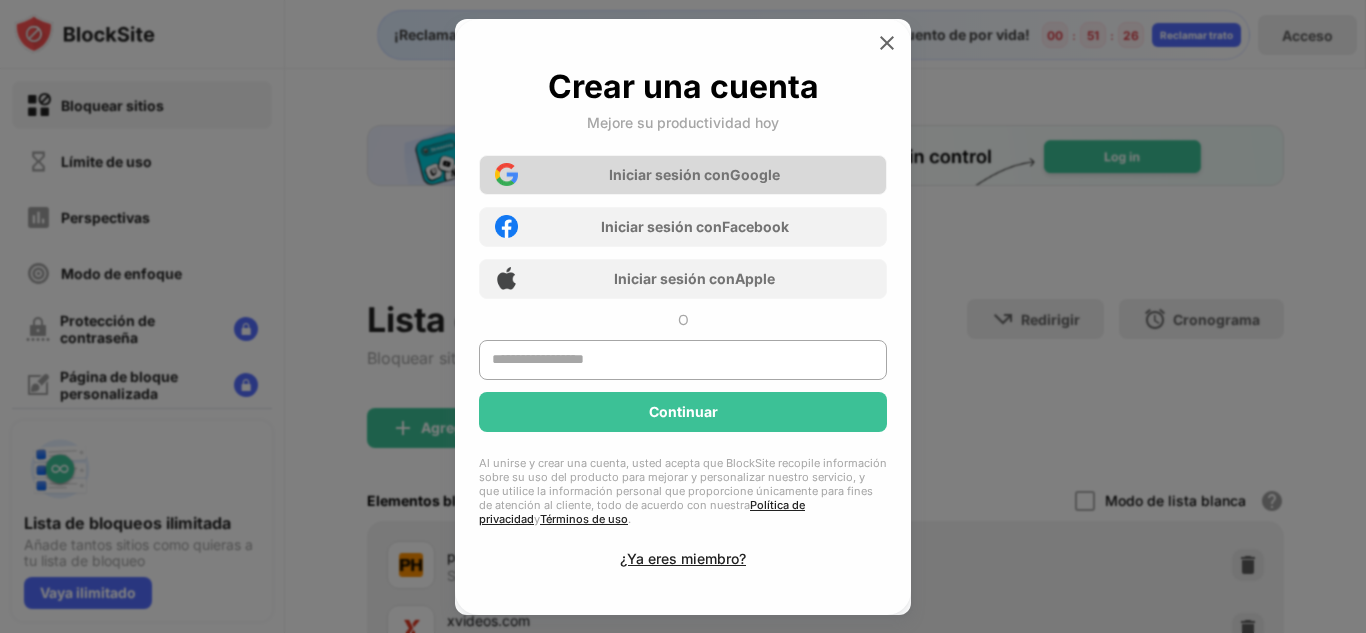 click on "Iniciar sesión con Google" at bounding box center (683, 175) 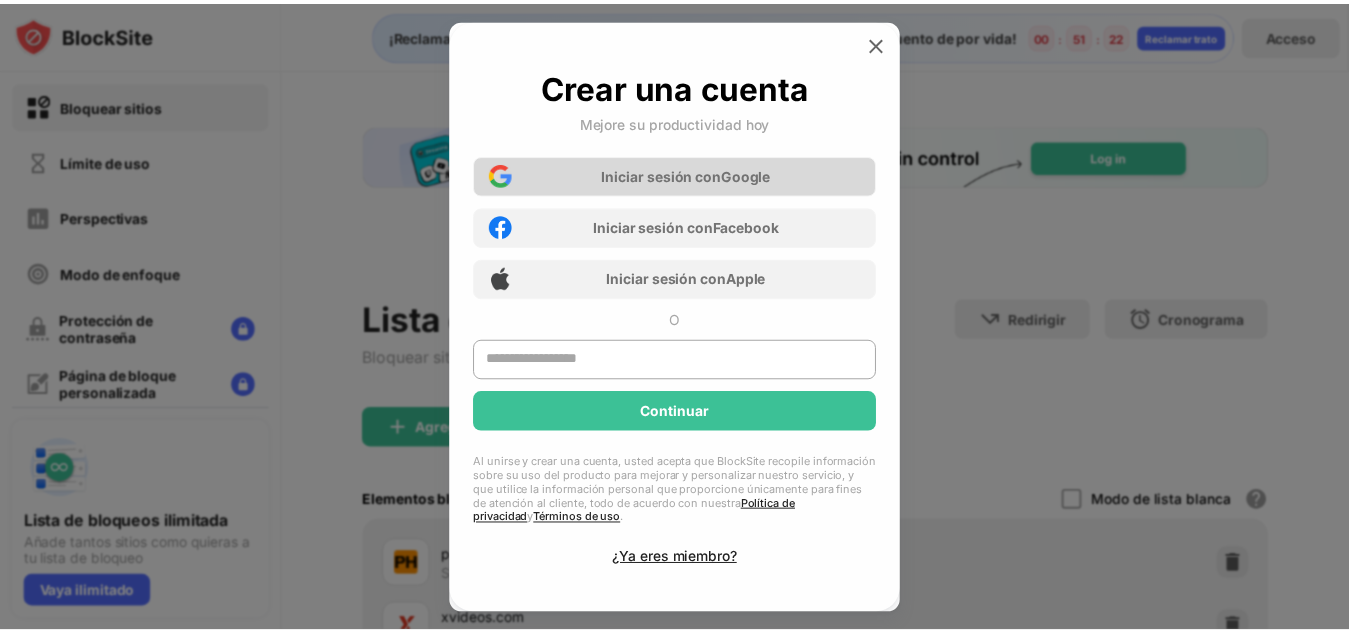 scroll, scrollTop: 0, scrollLeft: 0, axis: both 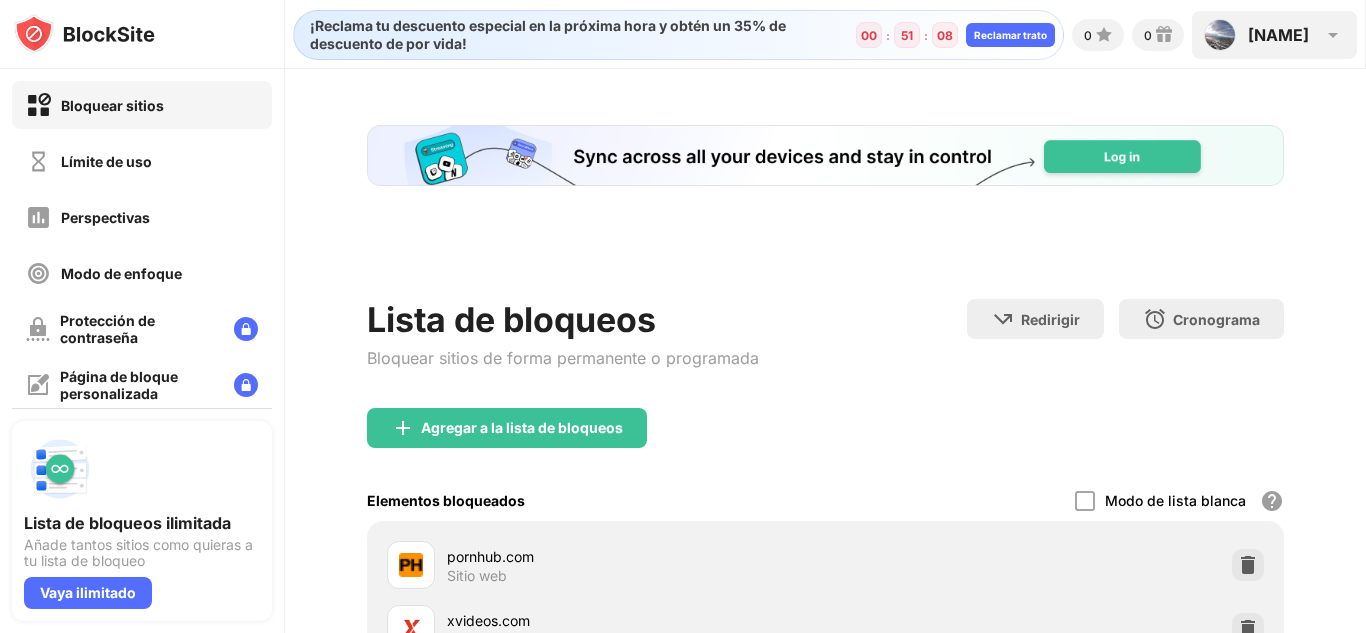click on "[NAME]" at bounding box center [1278, 35] 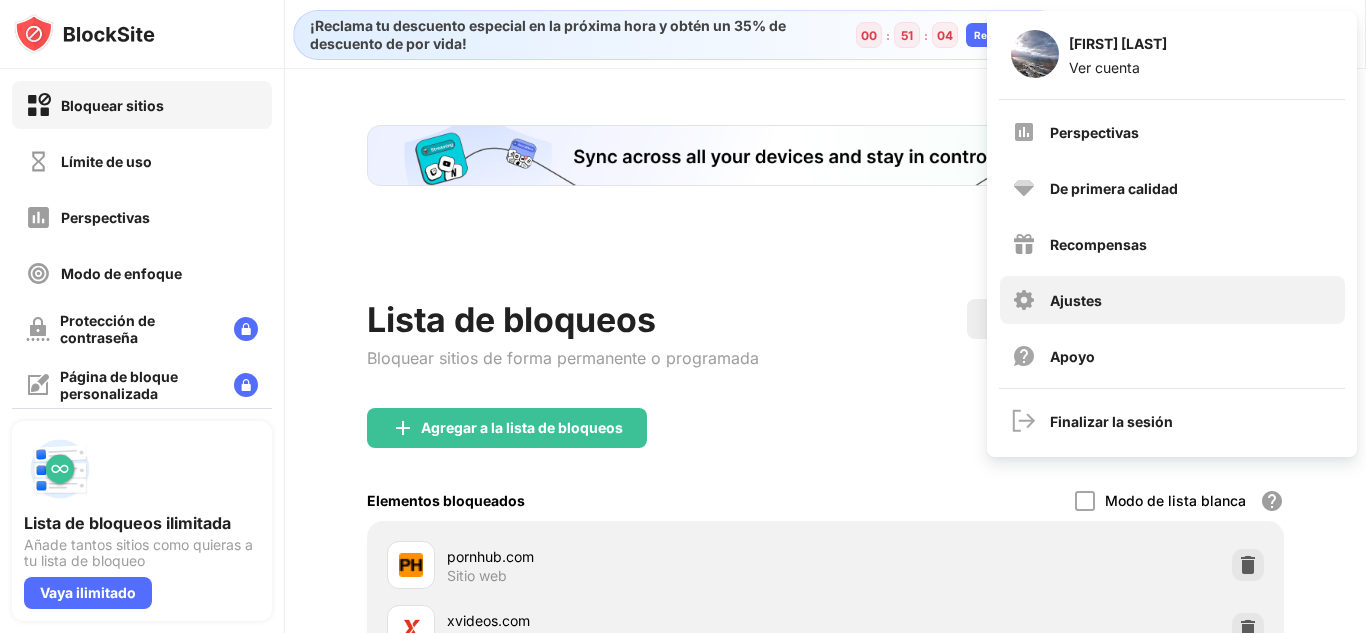 click on "Ajustes" at bounding box center [1172, 300] 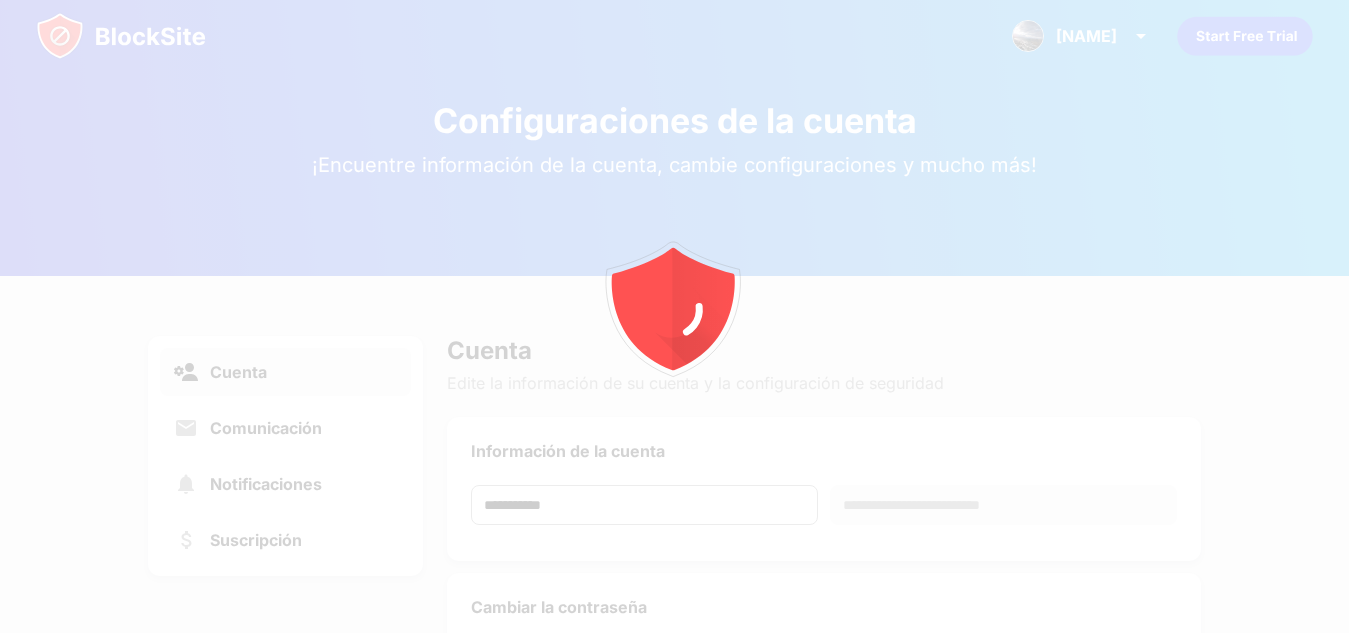 scroll, scrollTop: 73, scrollLeft: 0, axis: vertical 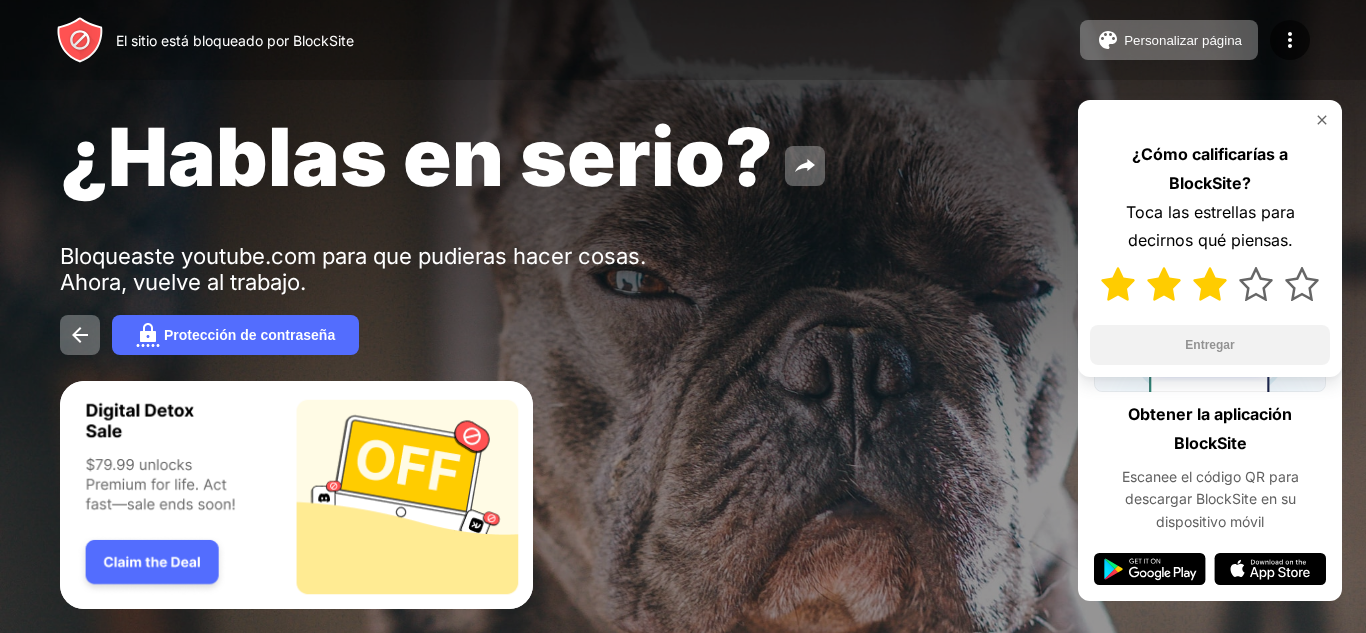 click at bounding box center [1210, 284] 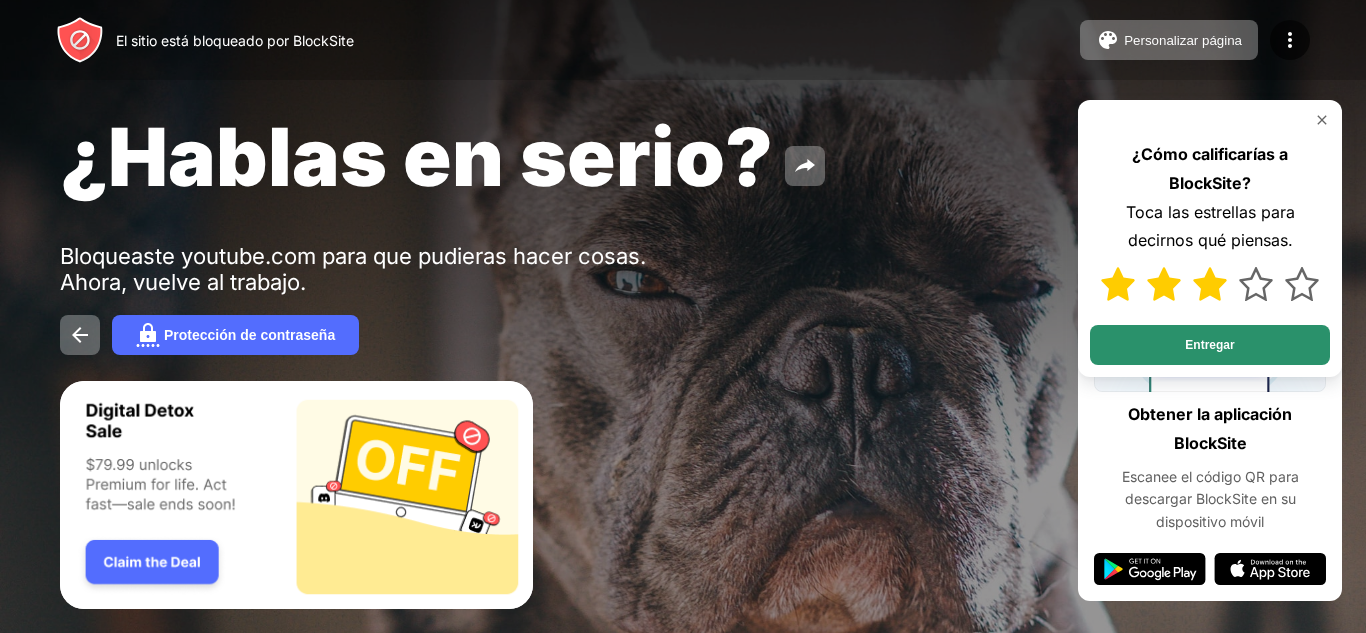click on "Entregar" at bounding box center [1209, 345] 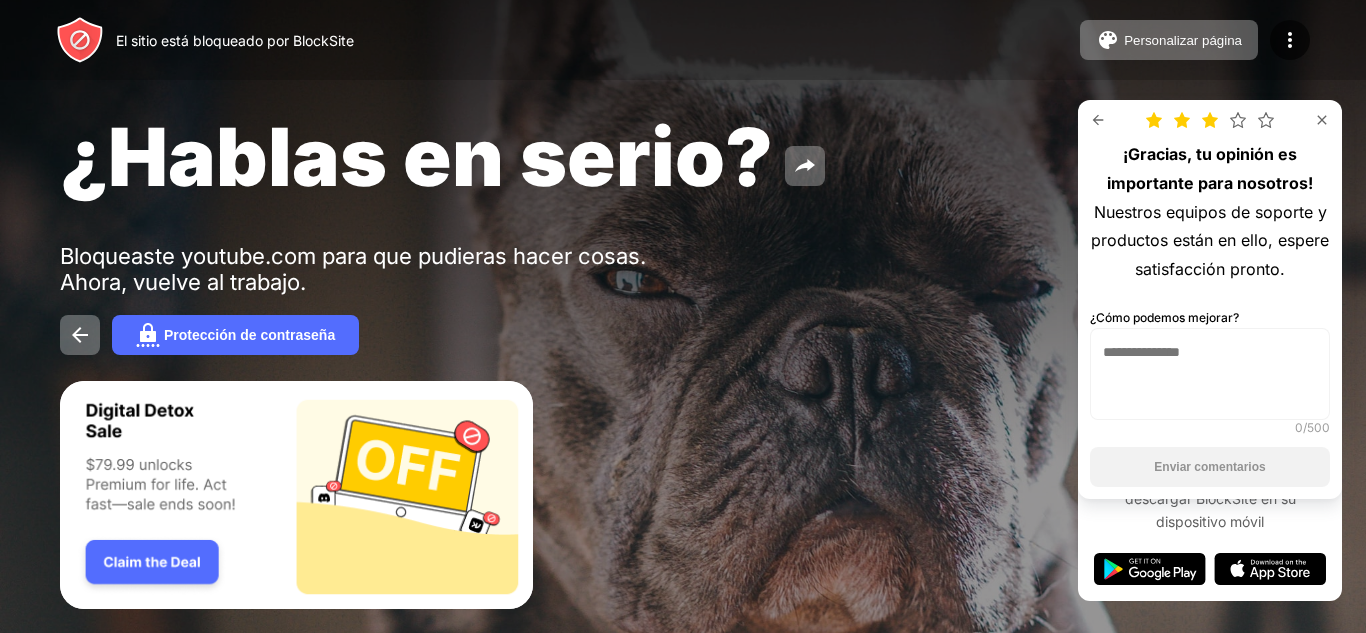 click at bounding box center [1210, 374] 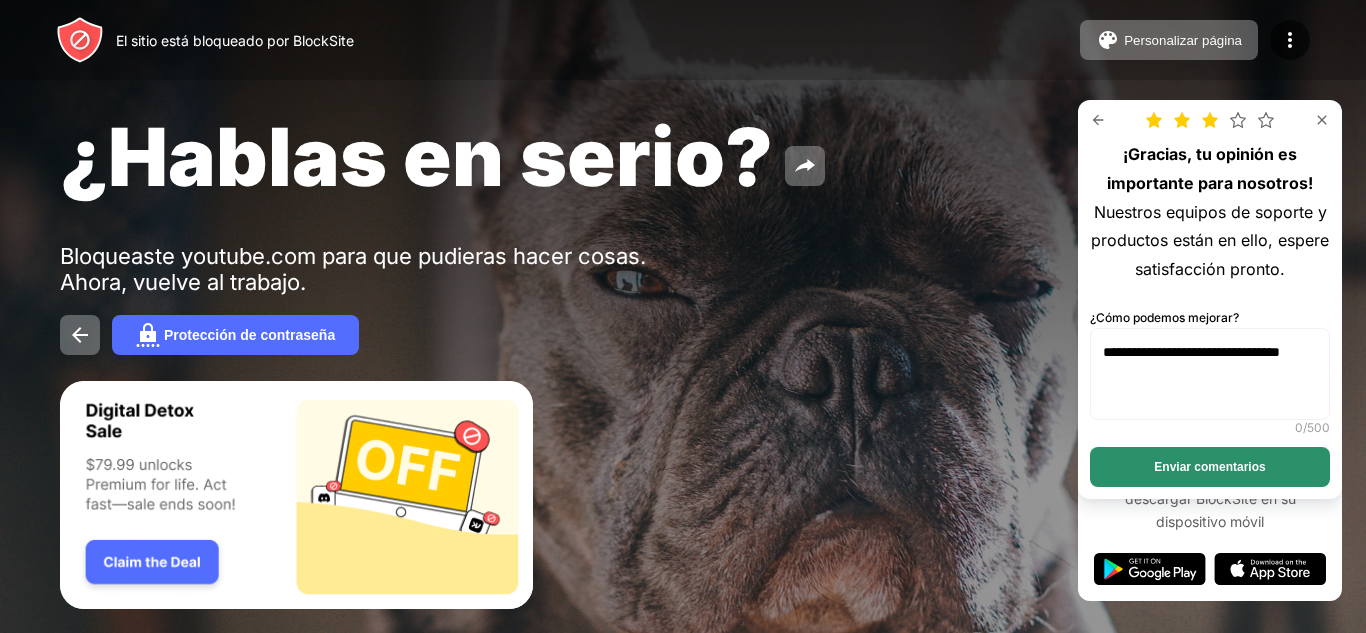 type on "**********" 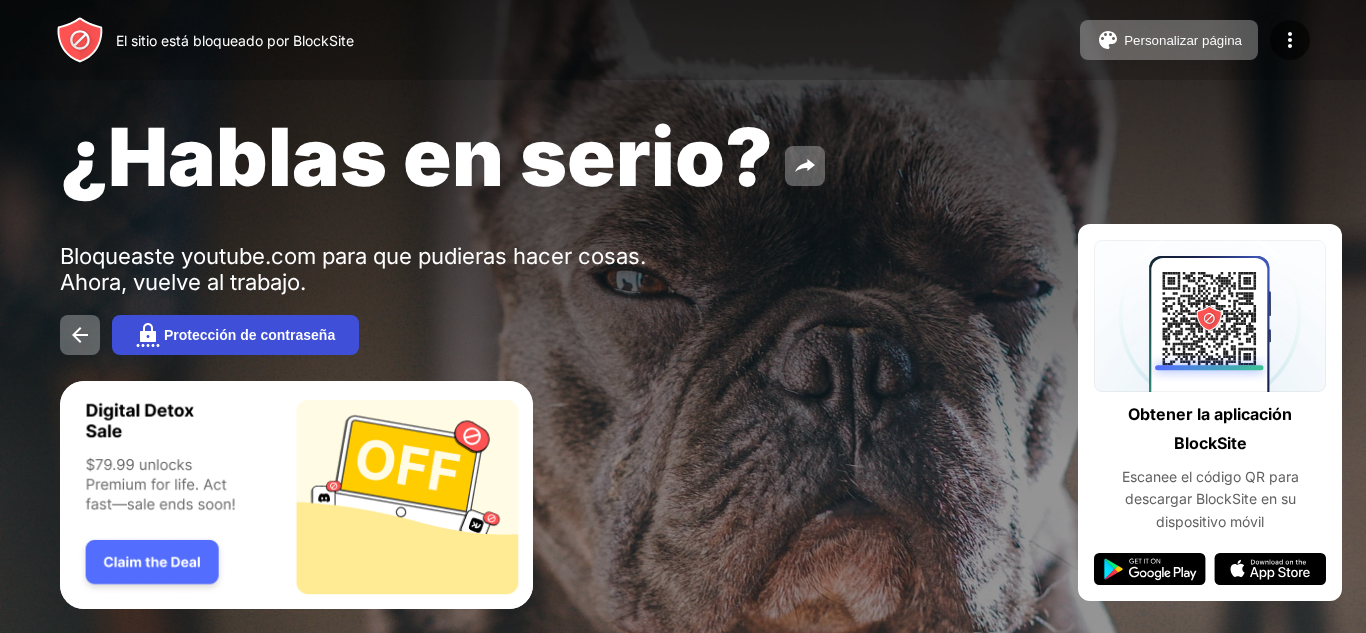 click on "Protección de contraseña" at bounding box center (235, 335) 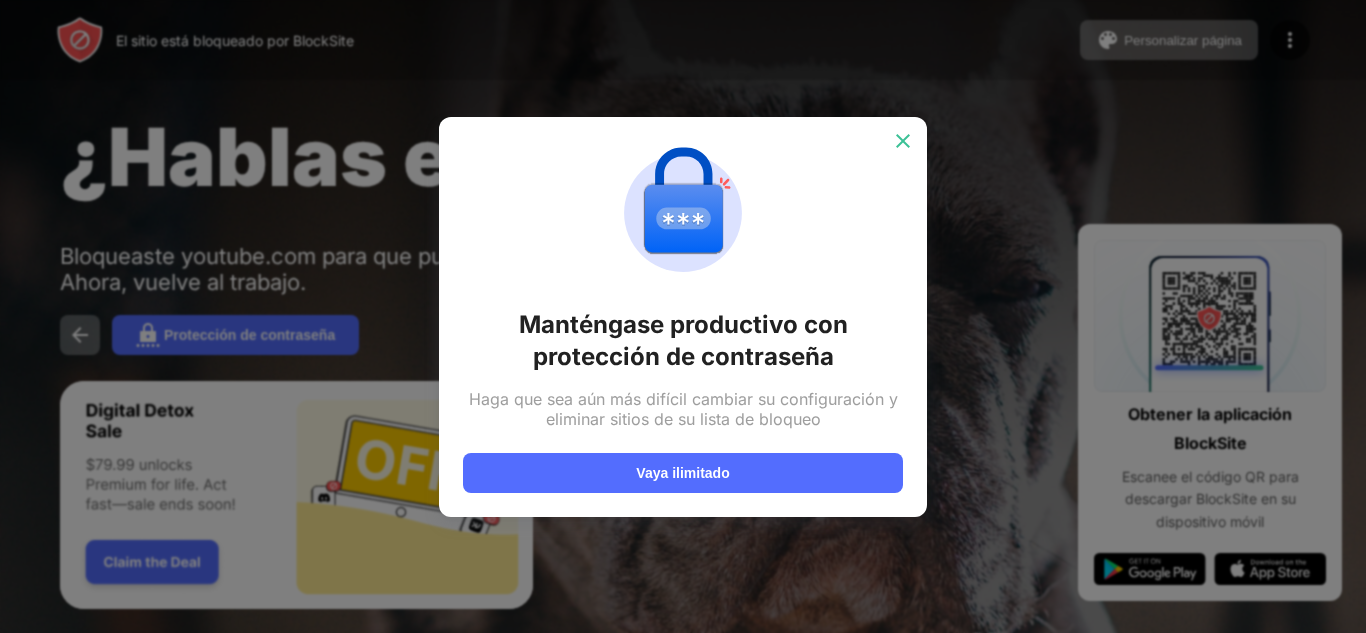 click at bounding box center (903, 141) 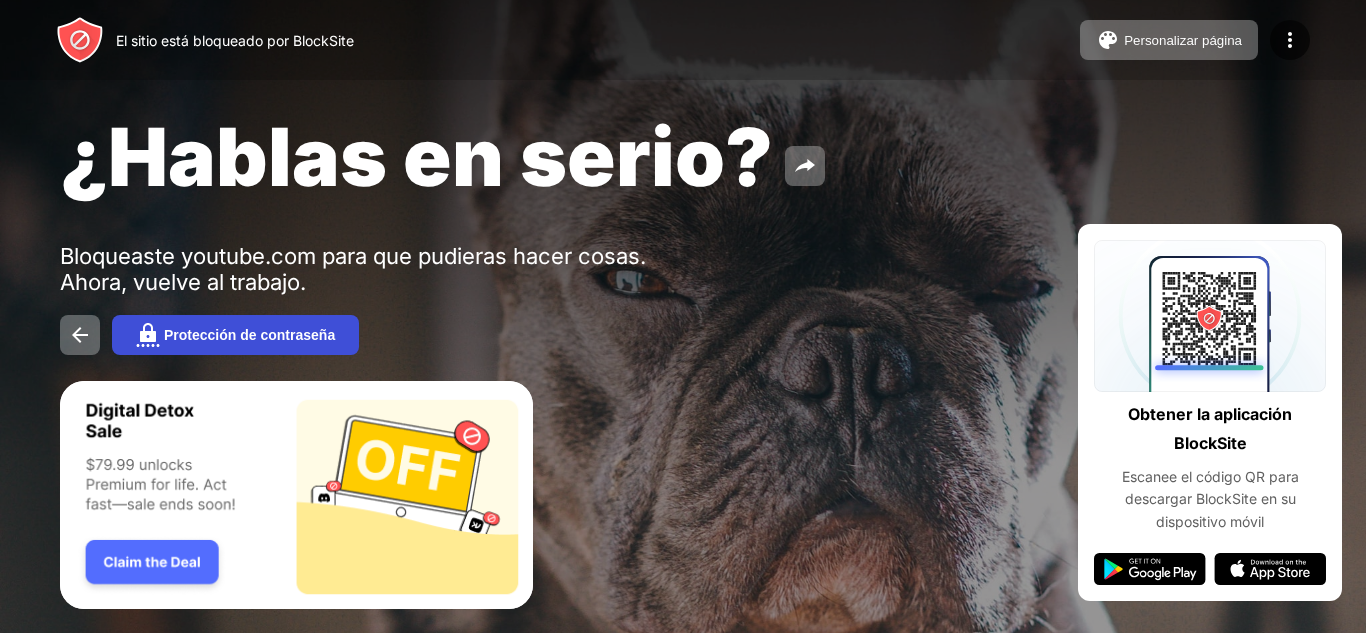 click on "Protección de contraseña" at bounding box center [249, 335] 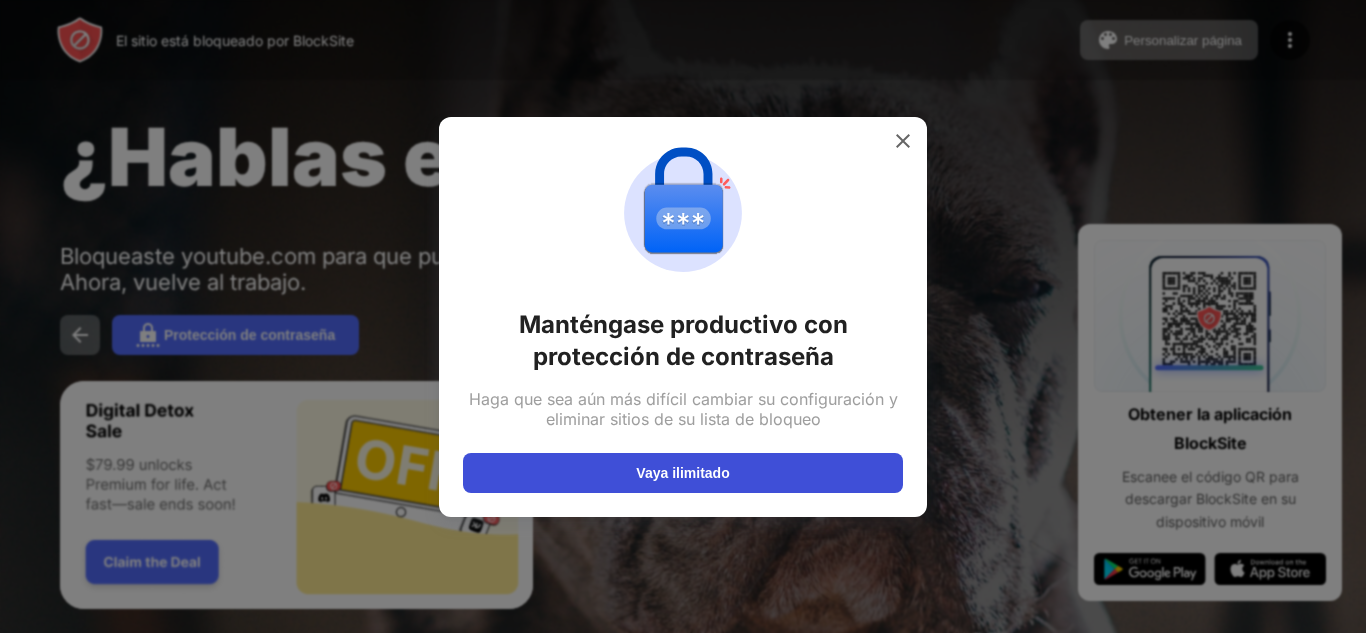 click on "Vaya ilimitado" at bounding box center (683, 473) 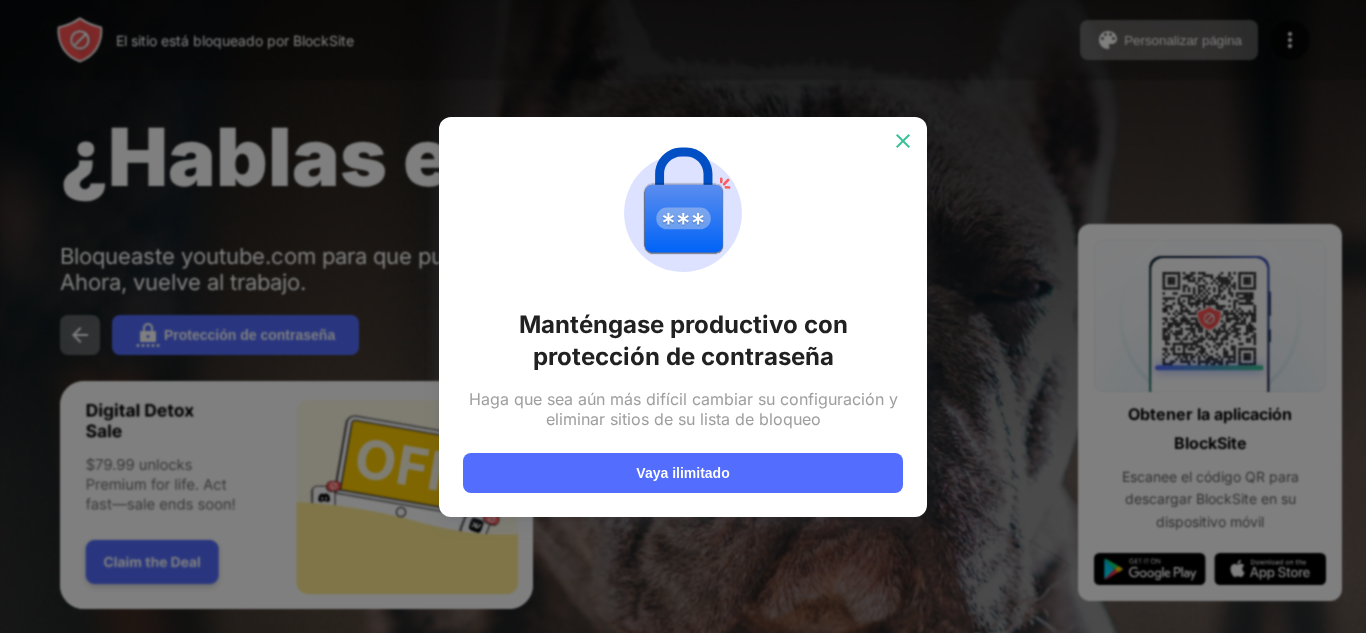 click at bounding box center [903, 141] 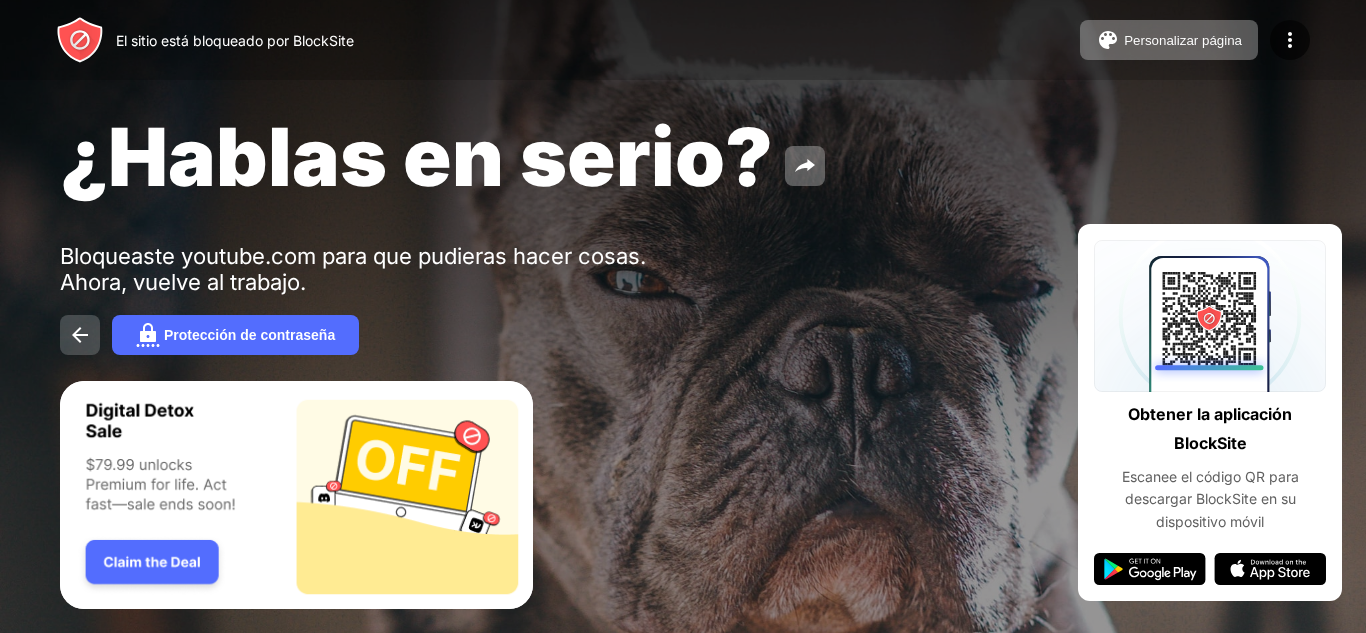 click at bounding box center [80, 335] 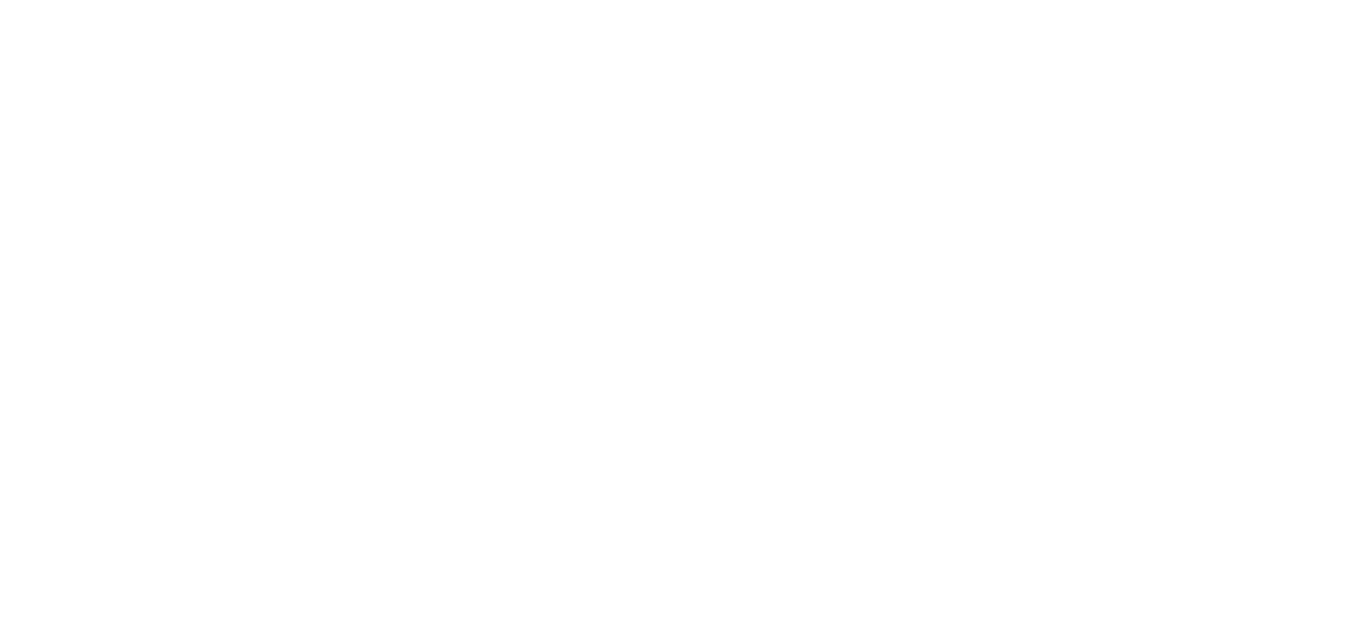 scroll, scrollTop: 0, scrollLeft: 0, axis: both 